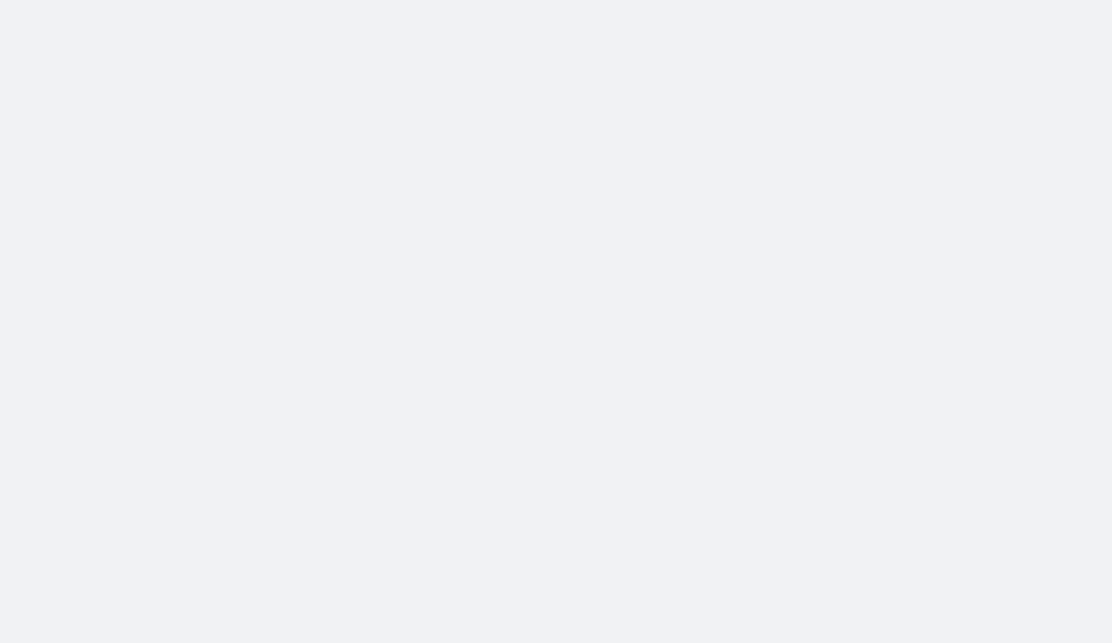 scroll, scrollTop: 0, scrollLeft: 0, axis: both 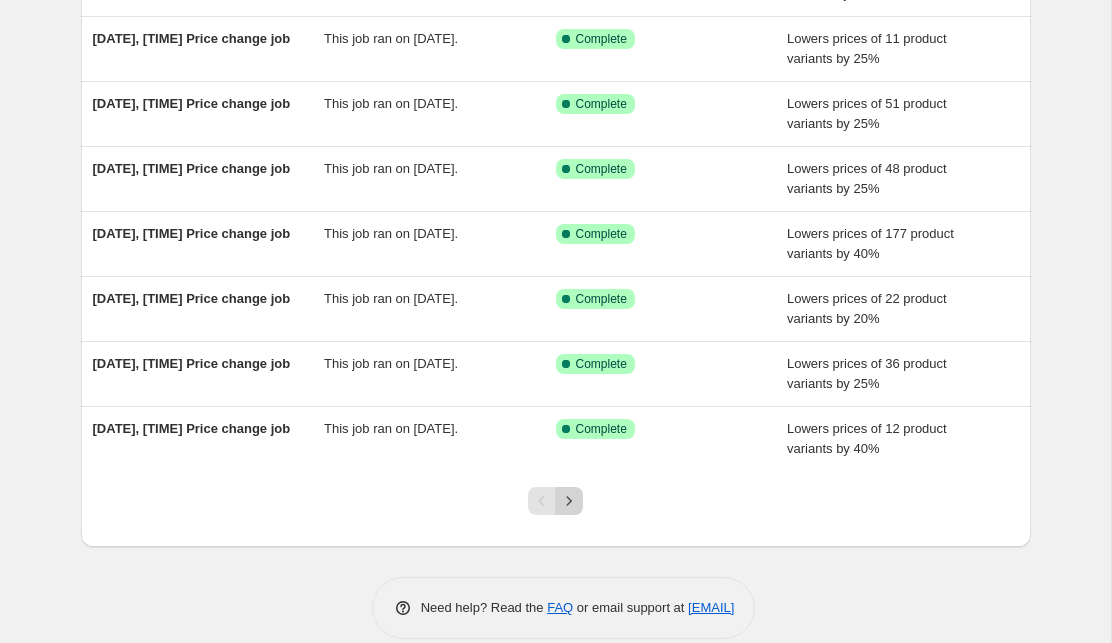 click at bounding box center (569, 501) 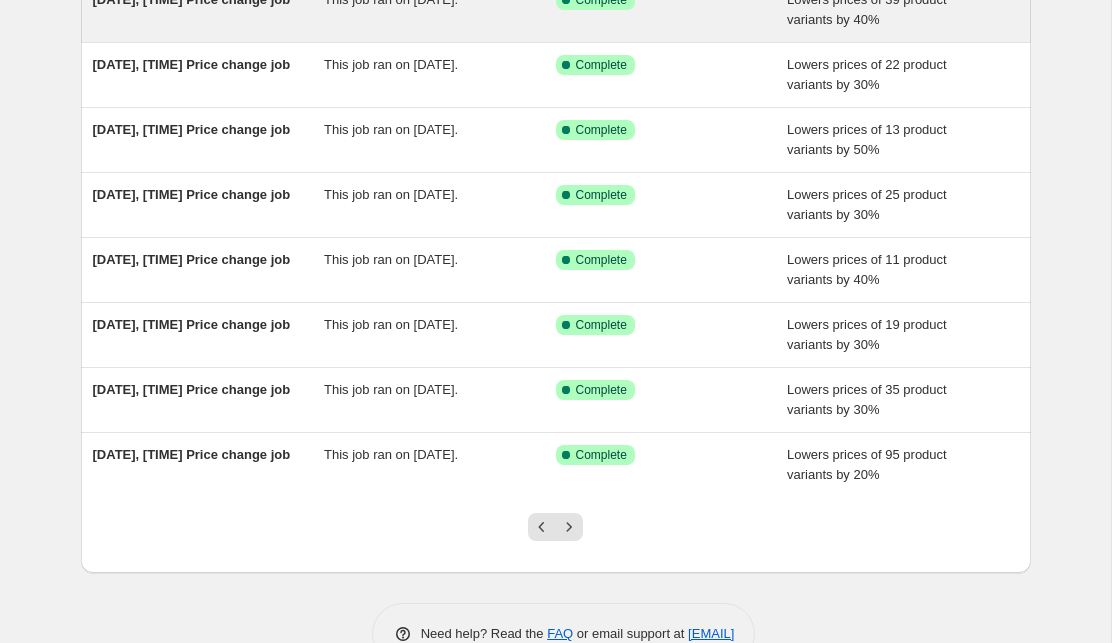 scroll, scrollTop: 347, scrollLeft: 0, axis: vertical 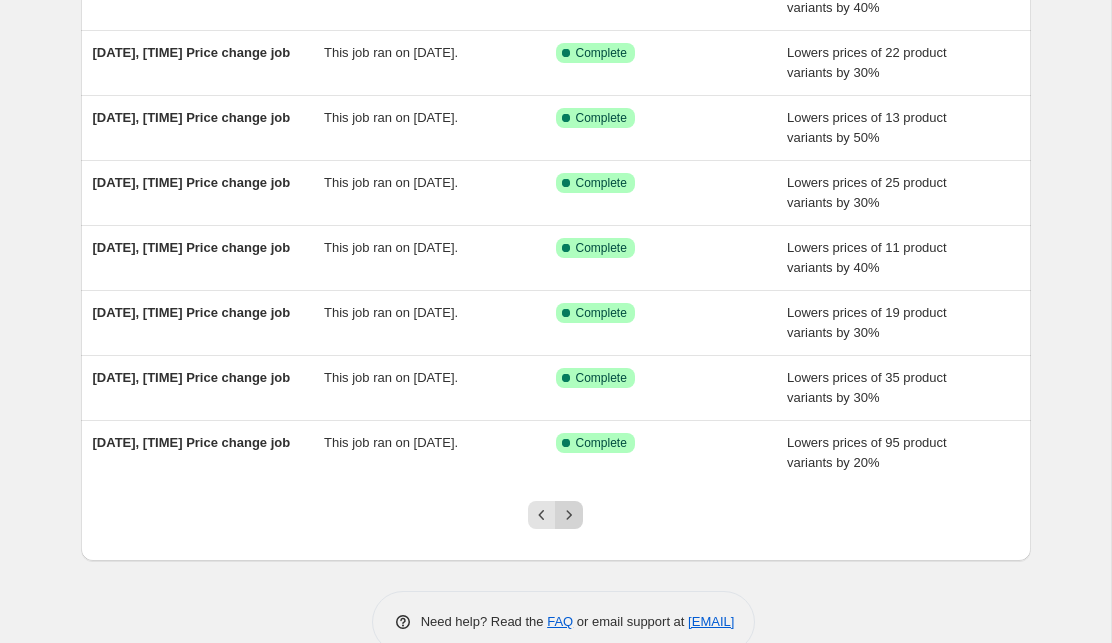 click at bounding box center [569, 515] 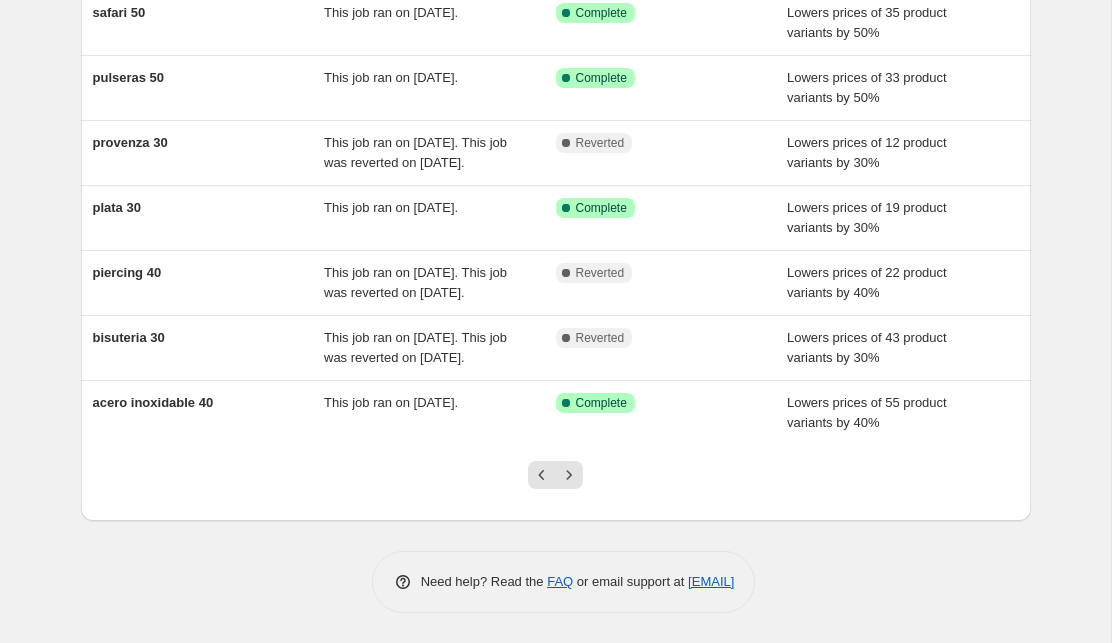scroll, scrollTop: 453, scrollLeft: 0, axis: vertical 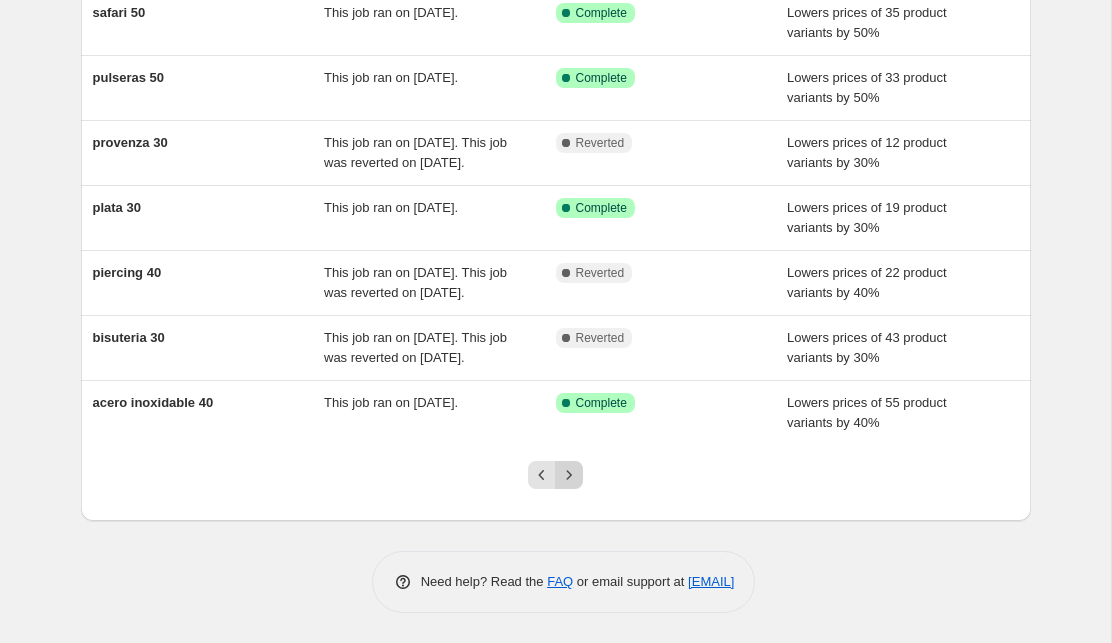click 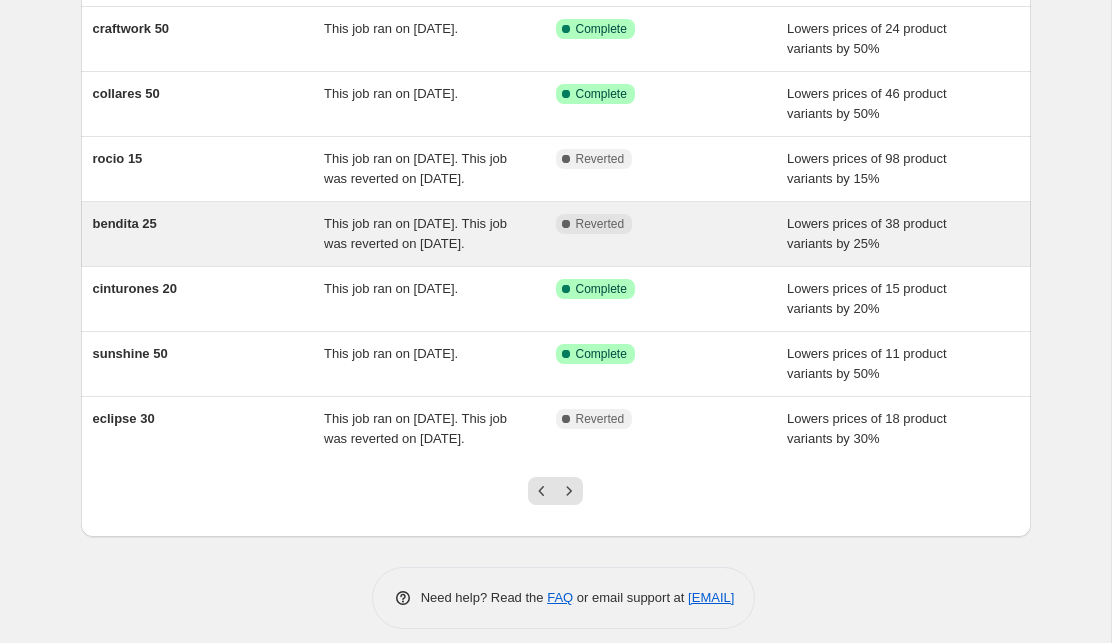 scroll, scrollTop: 487, scrollLeft: 0, axis: vertical 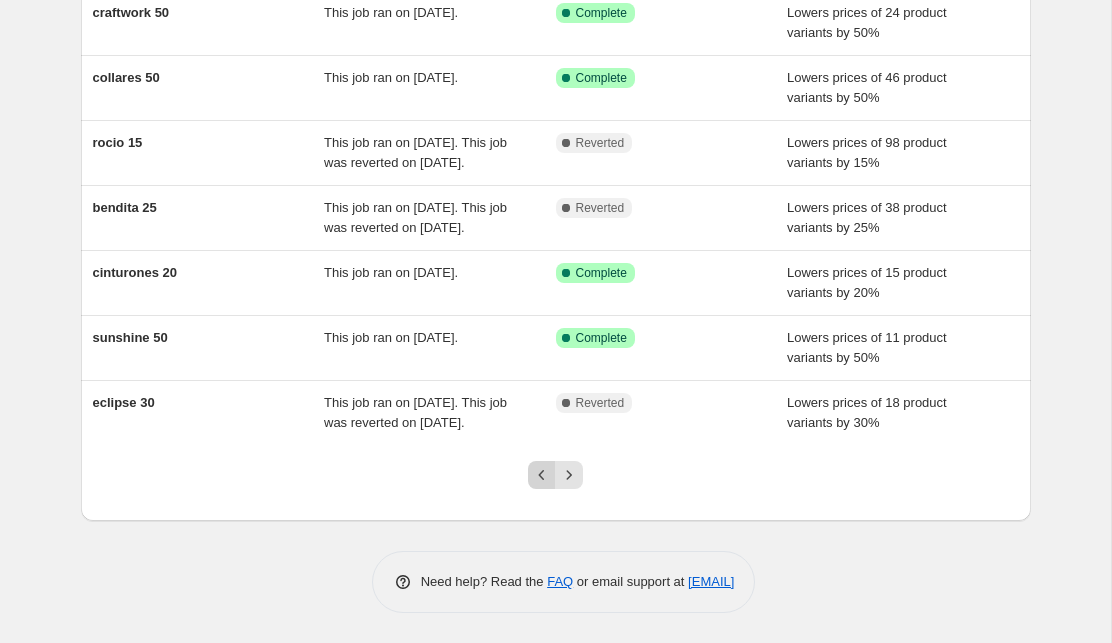 click 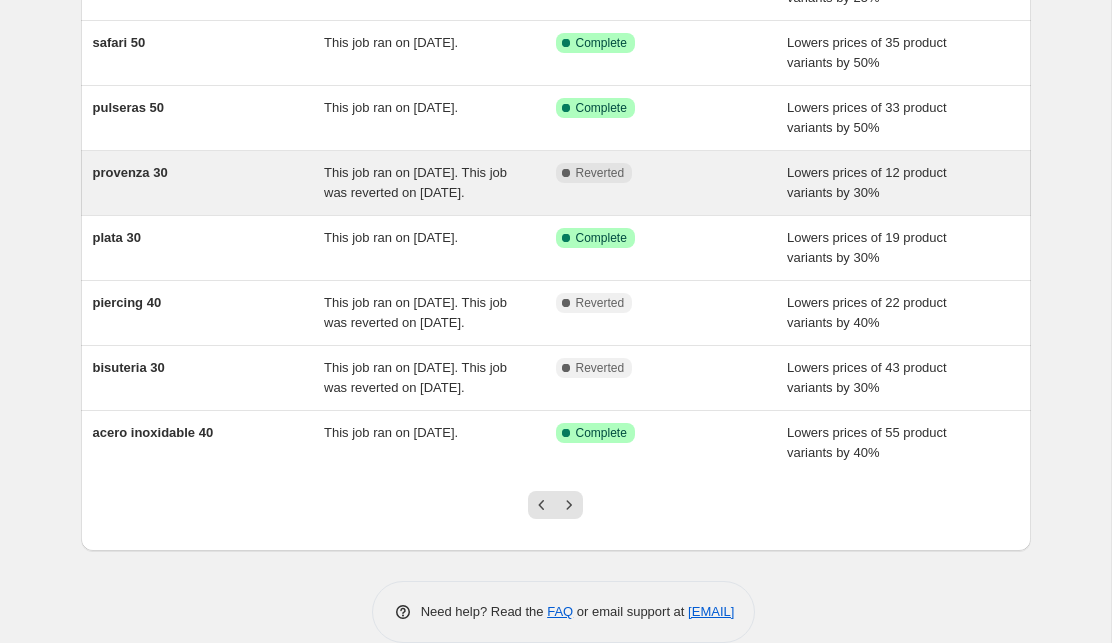 scroll, scrollTop: 411, scrollLeft: 0, axis: vertical 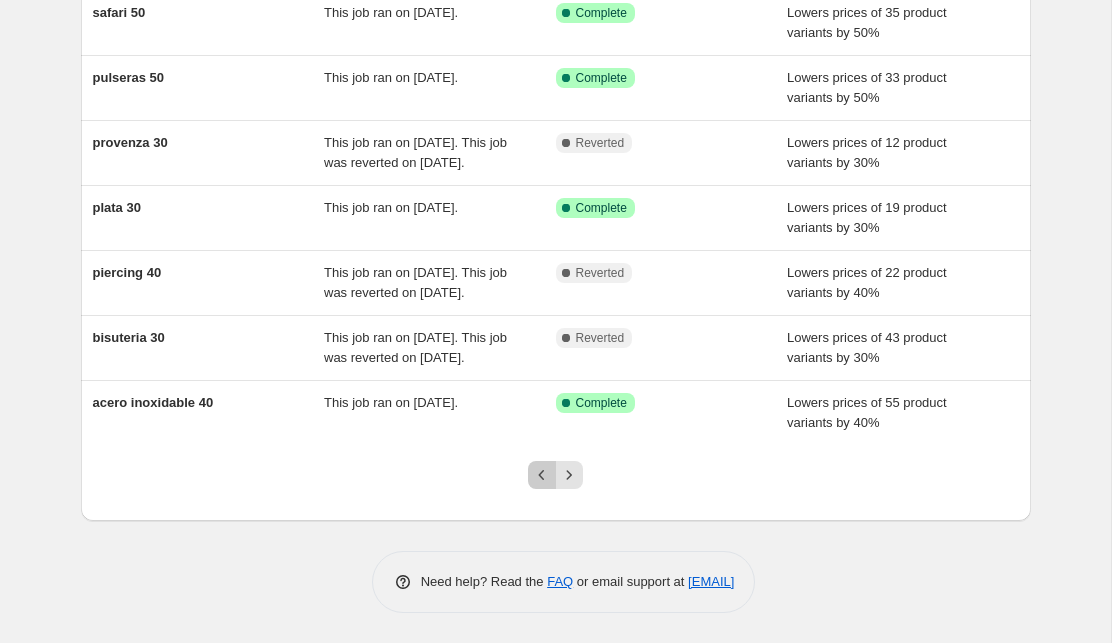 click 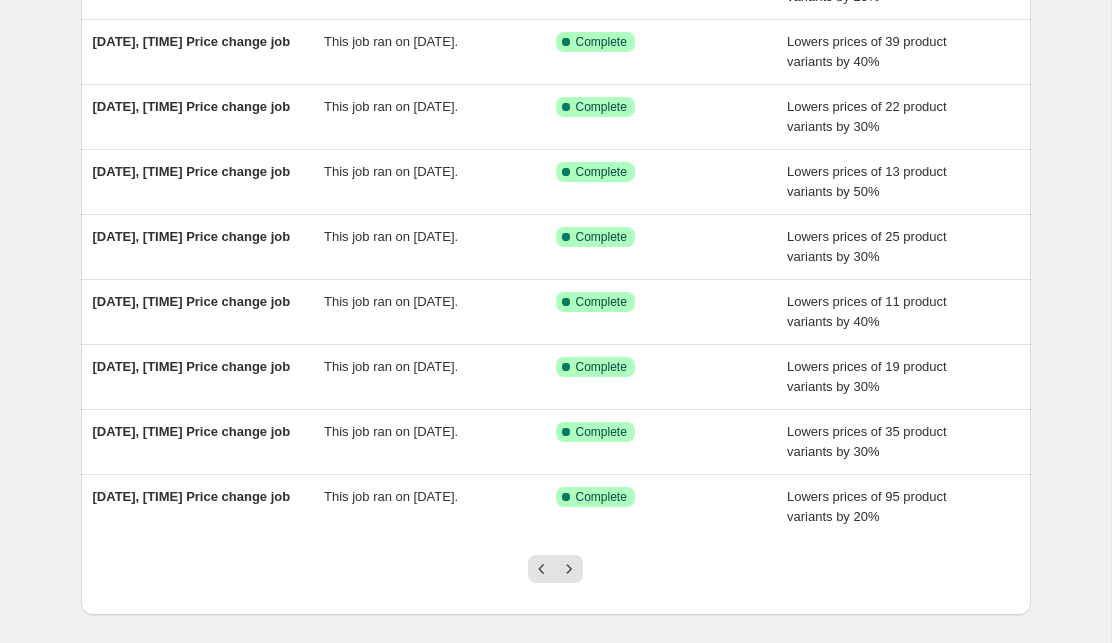 scroll, scrollTop: 294, scrollLeft: 0, axis: vertical 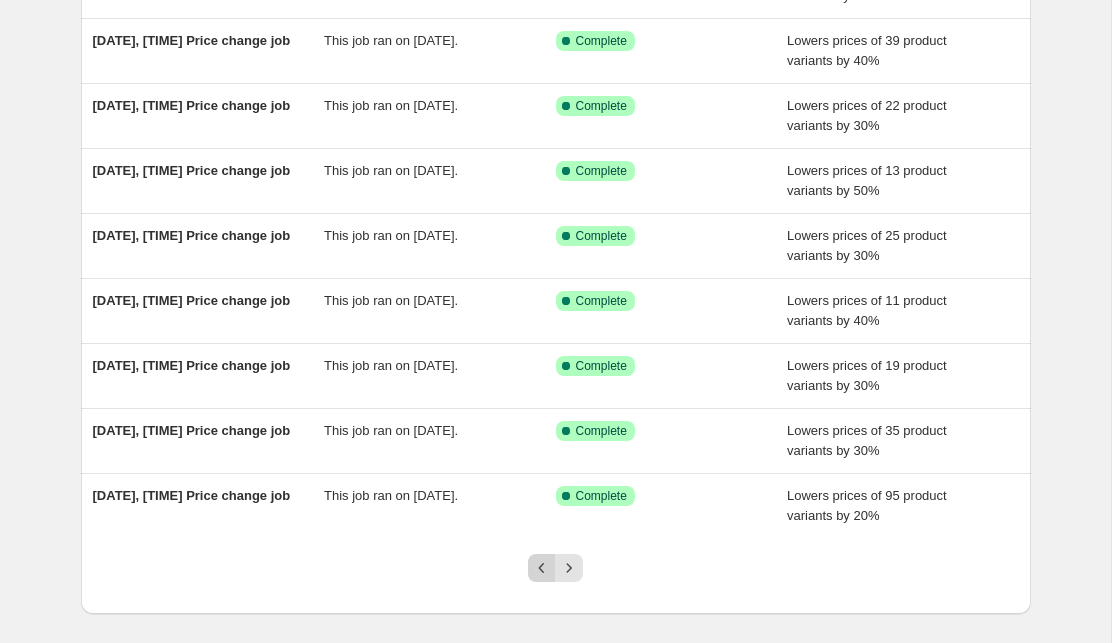 click 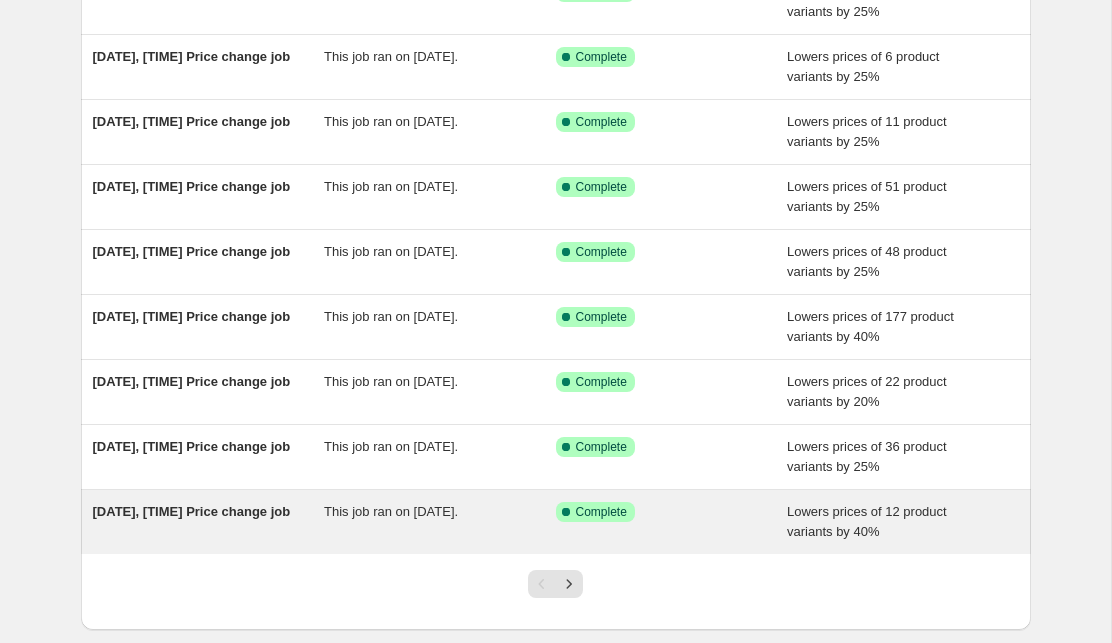 scroll, scrollTop: 282, scrollLeft: 0, axis: vertical 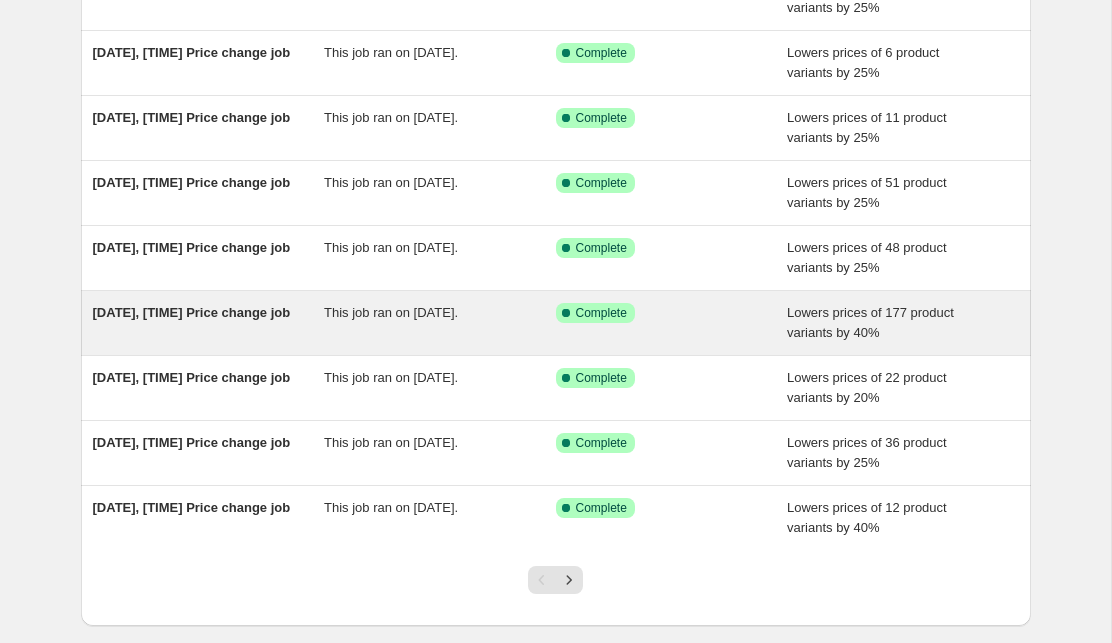 click on "This job ran on [DATE]." at bounding box center [440, 323] 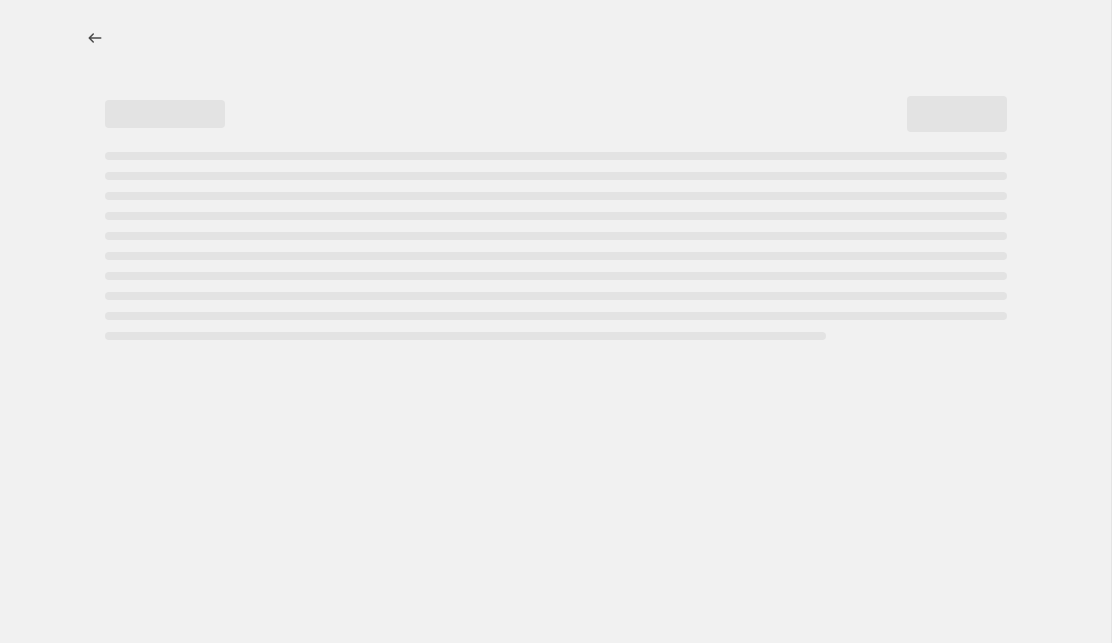 select on "percentage" 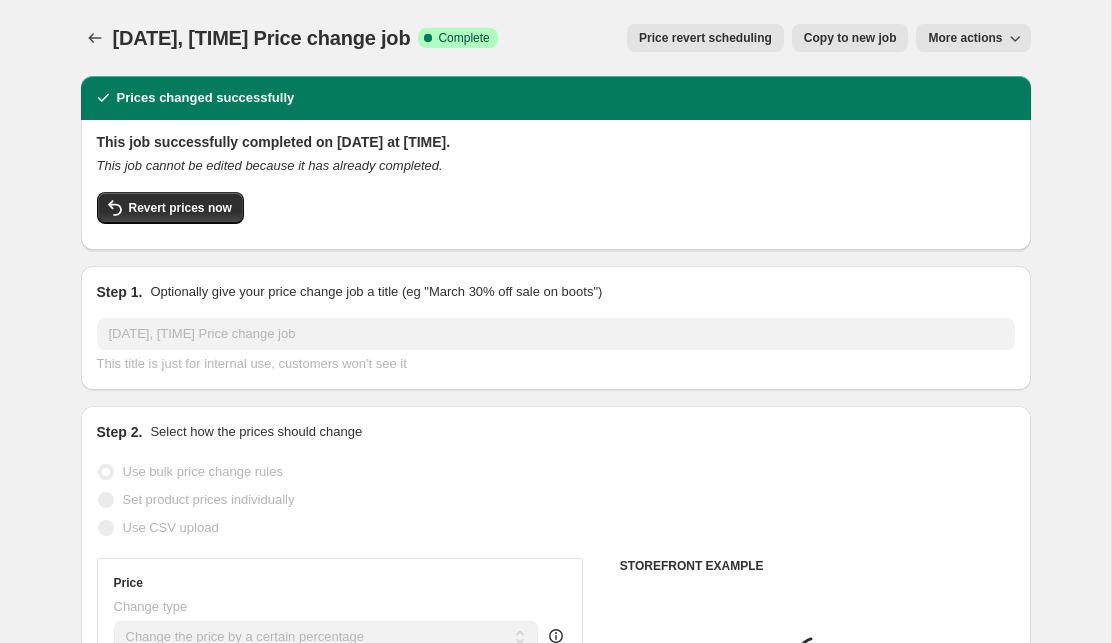 select on "collection" 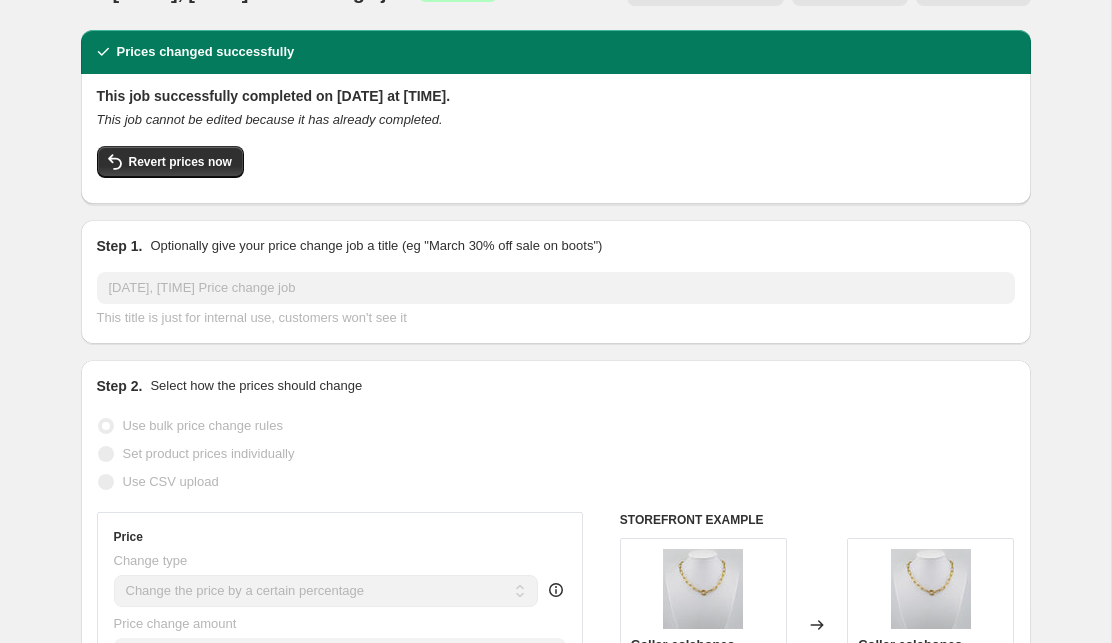 scroll, scrollTop: 0, scrollLeft: 0, axis: both 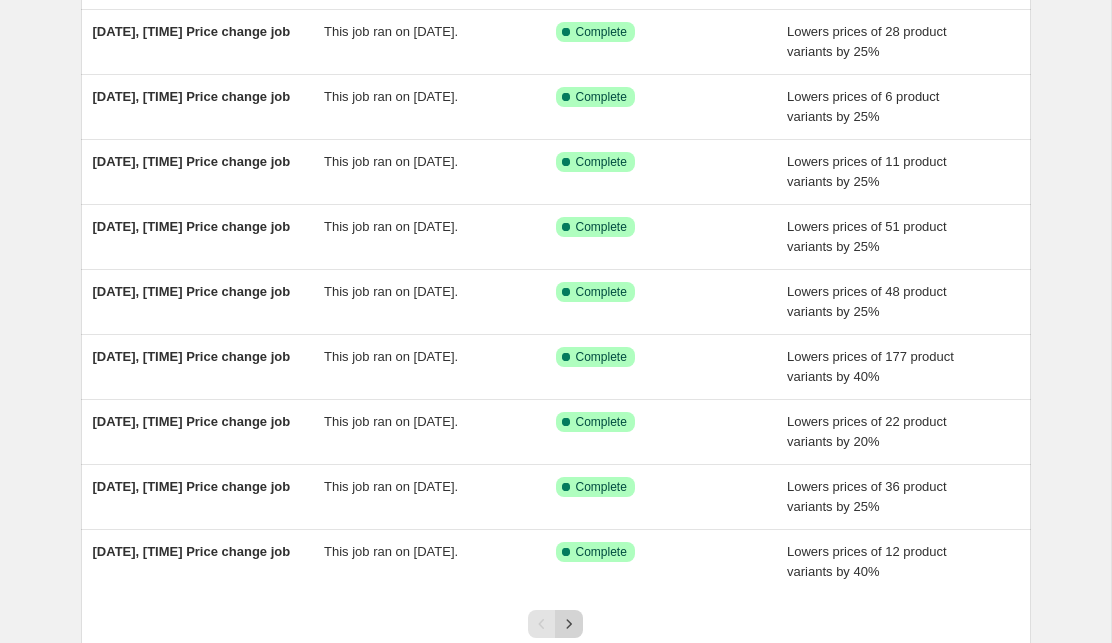 click 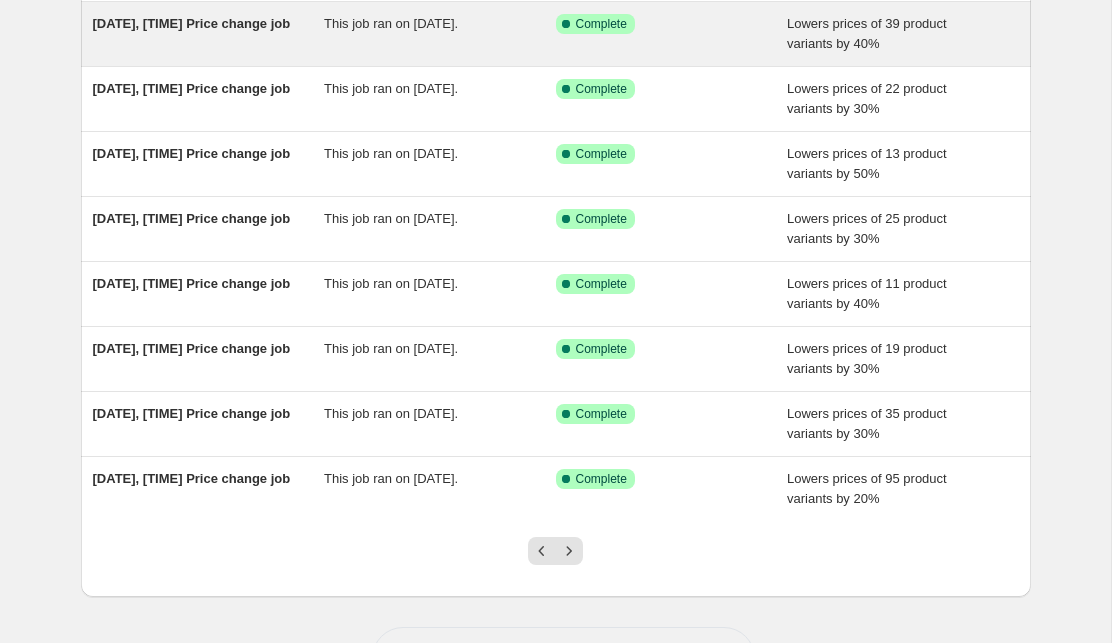 scroll, scrollTop: 319, scrollLeft: 0, axis: vertical 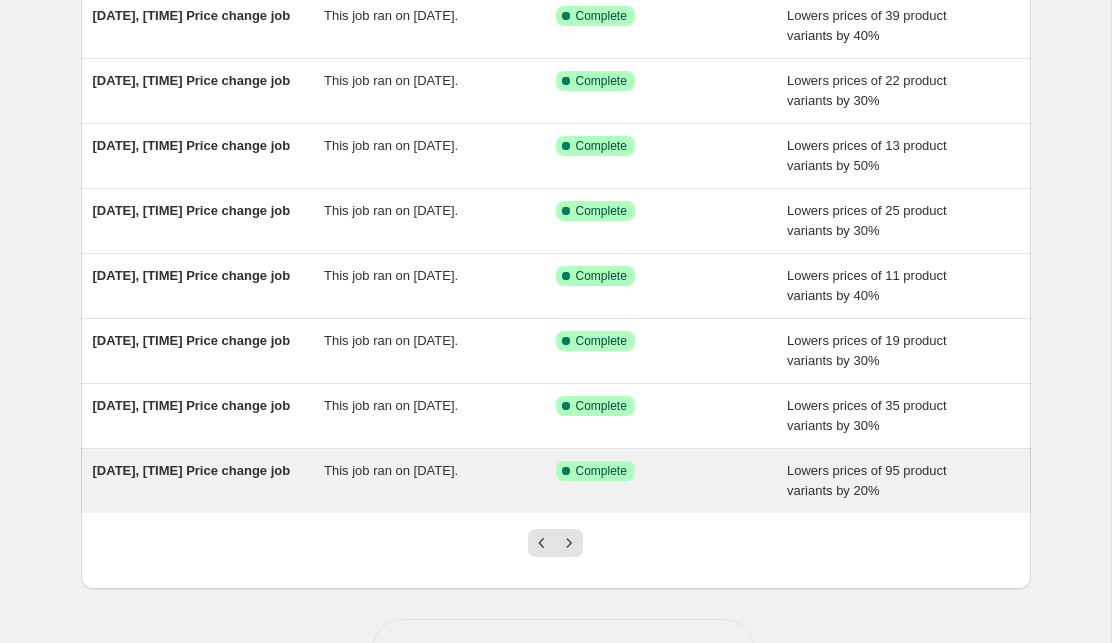 click on "This job ran on [DATE]." at bounding box center [391, 470] 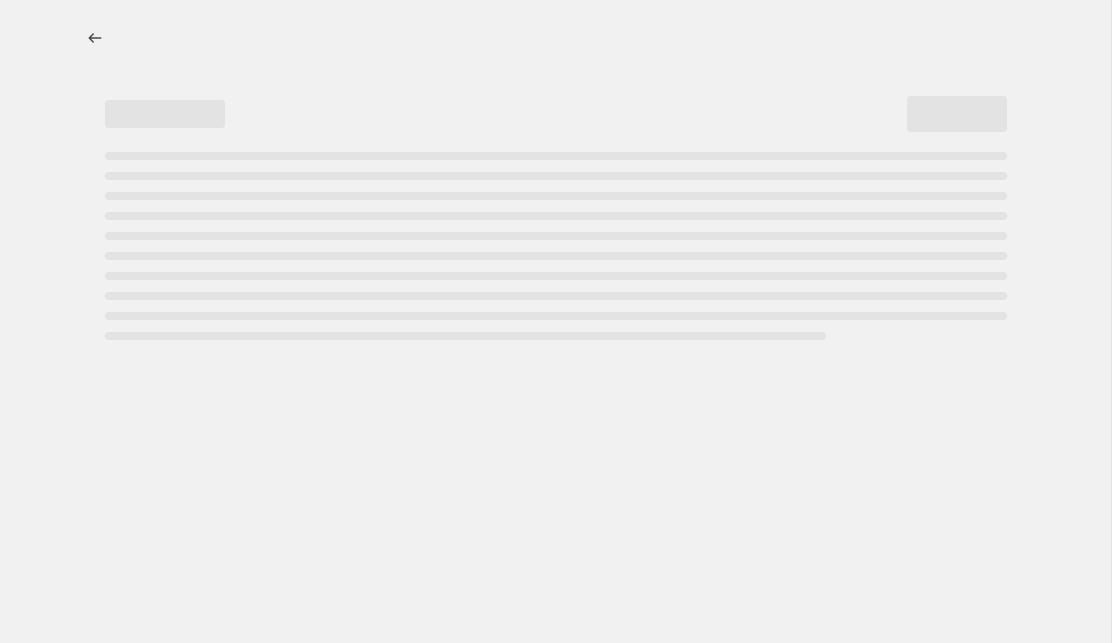 scroll, scrollTop: 0, scrollLeft: 0, axis: both 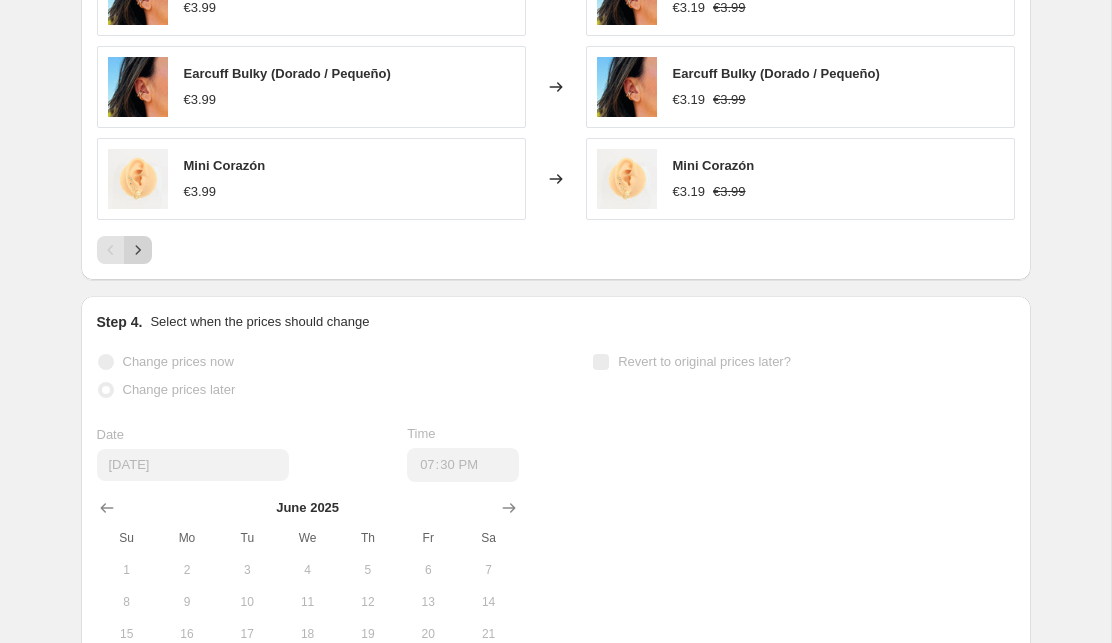 click 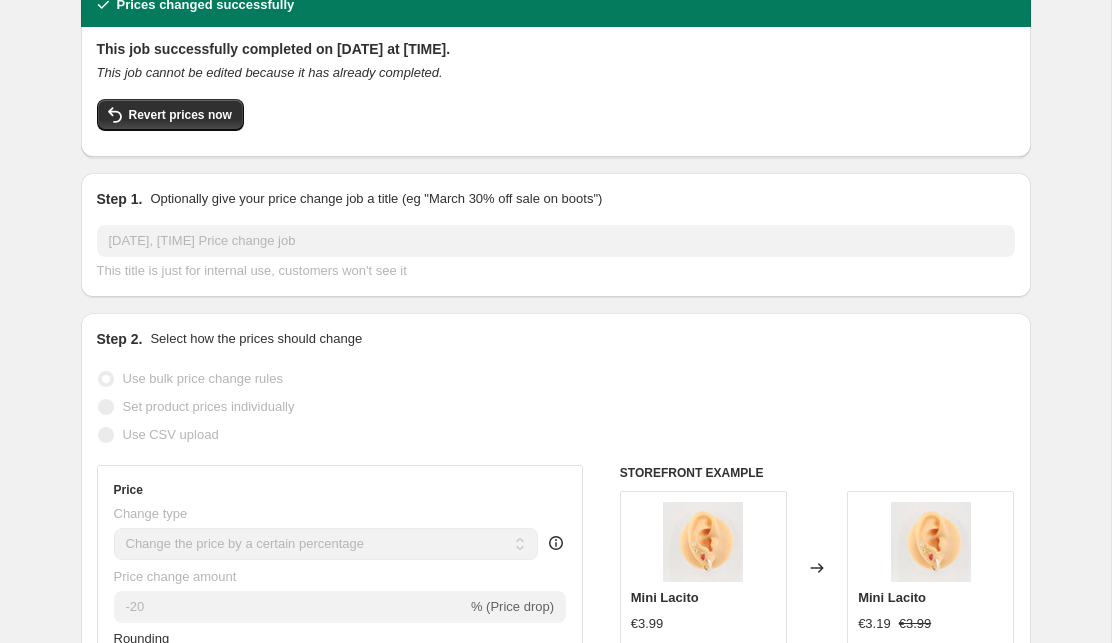 scroll, scrollTop: 0, scrollLeft: 0, axis: both 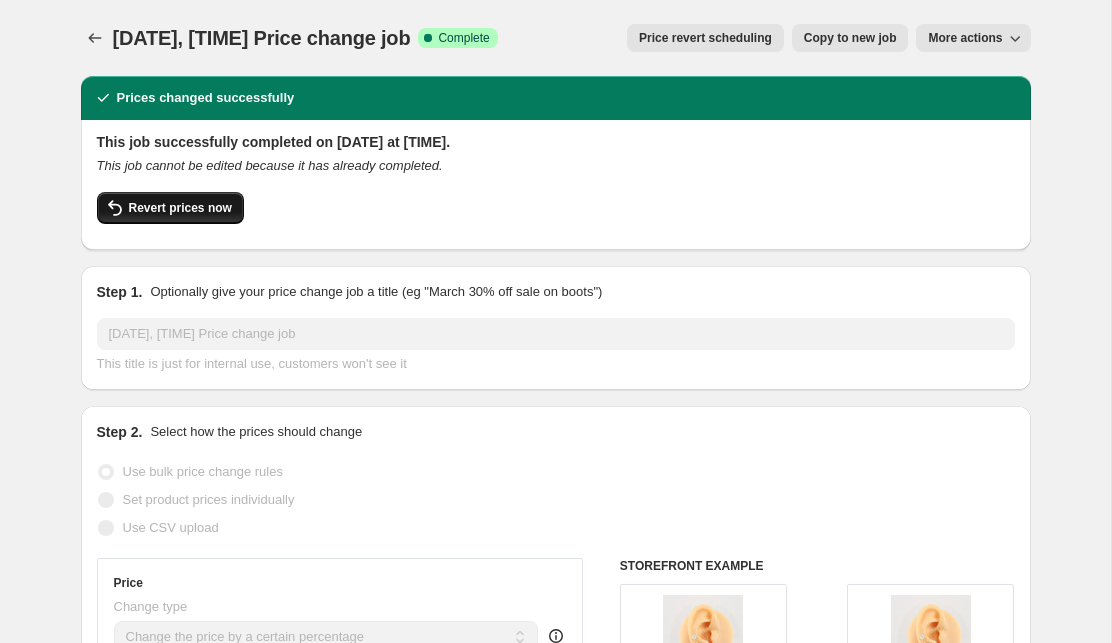 click on "Revert prices now" at bounding box center [170, 208] 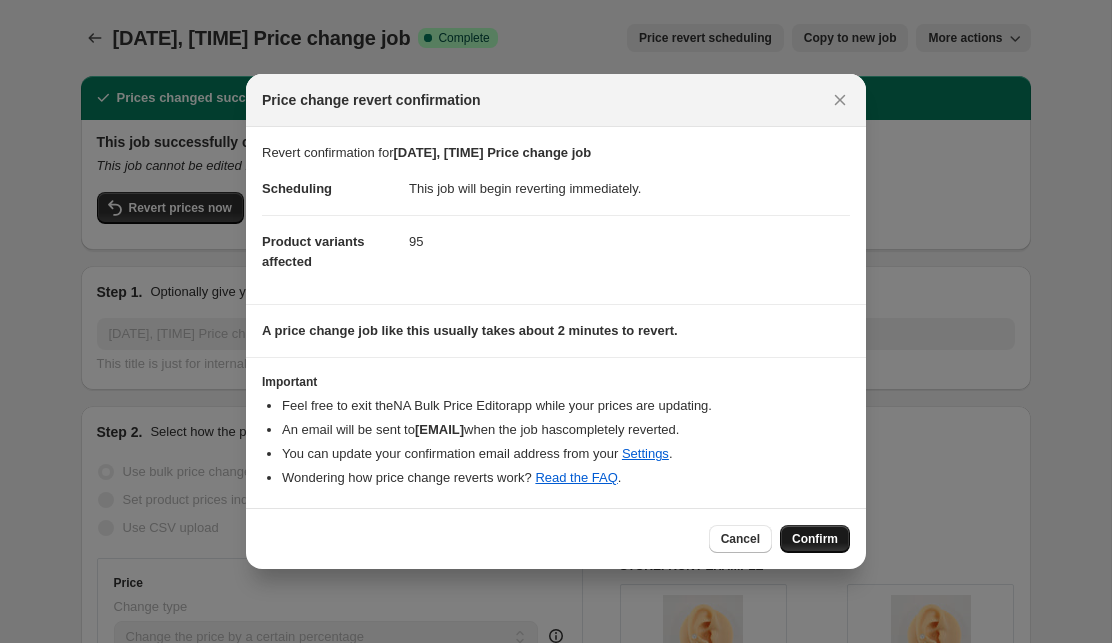 click on "Confirm" at bounding box center (815, 539) 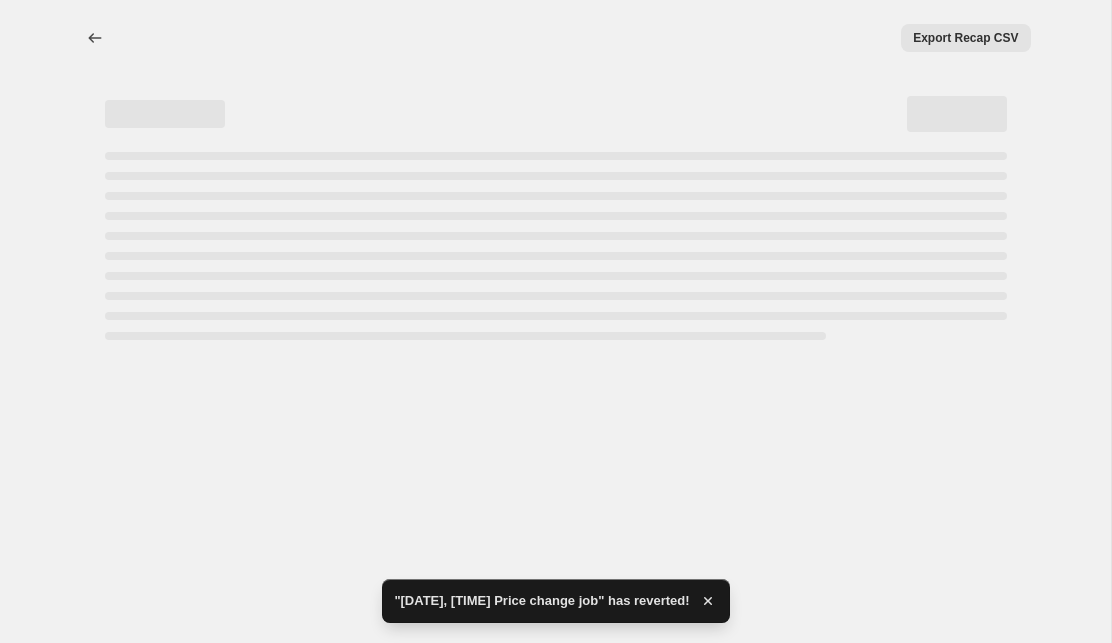 select on "percentage" 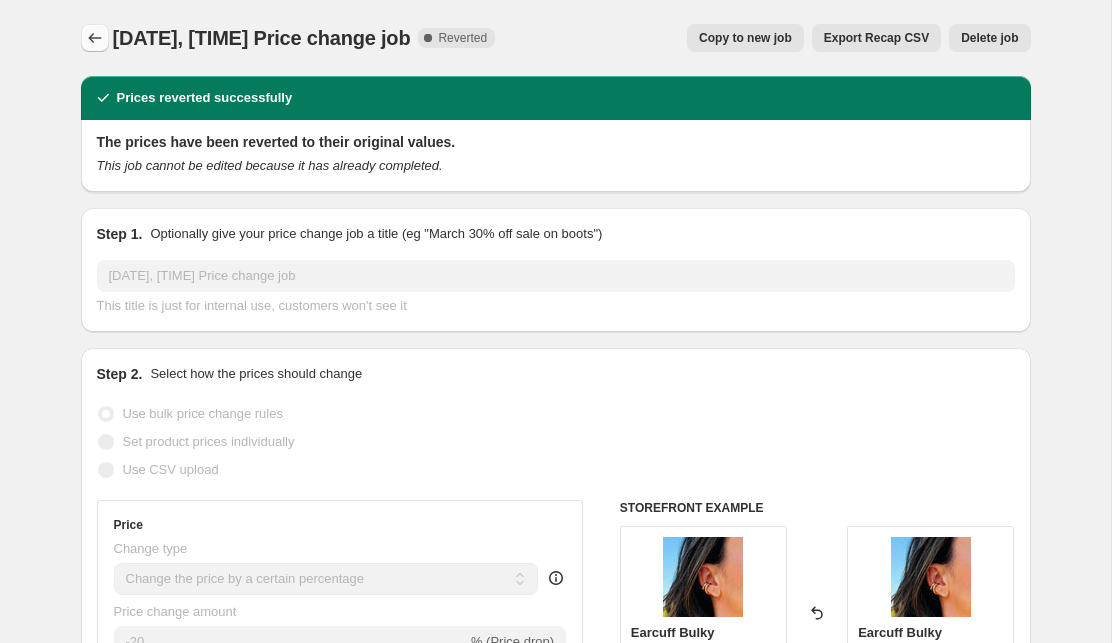 click 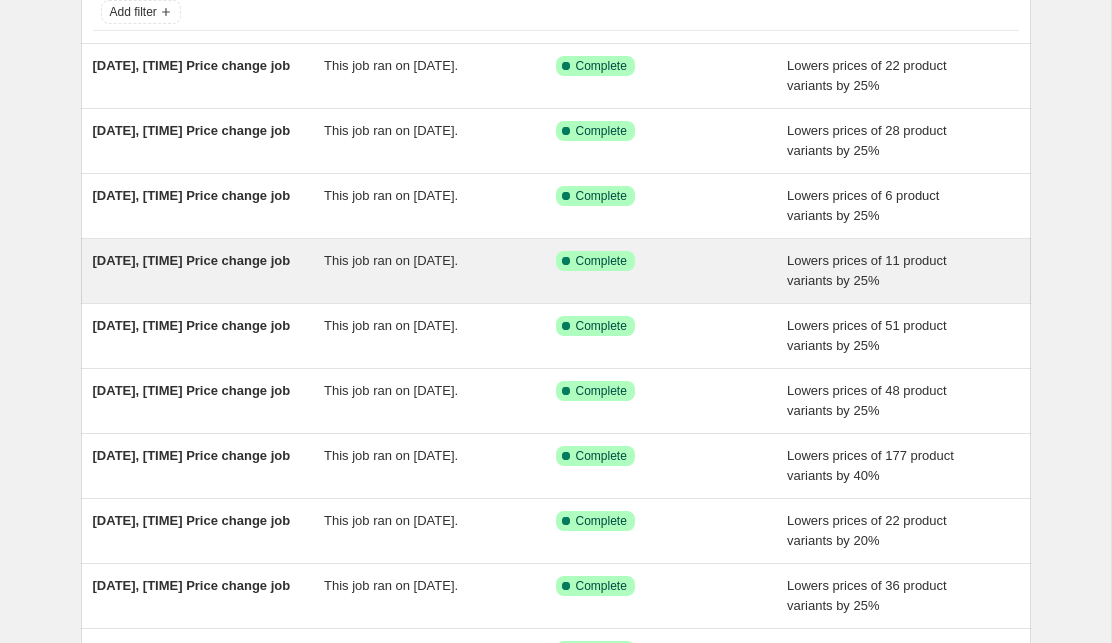 scroll, scrollTop: 145, scrollLeft: 0, axis: vertical 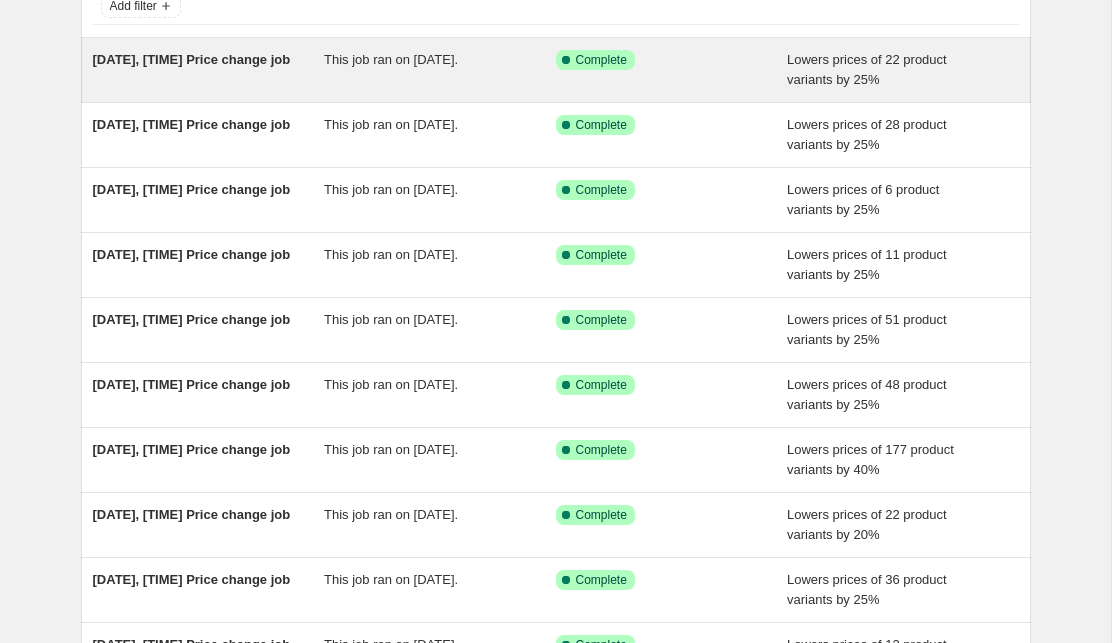 click on "This job ran on [DATE]." at bounding box center (440, 70) 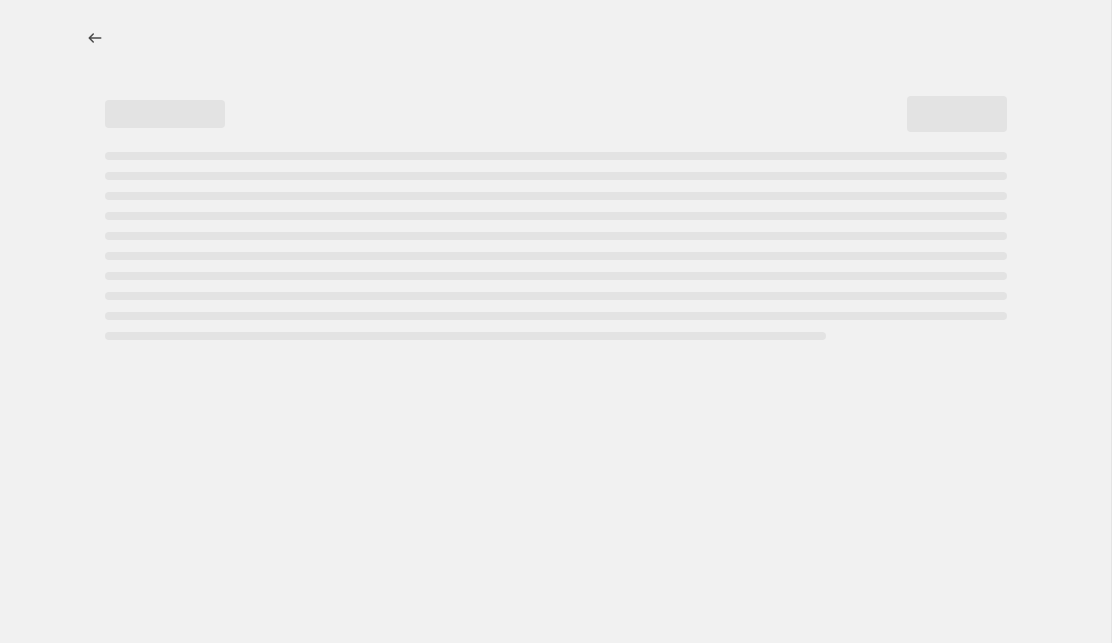 select on "percentage" 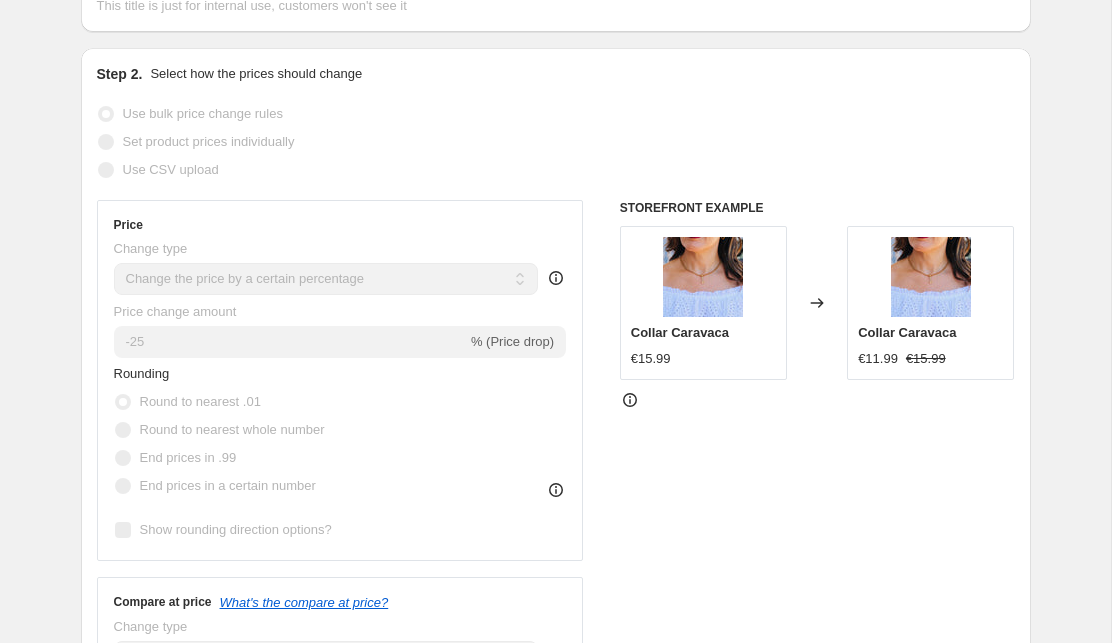 scroll, scrollTop: 362, scrollLeft: 0, axis: vertical 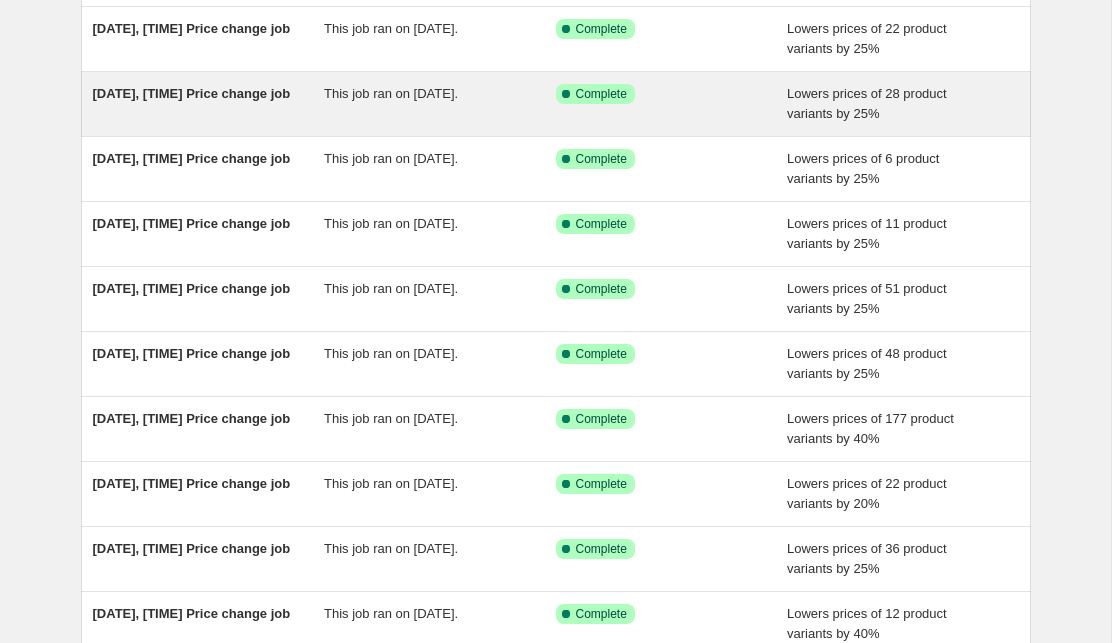 click on "[DATE], [TIME] Price change job" at bounding box center [209, 104] 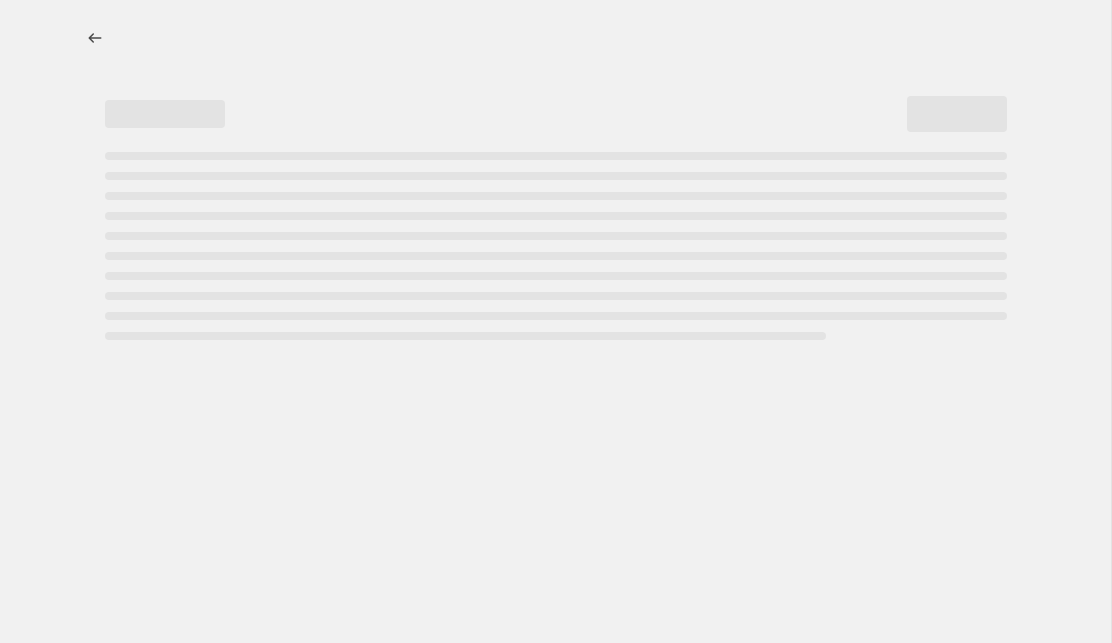 select on "percentage" 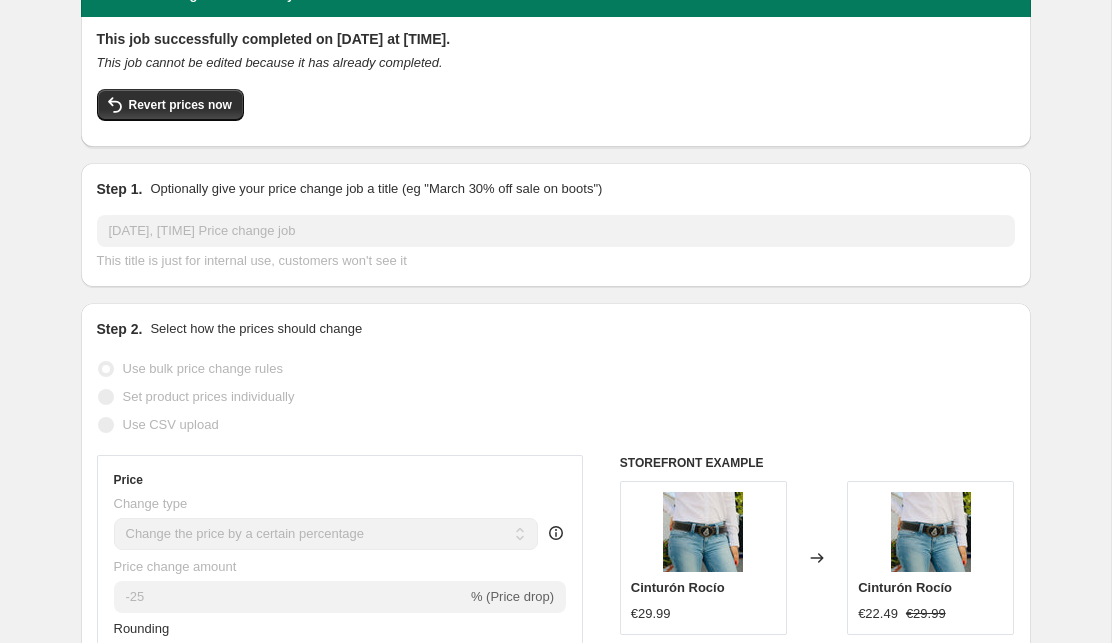 scroll, scrollTop: 118, scrollLeft: 0, axis: vertical 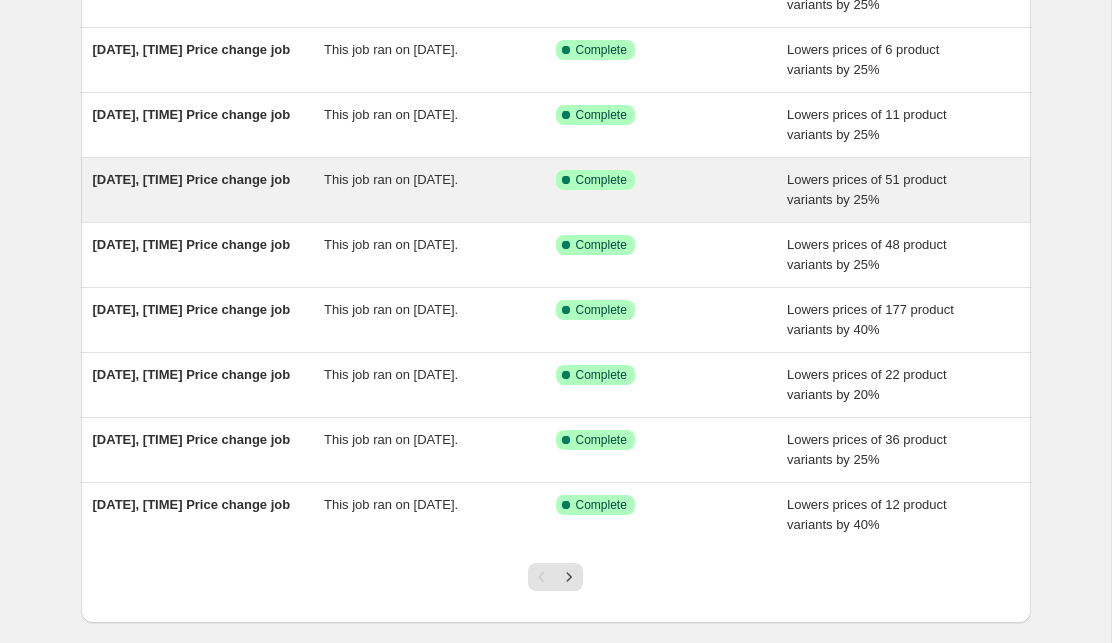 click on "This job ran on [DATE]." at bounding box center [440, 190] 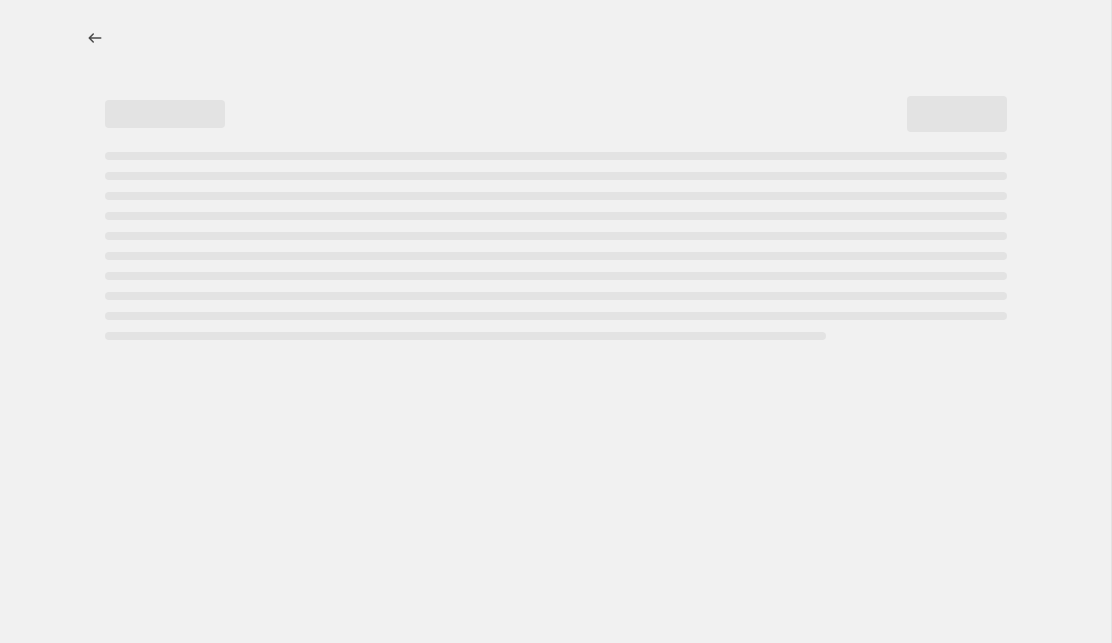 select on "percentage" 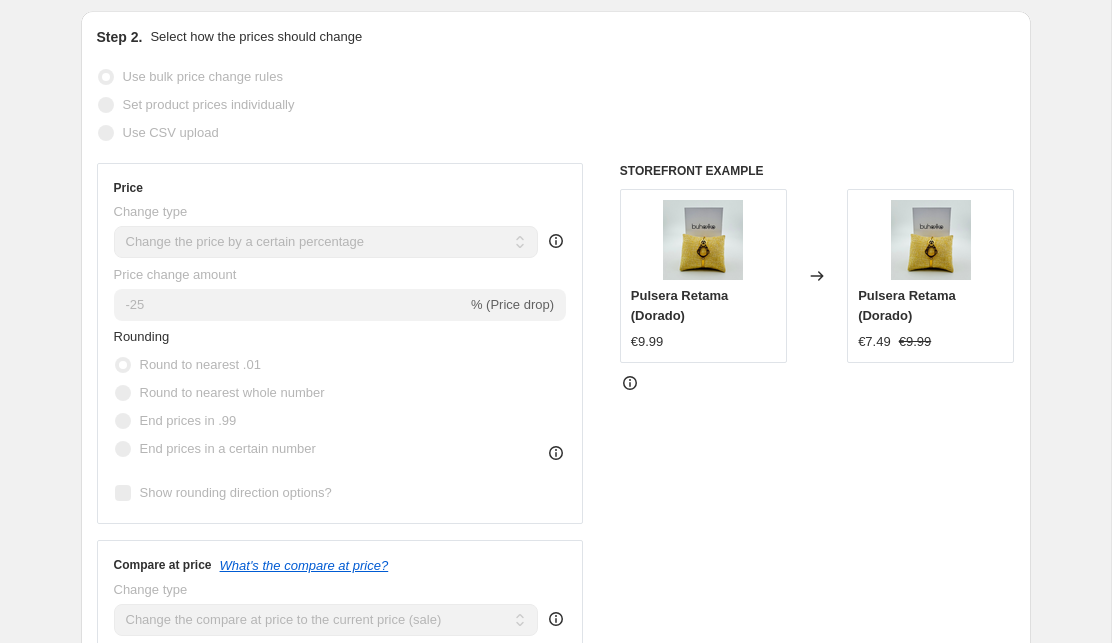 scroll, scrollTop: 396, scrollLeft: 0, axis: vertical 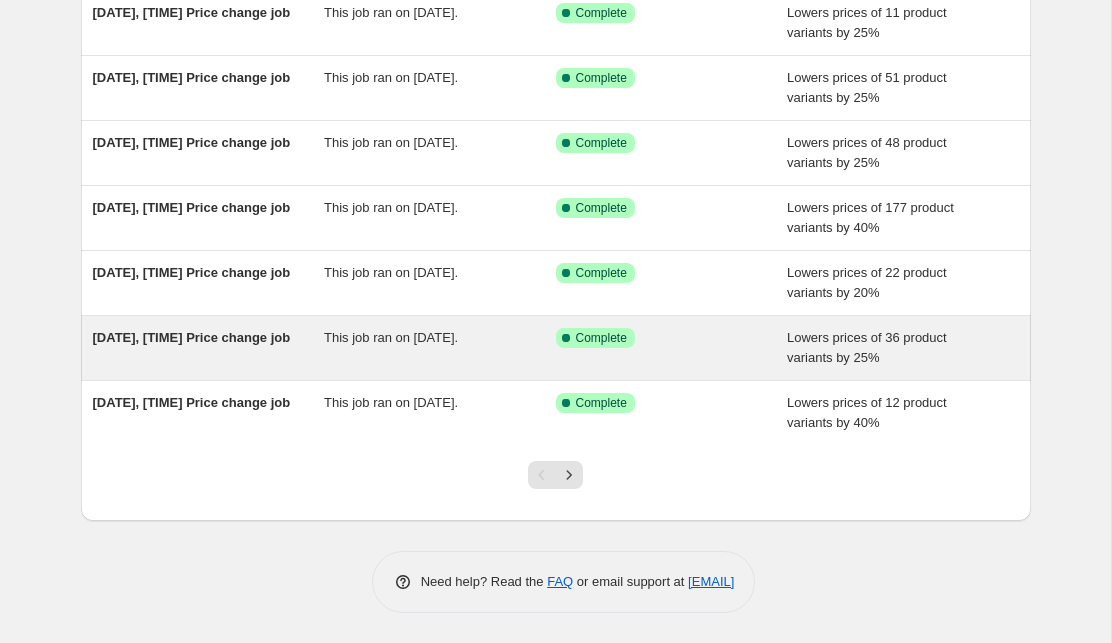 click on "This job ran on [DATE]." at bounding box center (440, 348) 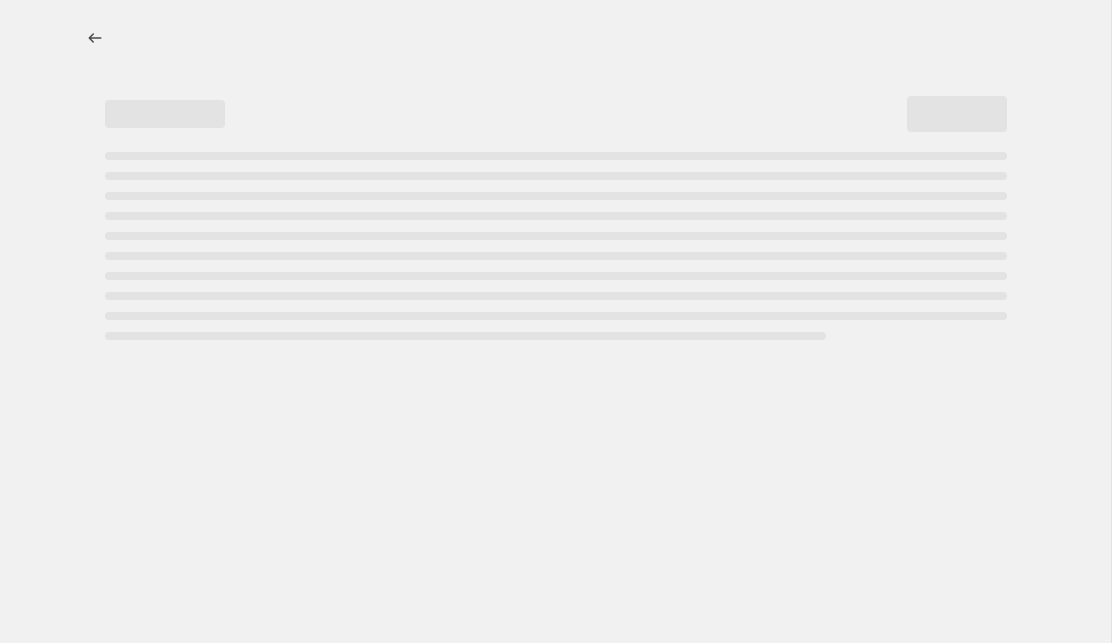 select on "percentage" 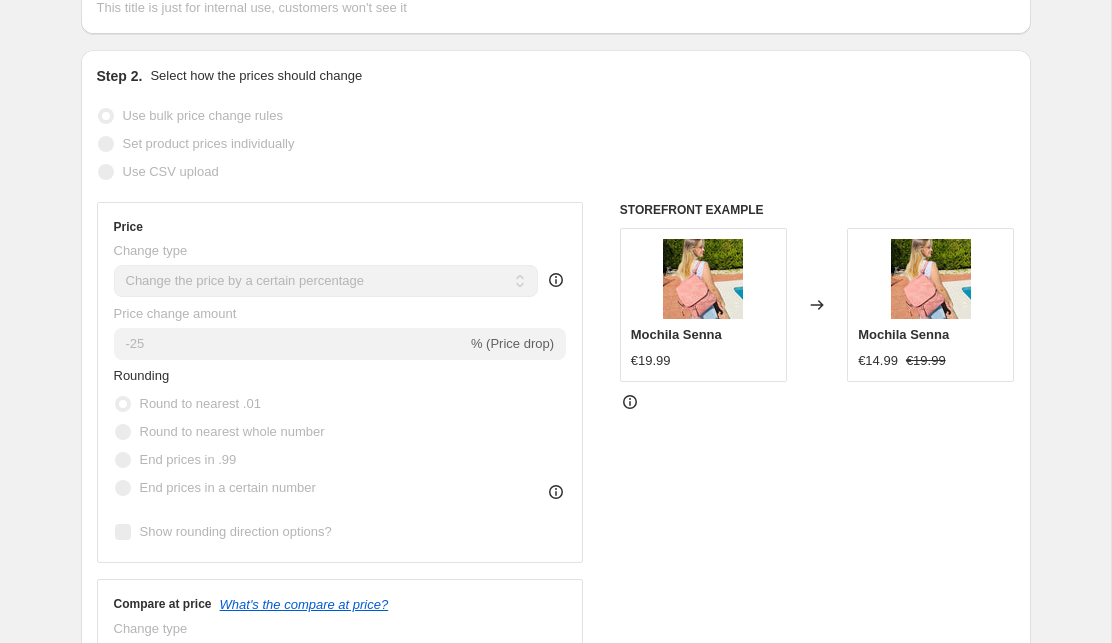 scroll, scrollTop: 361, scrollLeft: 0, axis: vertical 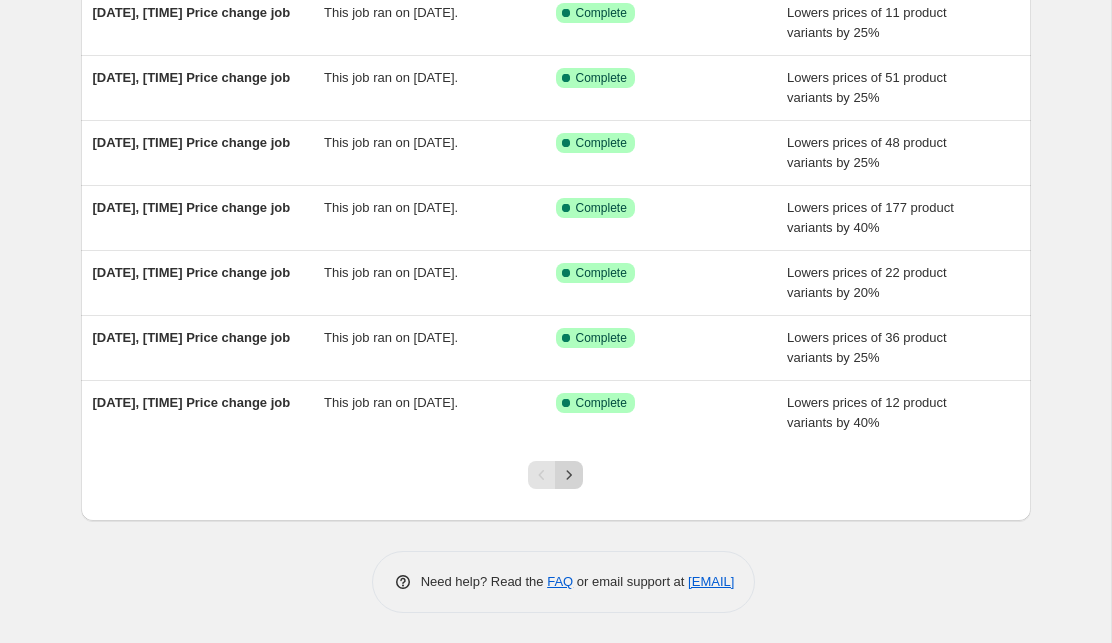 click 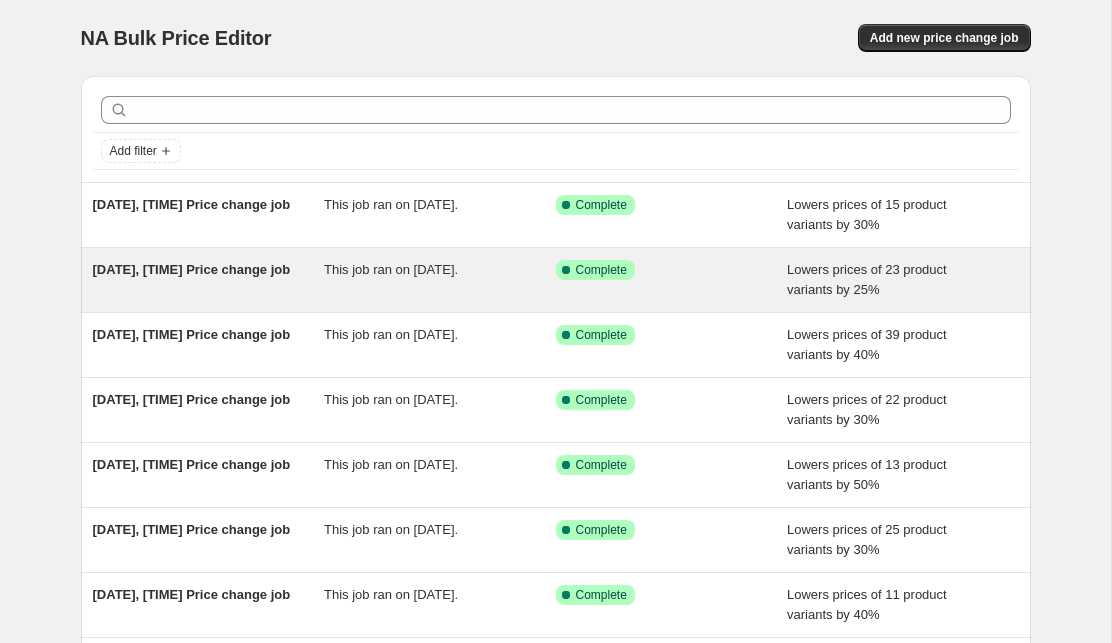 click on "This job ran on [DATE]." at bounding box center (440, 280) 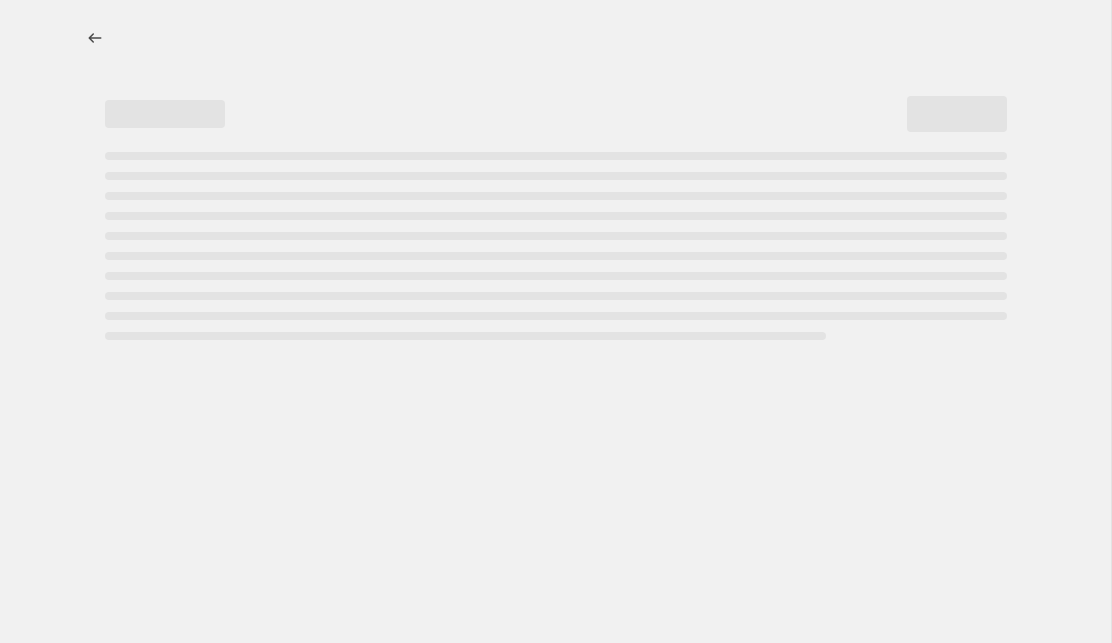 select on "percentage" 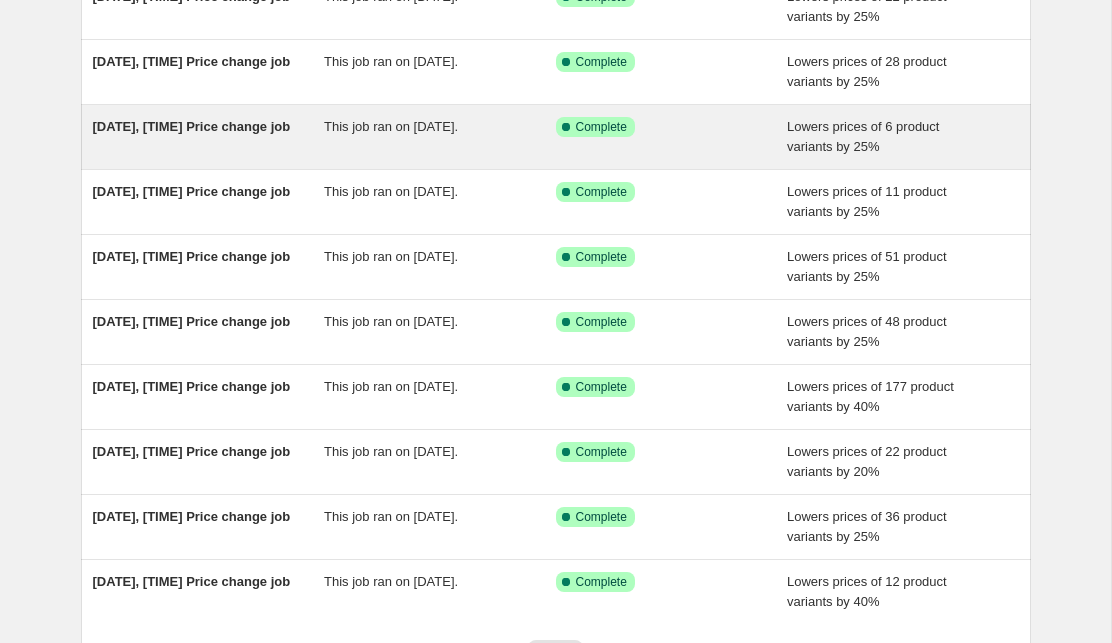 scroll, scrollTop: 238, scrollLeft: 0, axis: vertical 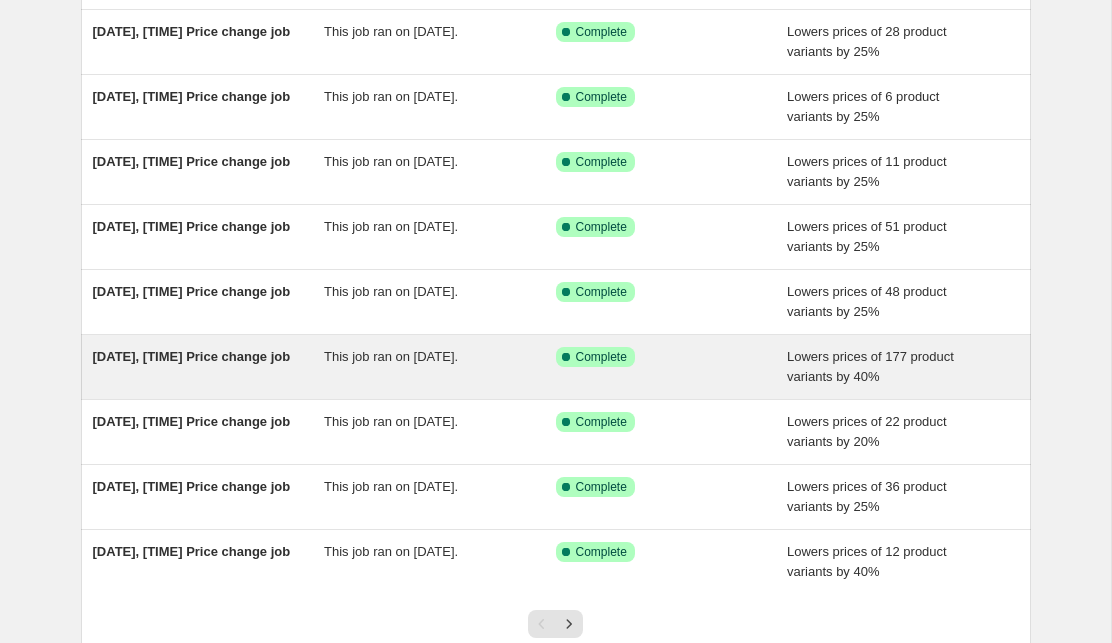 click on "This job ran on [DATE]." at bounding box center [440, 367] 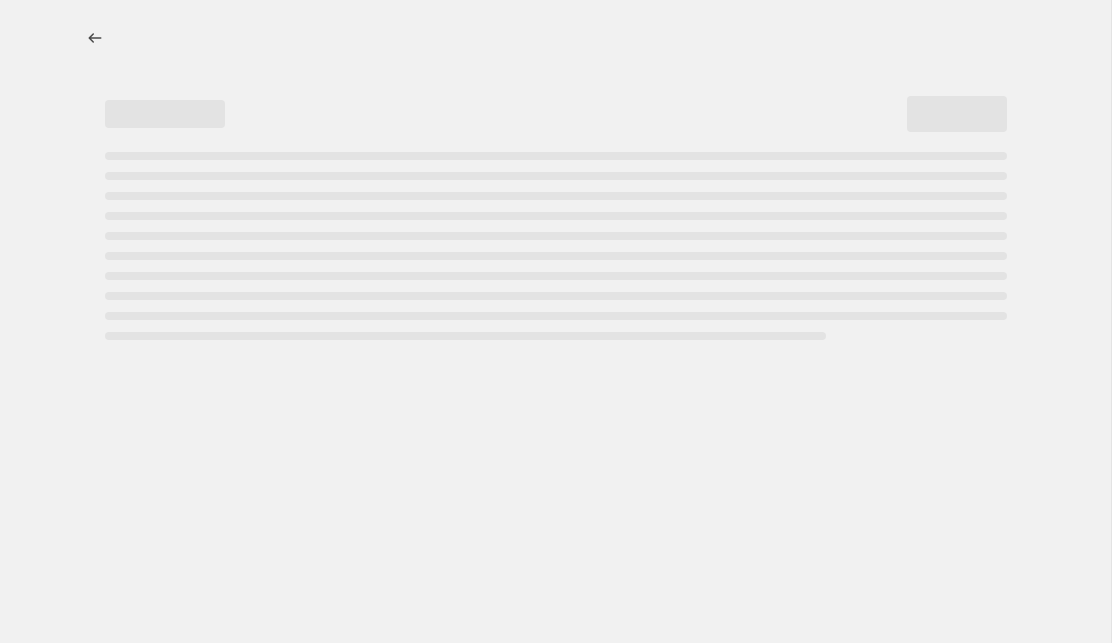 select on "percentage" 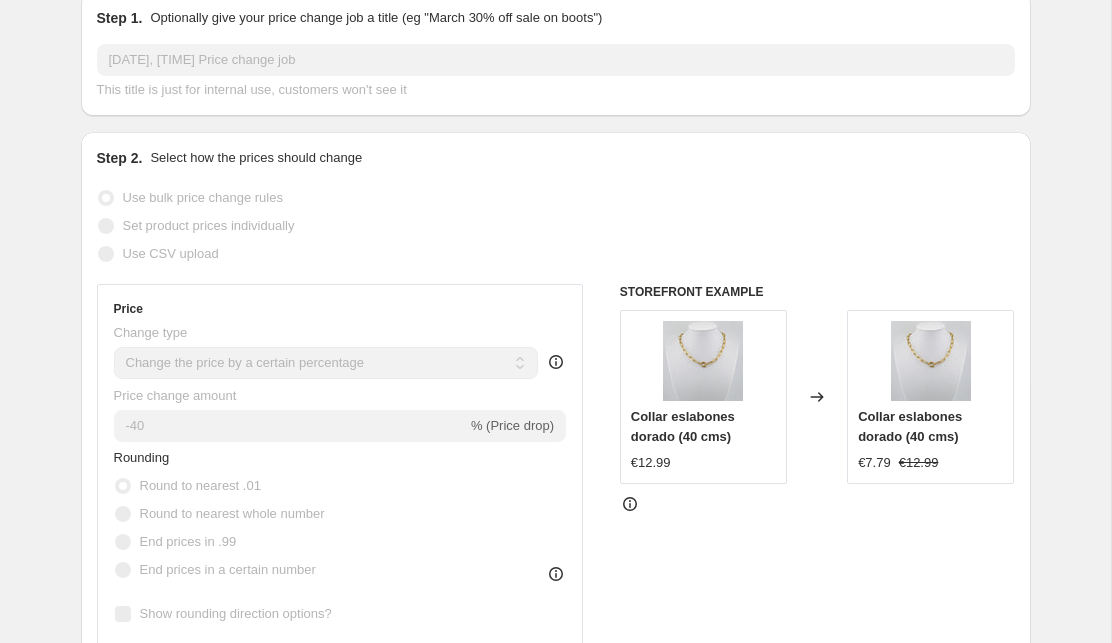 scroll, scrollTop: 289, scrollLeft: 0, axis: vertical 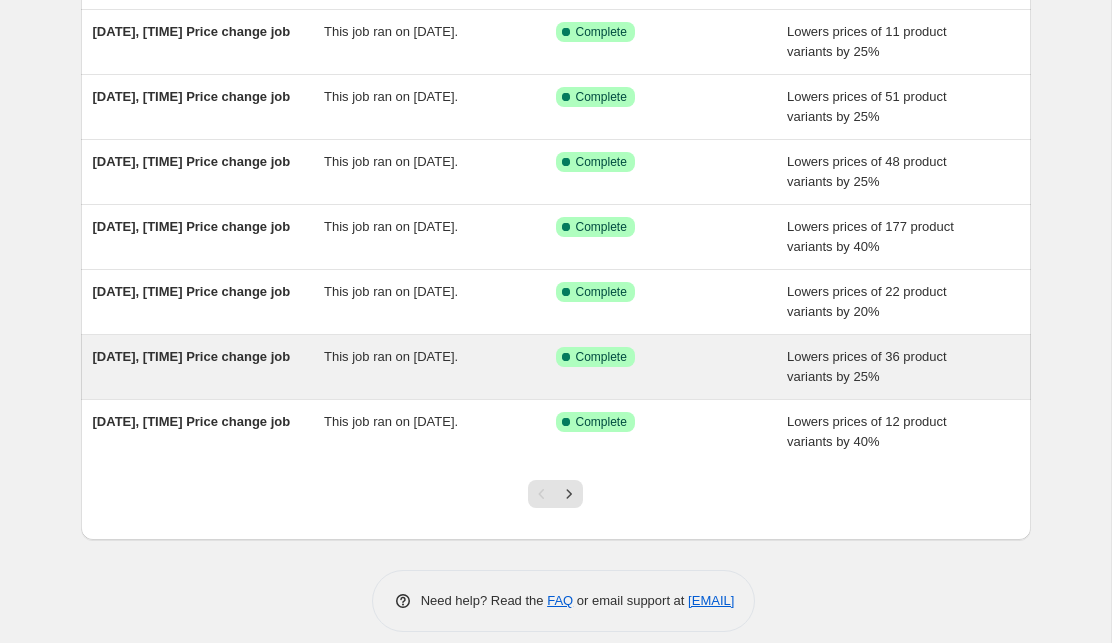 click on "This job ran on [DATE]." at bounding box center (391, 356) 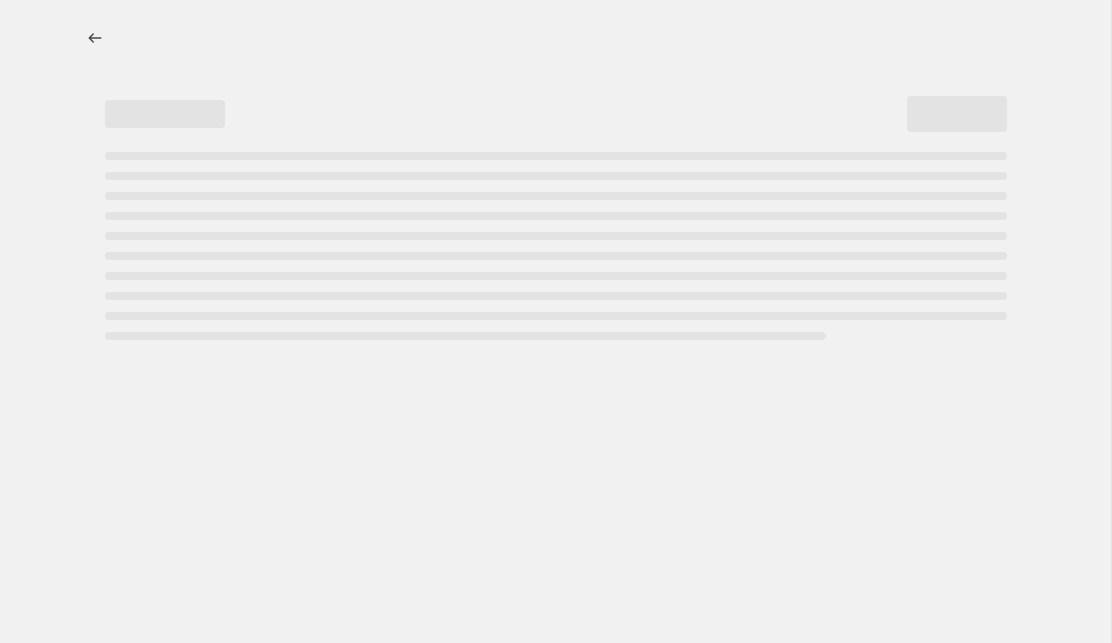 select on "percentage" 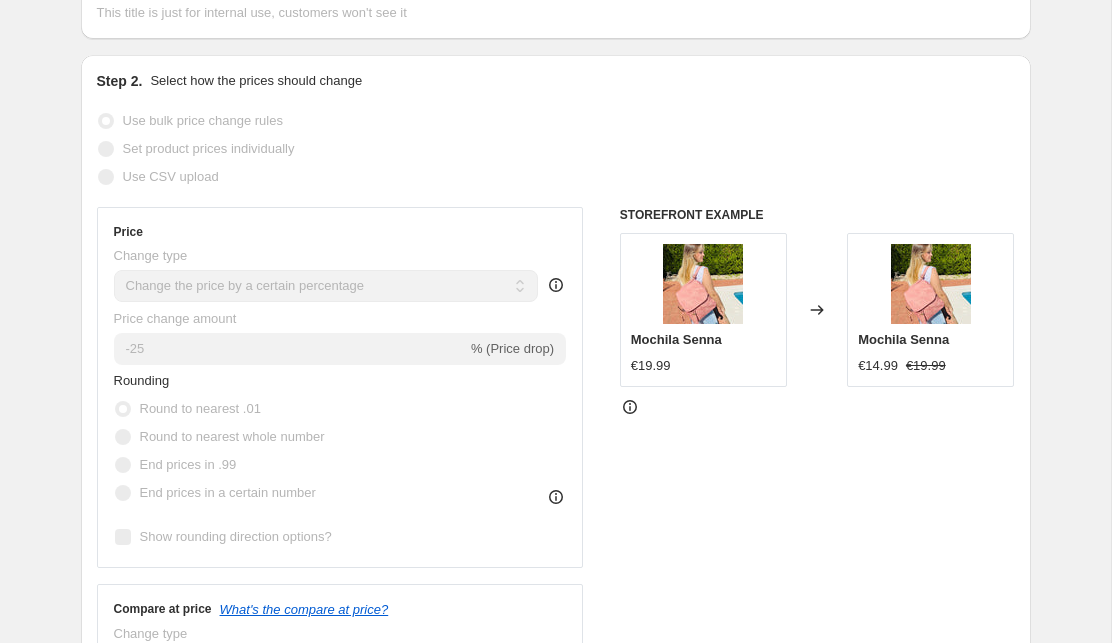 scroll, scrollTop: 354, scrollLeft: 0, axis: vertical 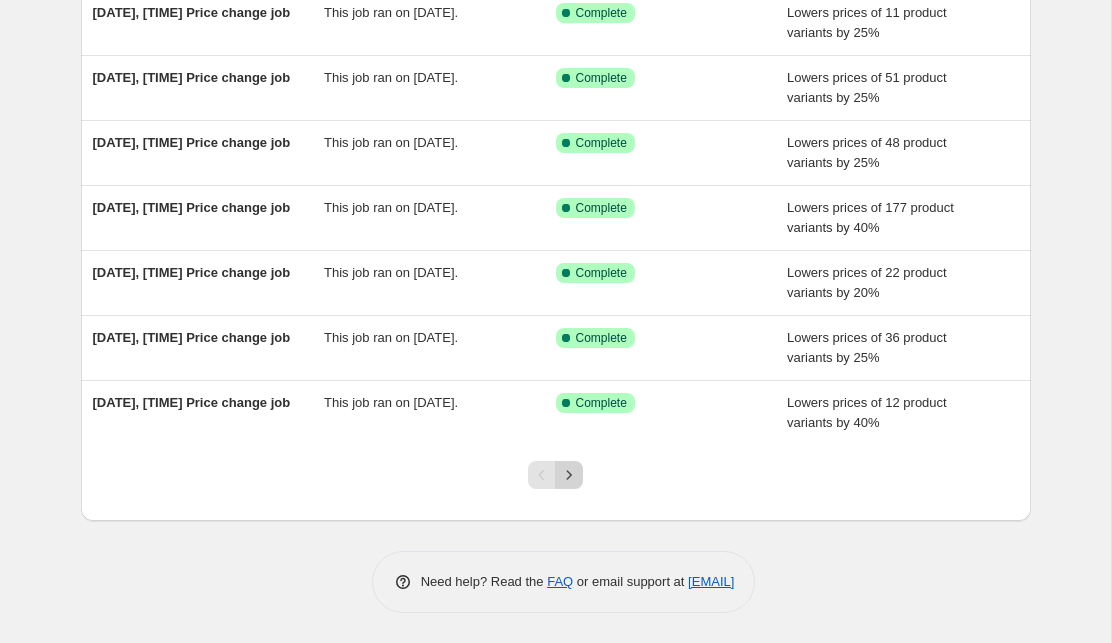 click 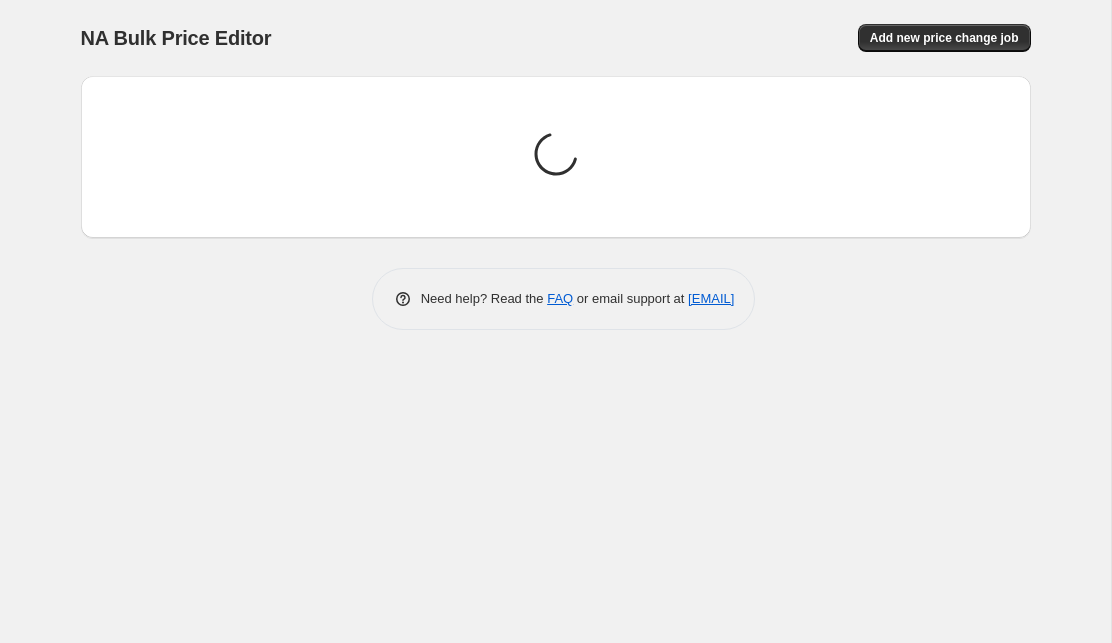 scroll, scrollTop: 0, scrollLeft: 0, axis: both 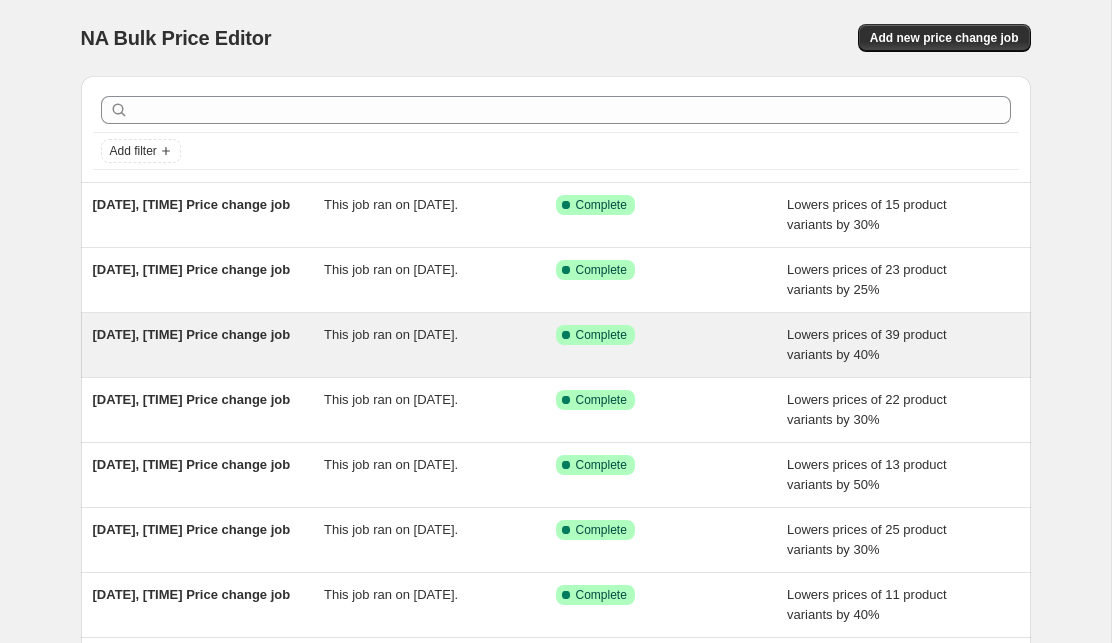 click on "This job ran on [DATE]." at bounding box center (440, 345) 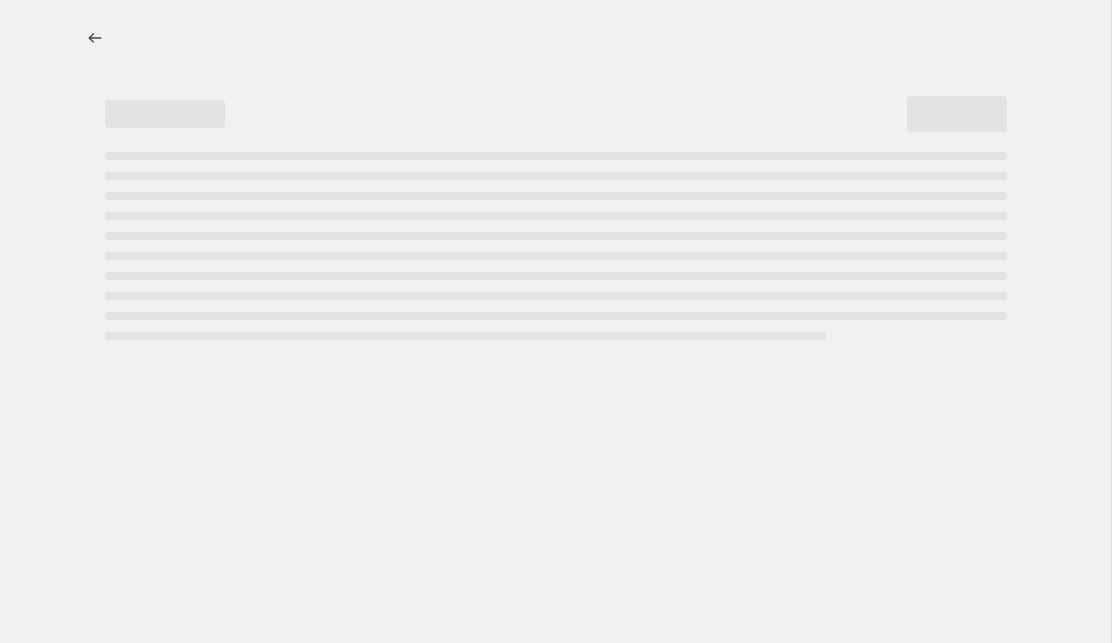select on "percentage" 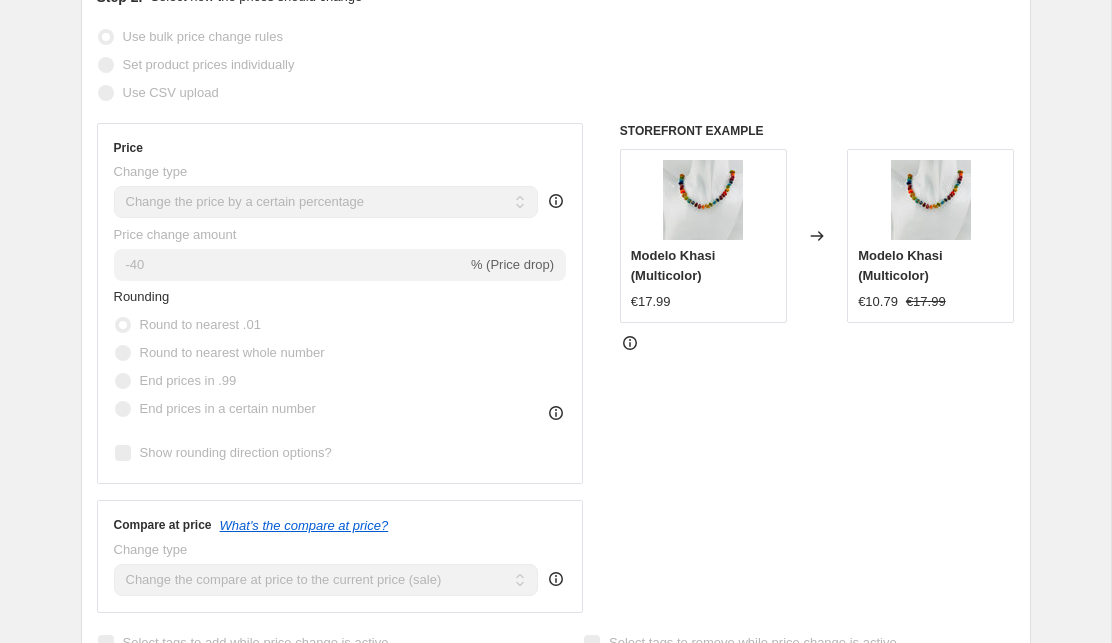 scroll, scrollTop: 470, scrollLeft: 0, axis: vertical 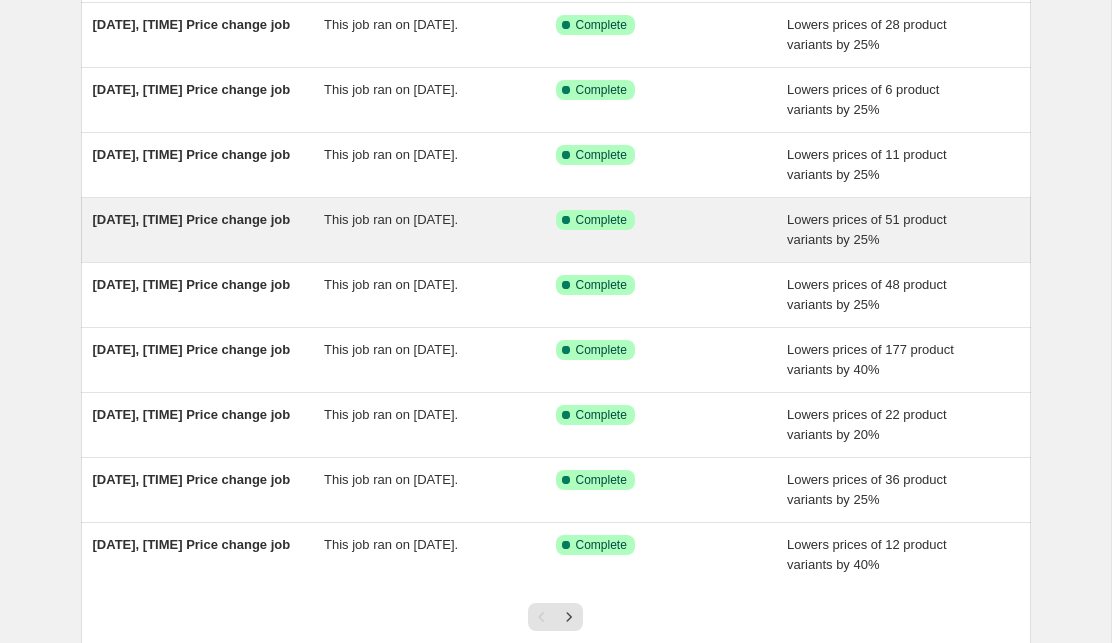 click on "This job ran on [DATE]." at bounding box center (440, 230) 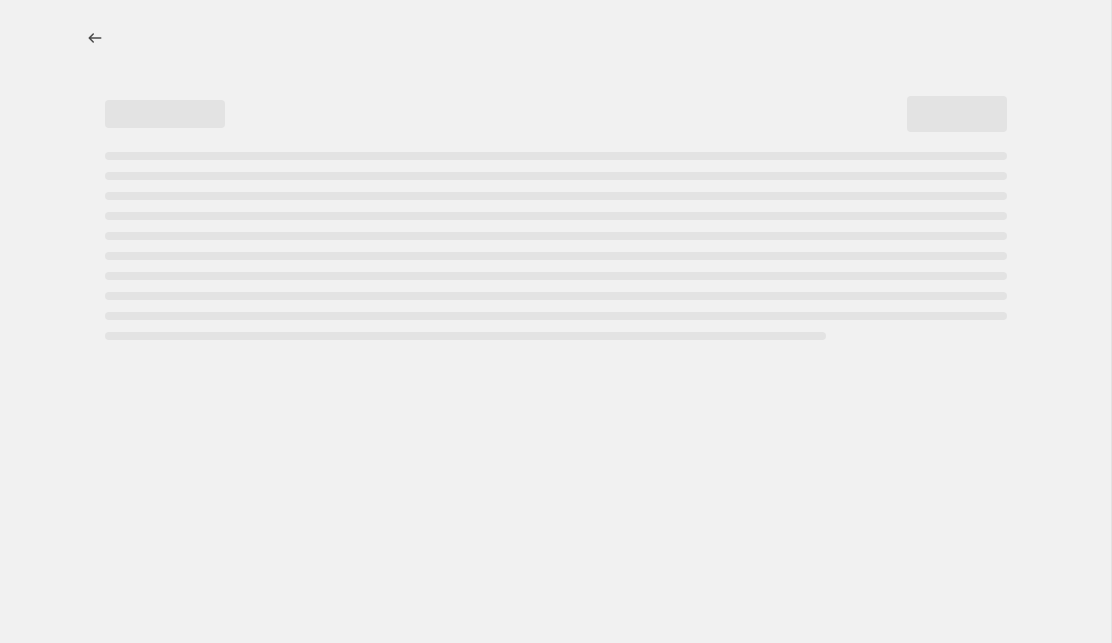 select on "percentage" 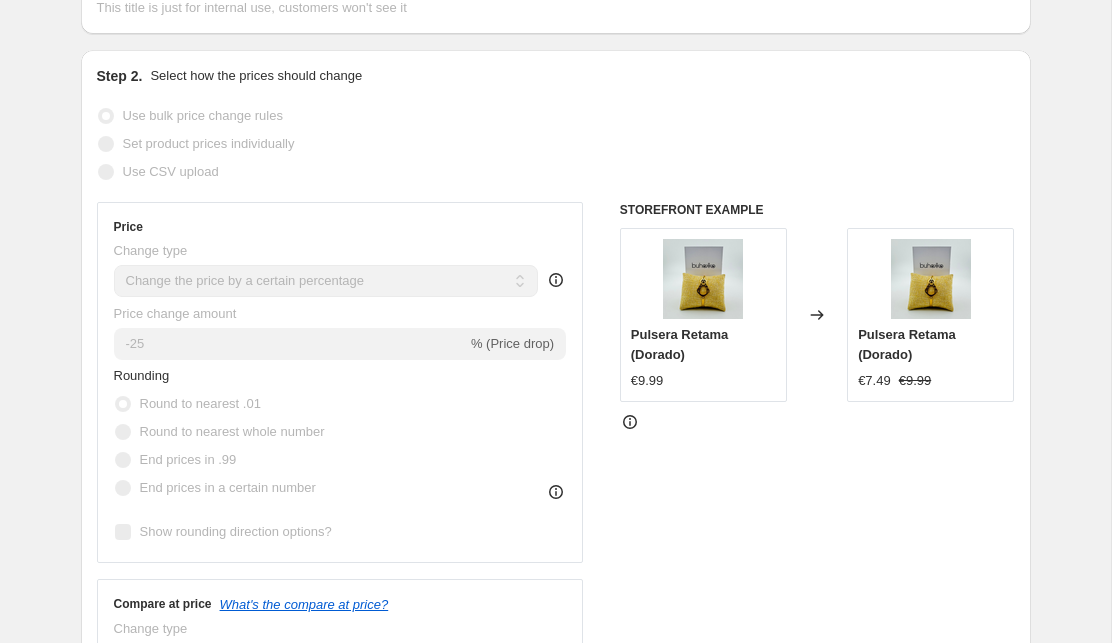 scroll, scrollTop: 360, scrollLeft: 0, axis: vertical 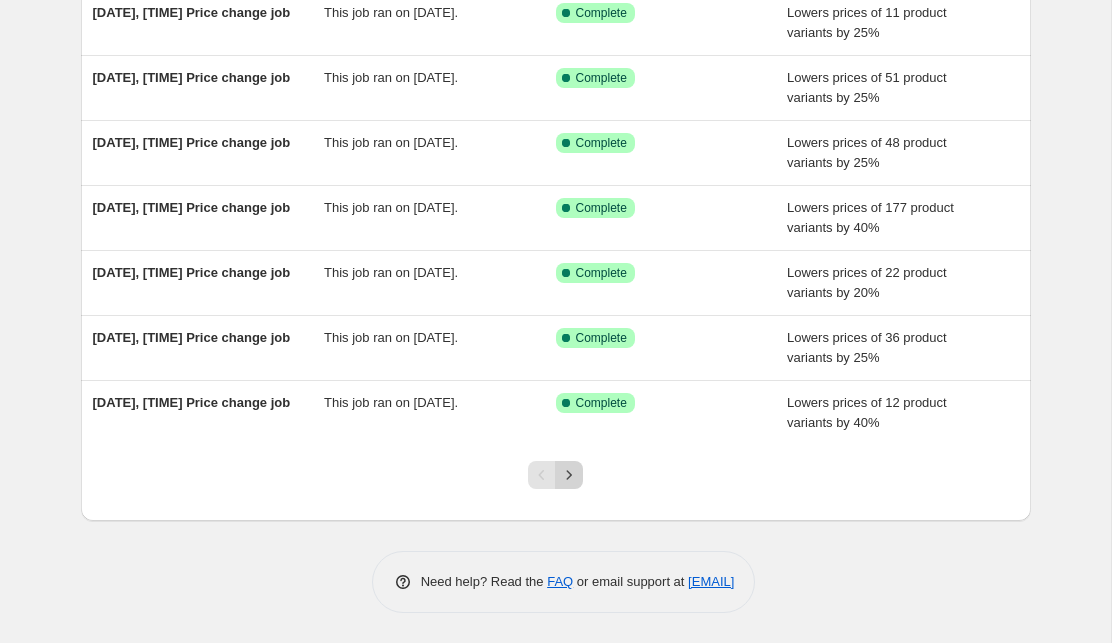 click 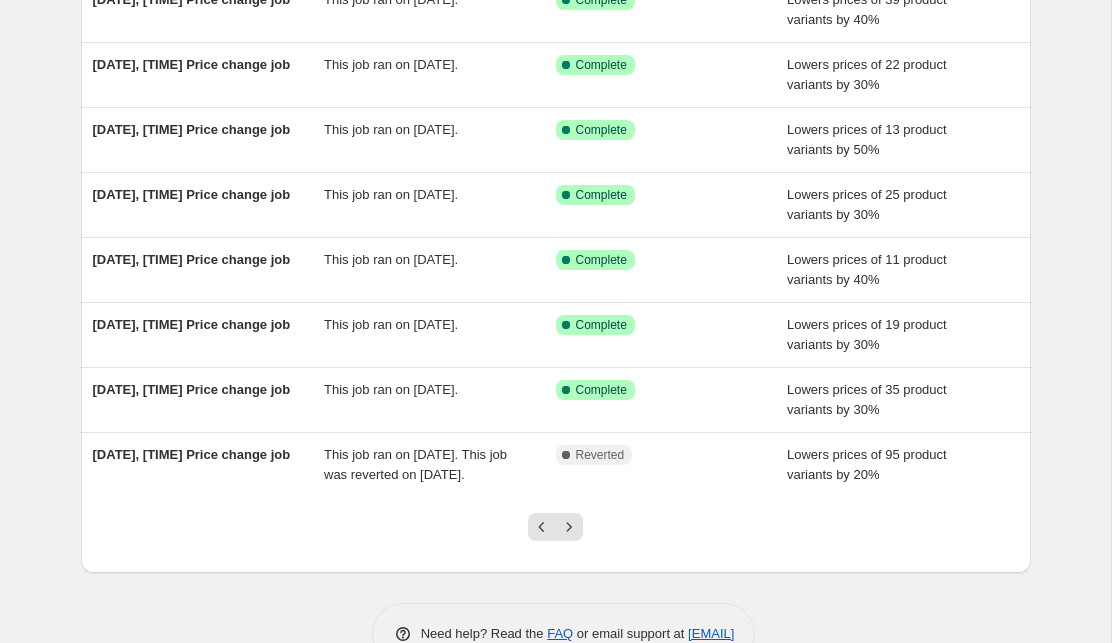 scroll, scrollTop: 407, scrollLeft: 0, axis: vertical 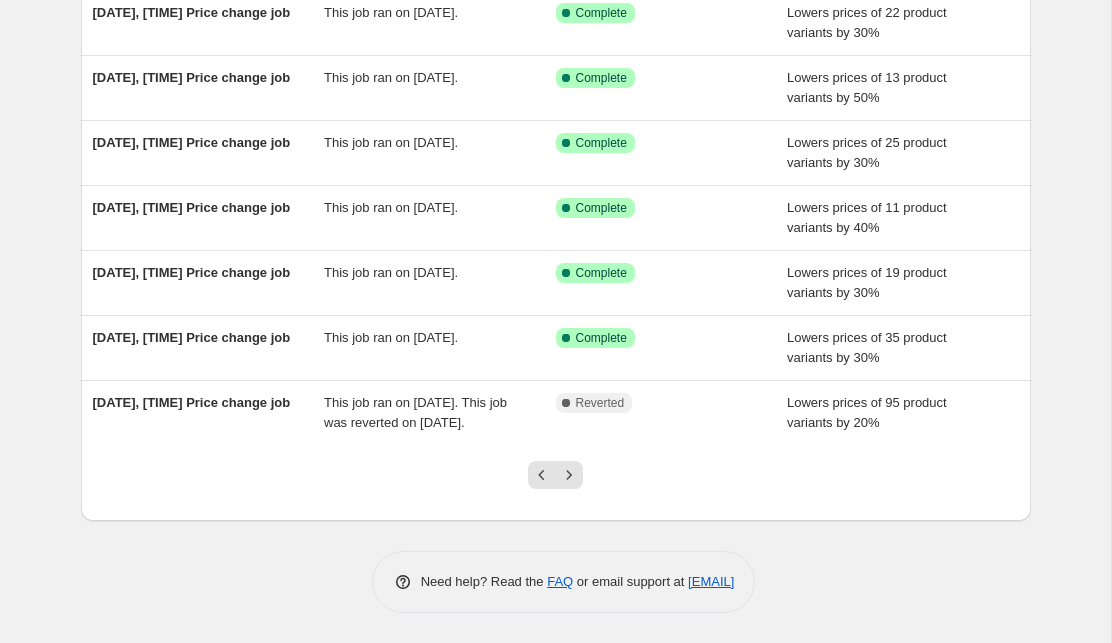 click 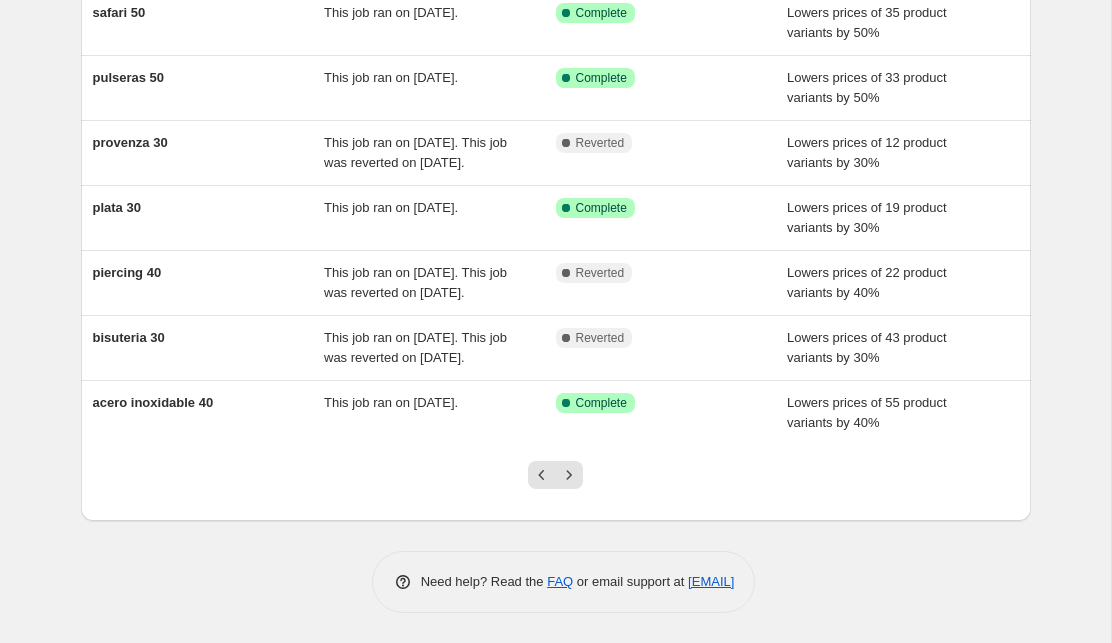 scroll, scrollTop: 487, scrollLeft: 0, axis: vertical 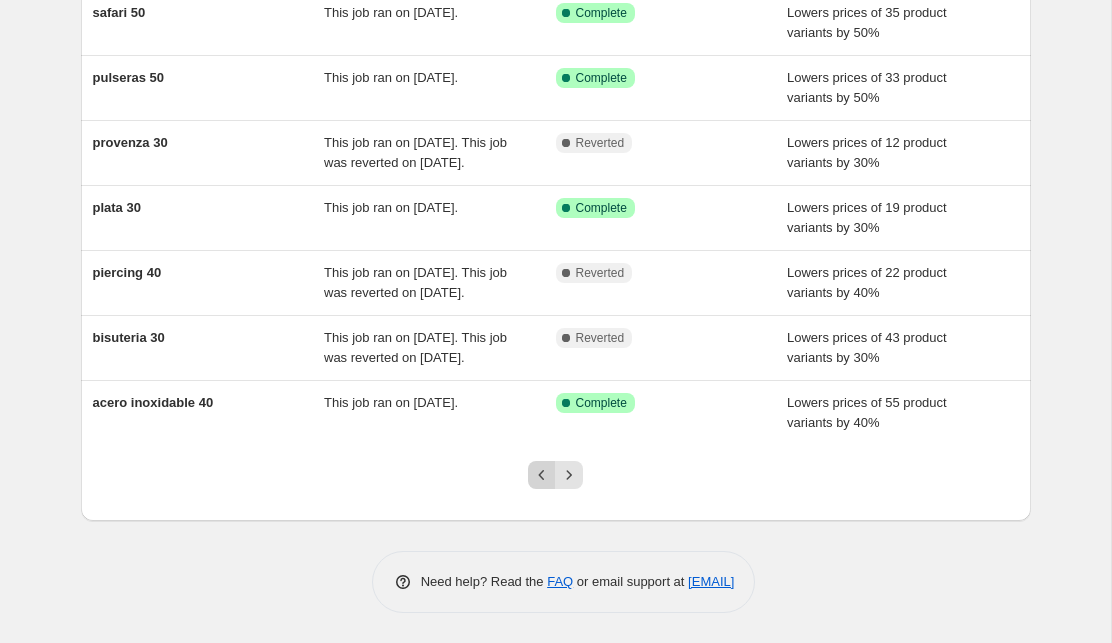 click 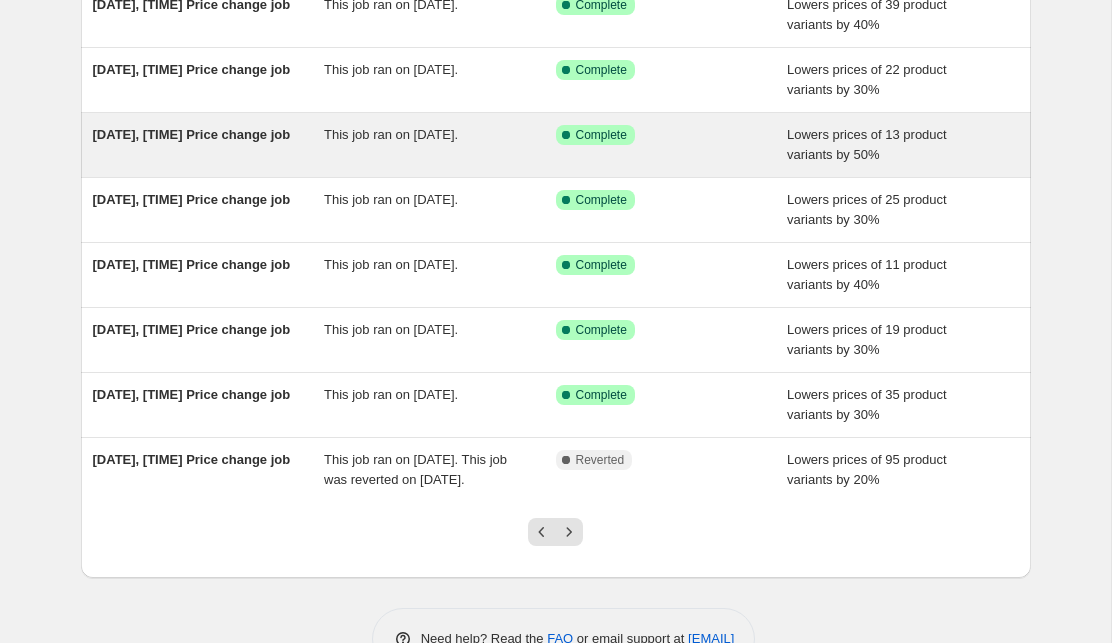 scroll, scrollTop: 407, scrollLeft: 0, axis: vertical 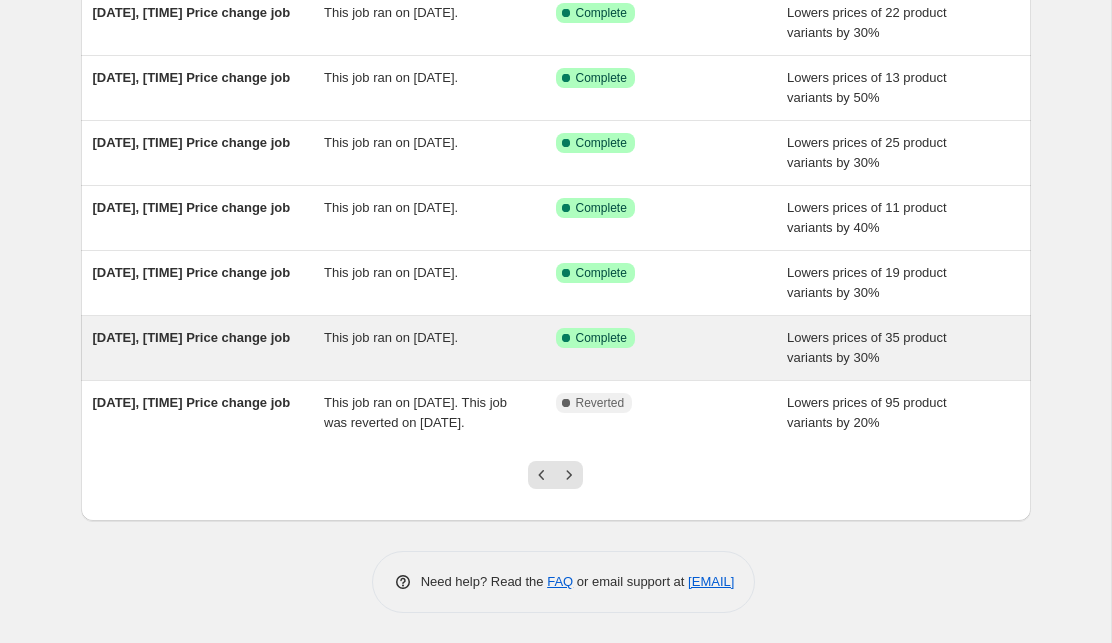 click on "This job ran on [DATE]." at bounding box center (440, 348) 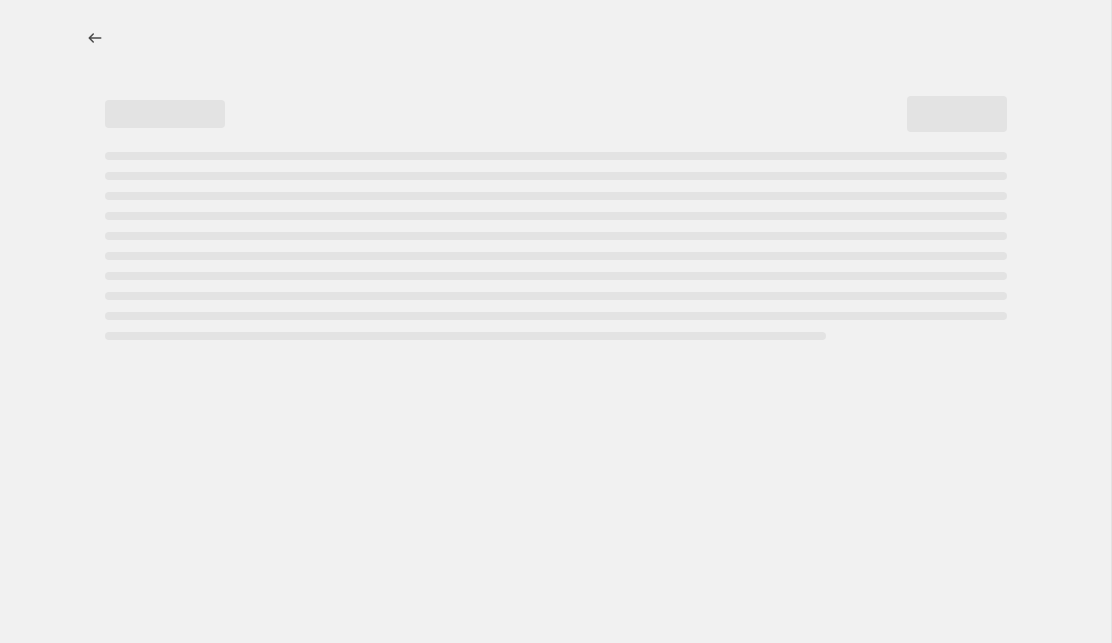 select on "percentage" 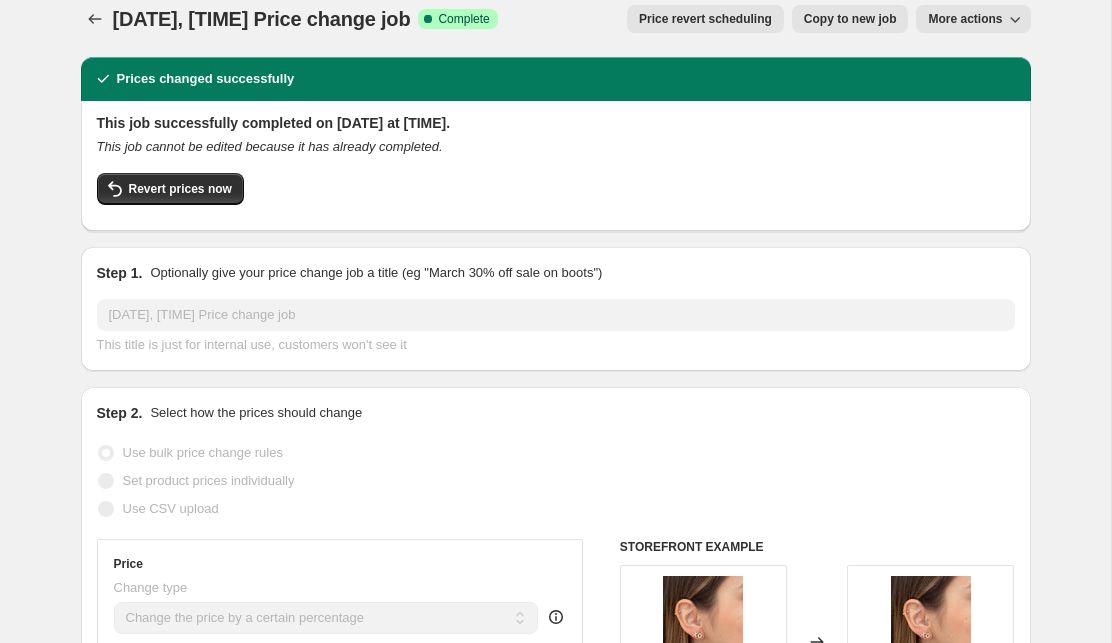 scroll, scrollTop: 0, scrollLeft: 0, axis: both 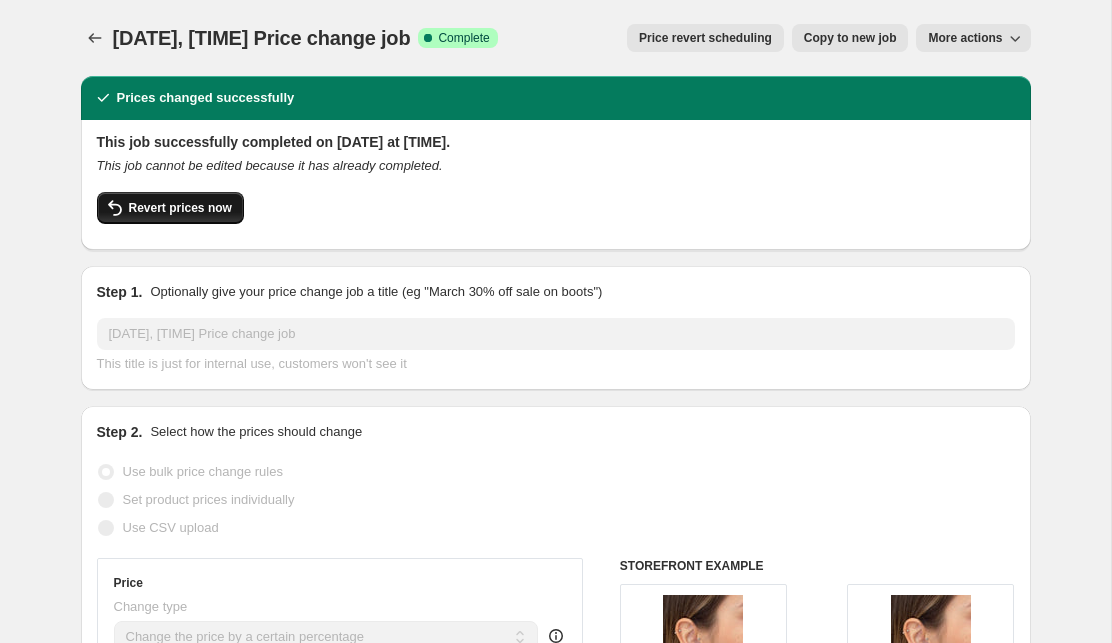 click on "Revert prices now" at bounding box center (180, 208) 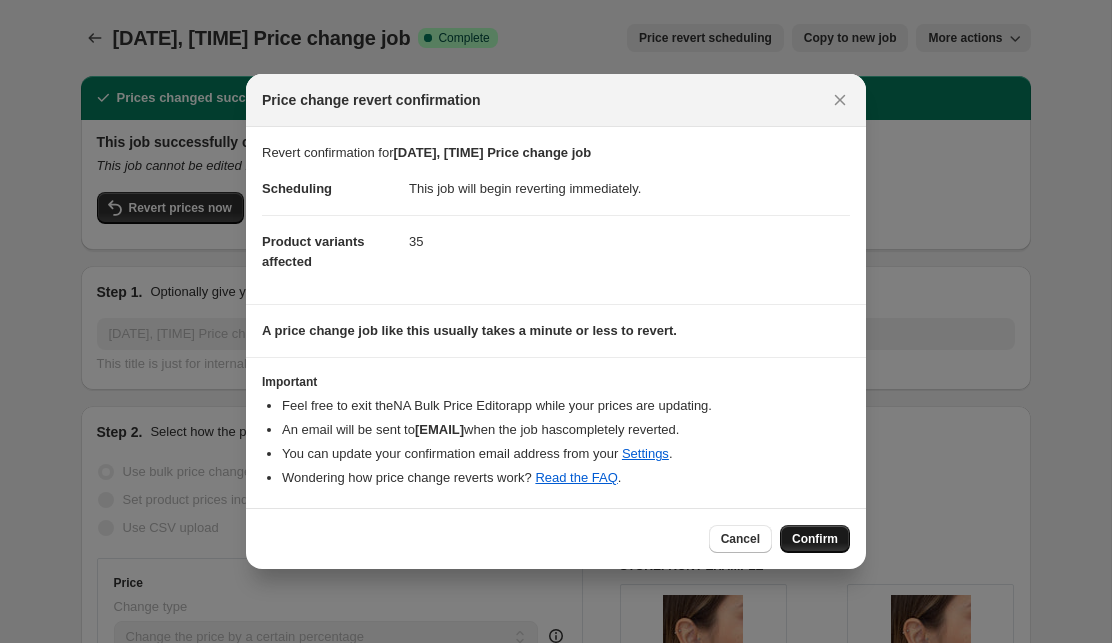 click on "Confirm" at bounding box center [815, 539] 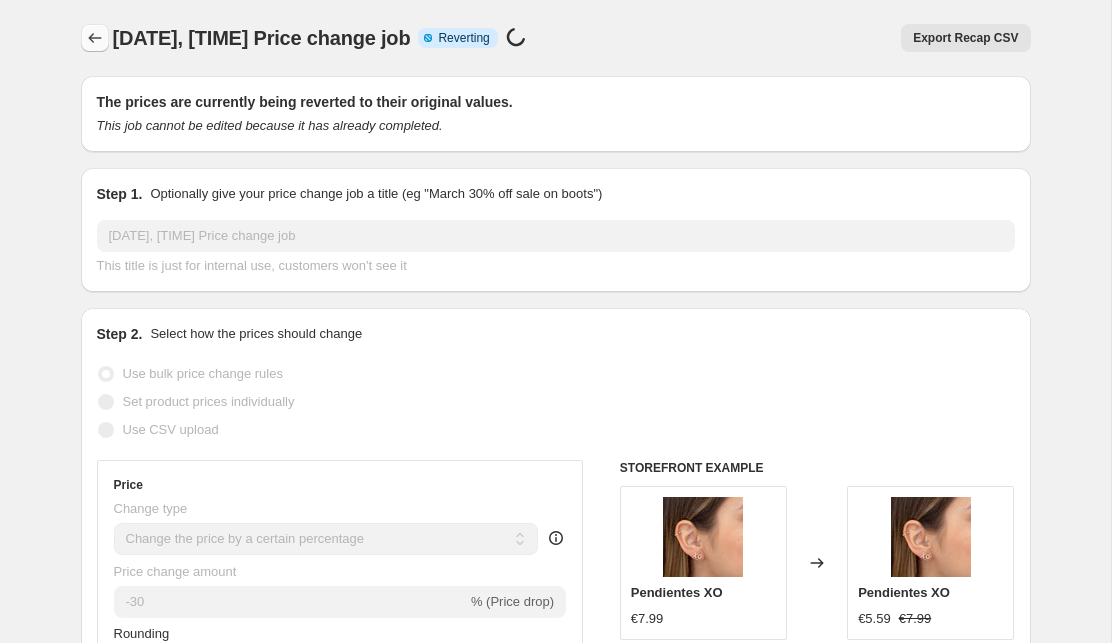 click 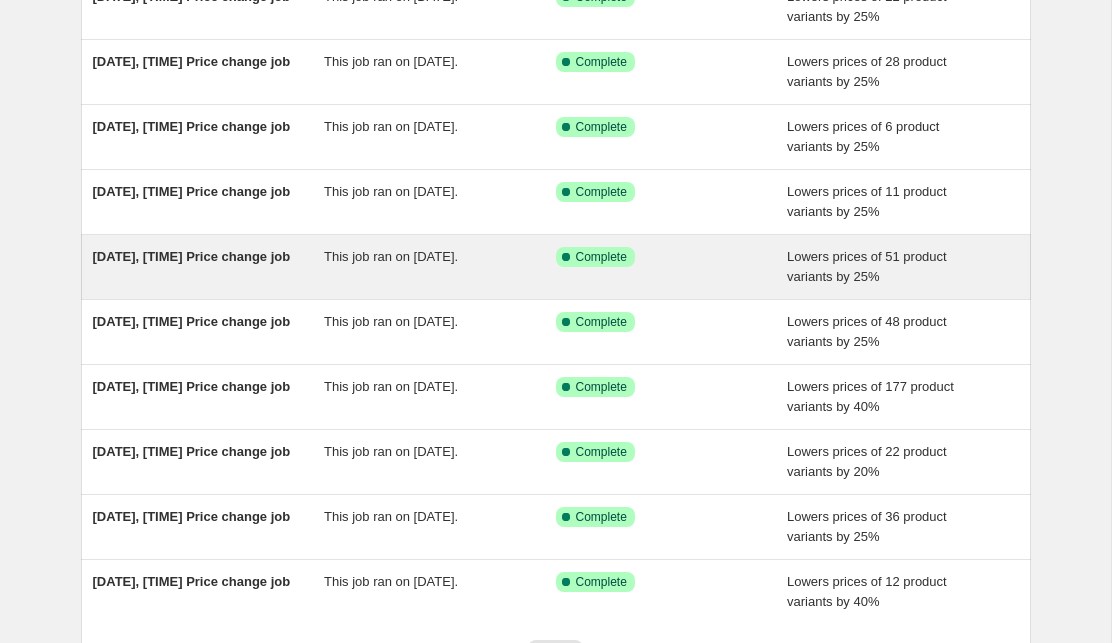 scroll, scrollTop: 387, scrollLeft: 0, axis: vertical 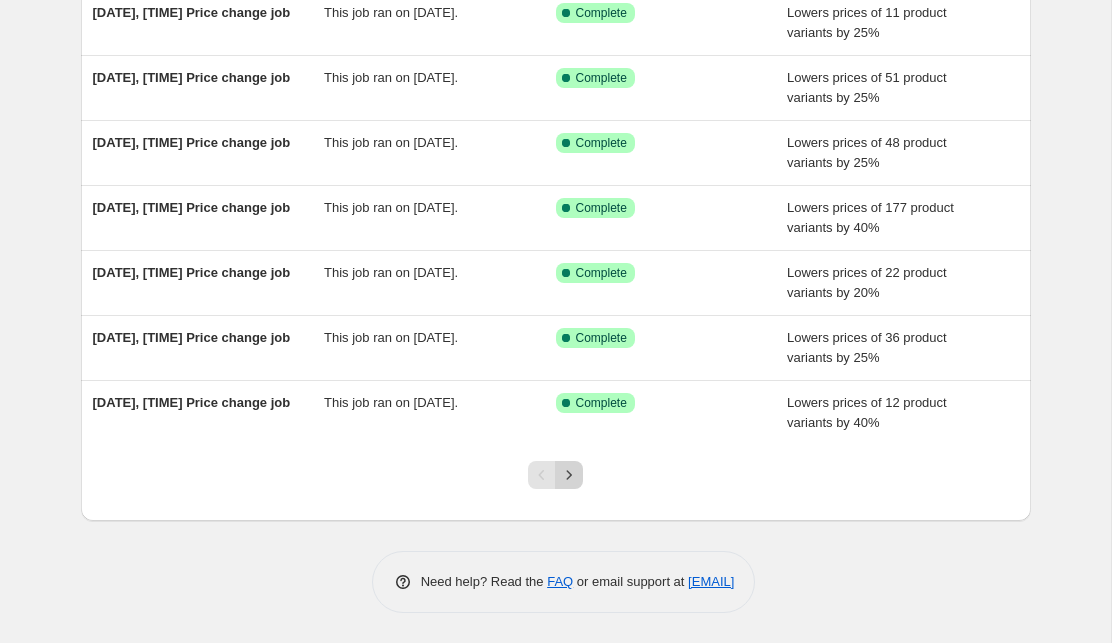 click 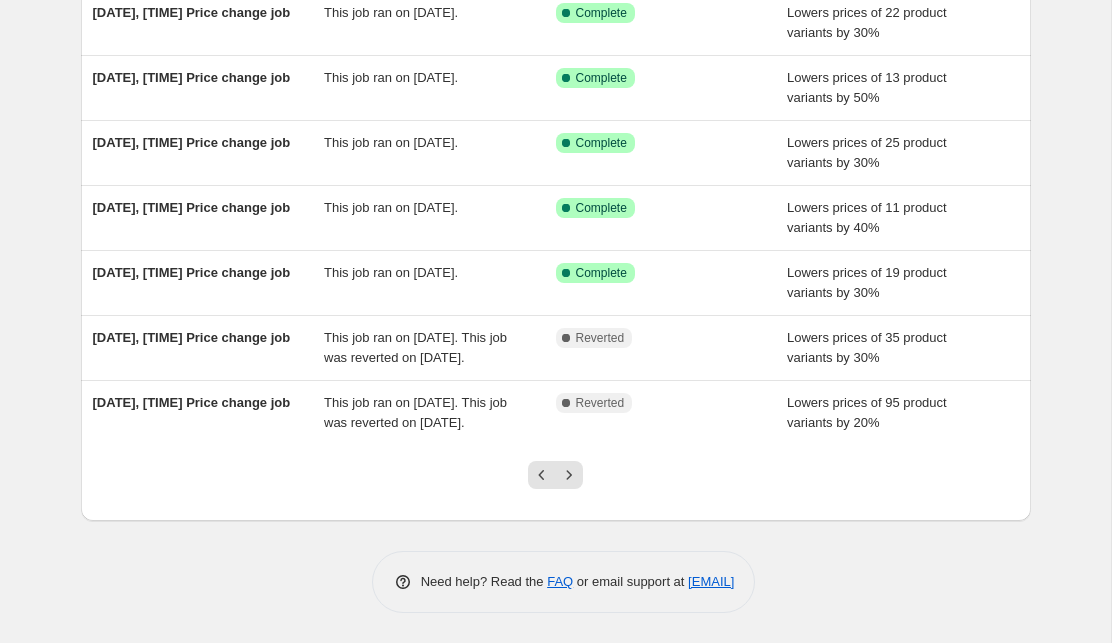 scroll, scrollTop: 427, scrollLeft: 0, axis: vertical 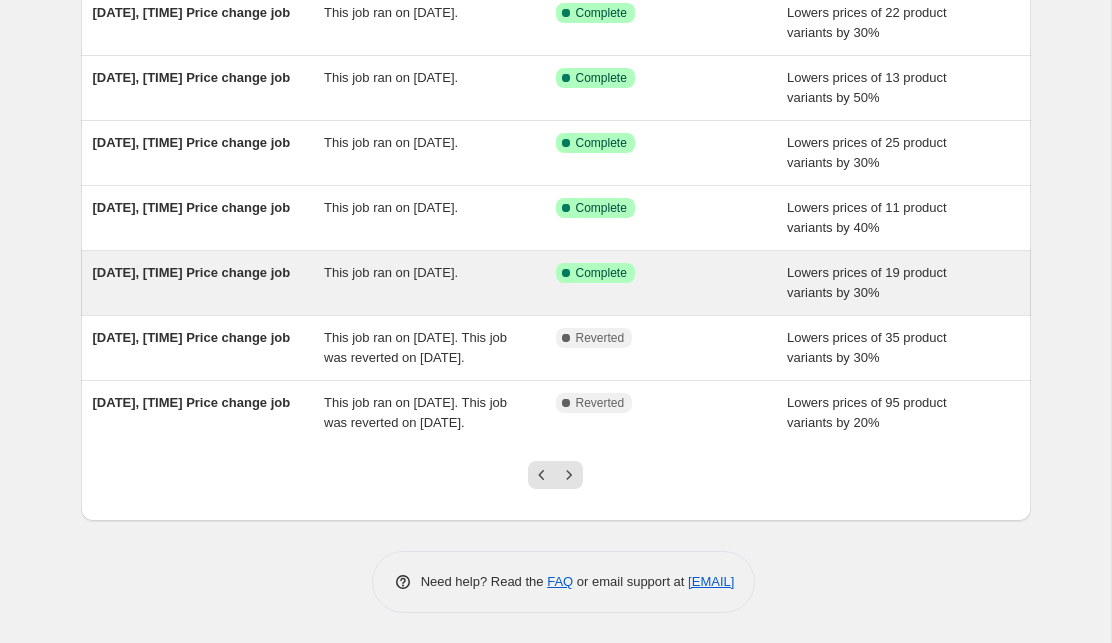 click on "This job ran on [DATE]." at bounding box center (391, 272) 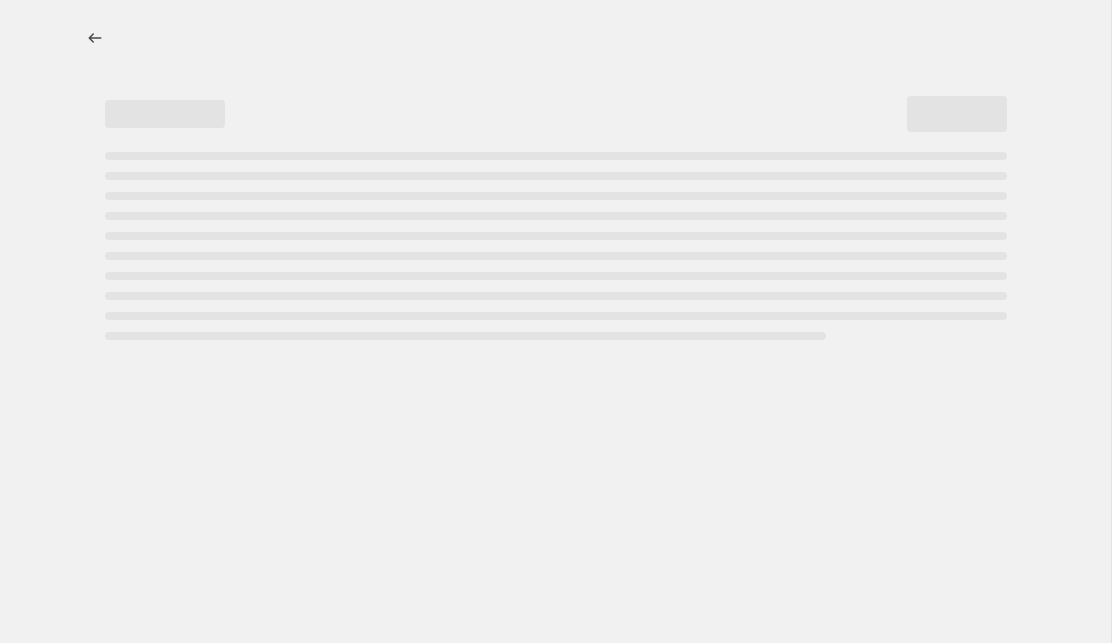 scroll, scrollTop: 0, scrollLeft: 0, axis: both 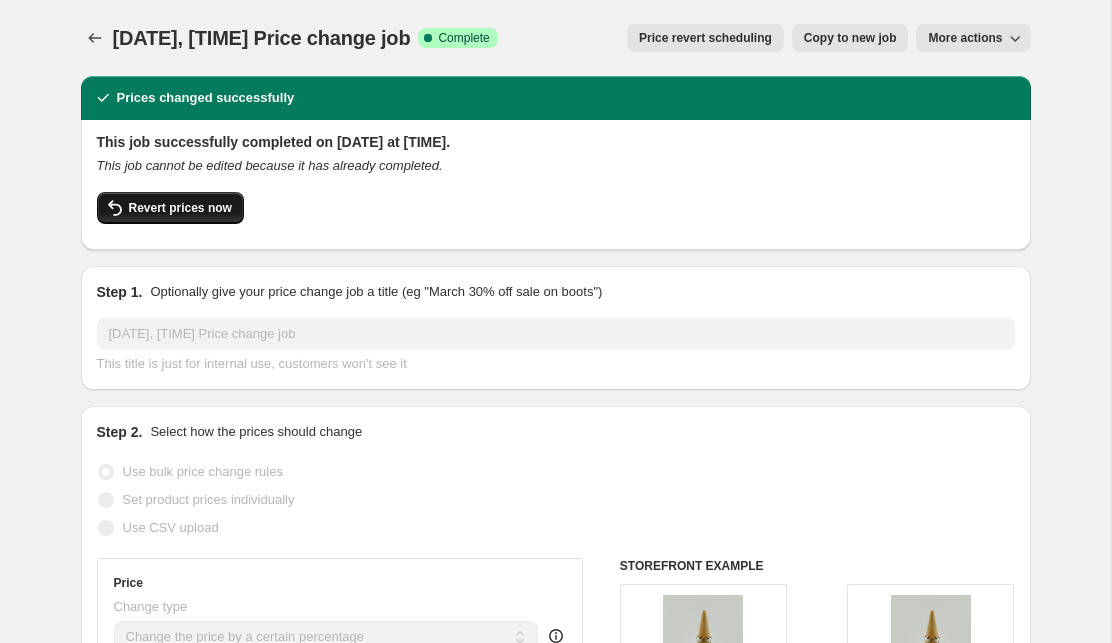 click on "Revert prices now" at bounding box center (180, 208) 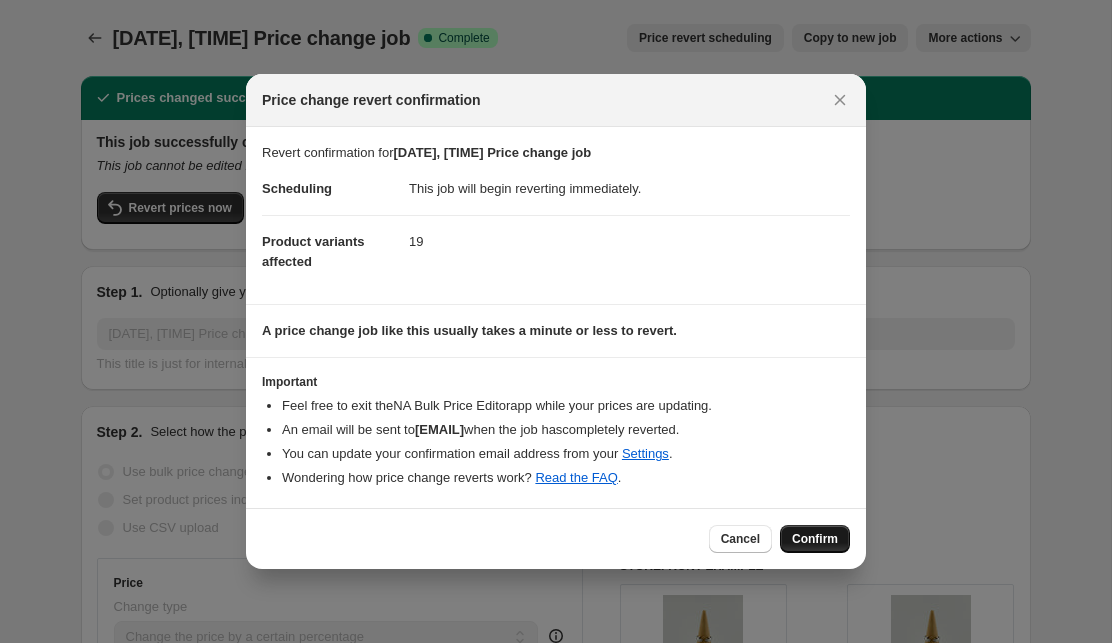 click on "Confirm" at bounding box center [815, 539] 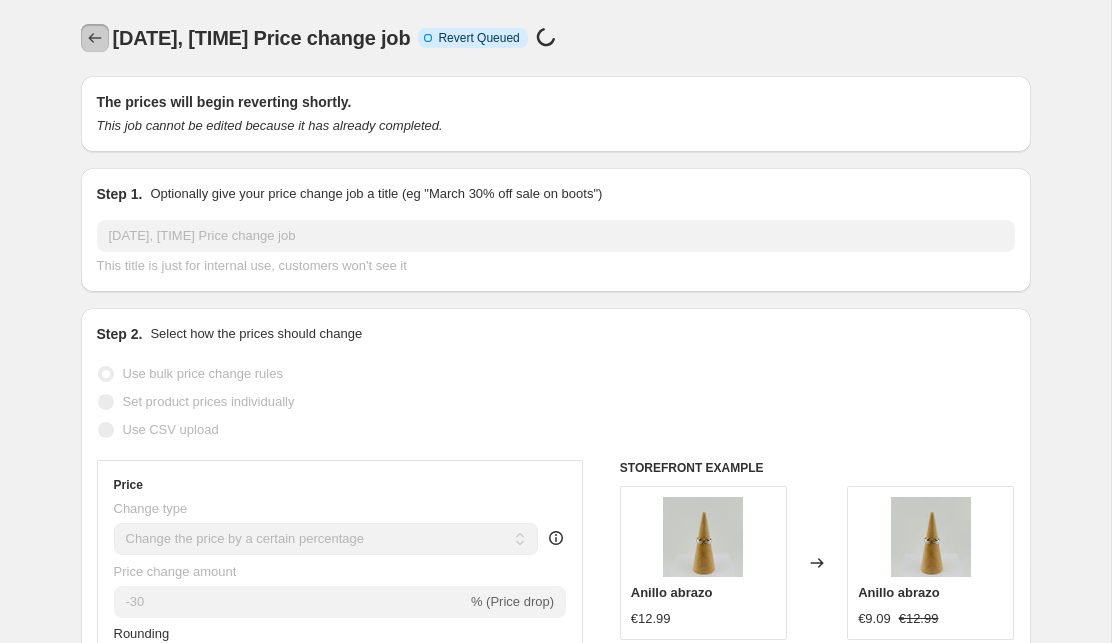 click 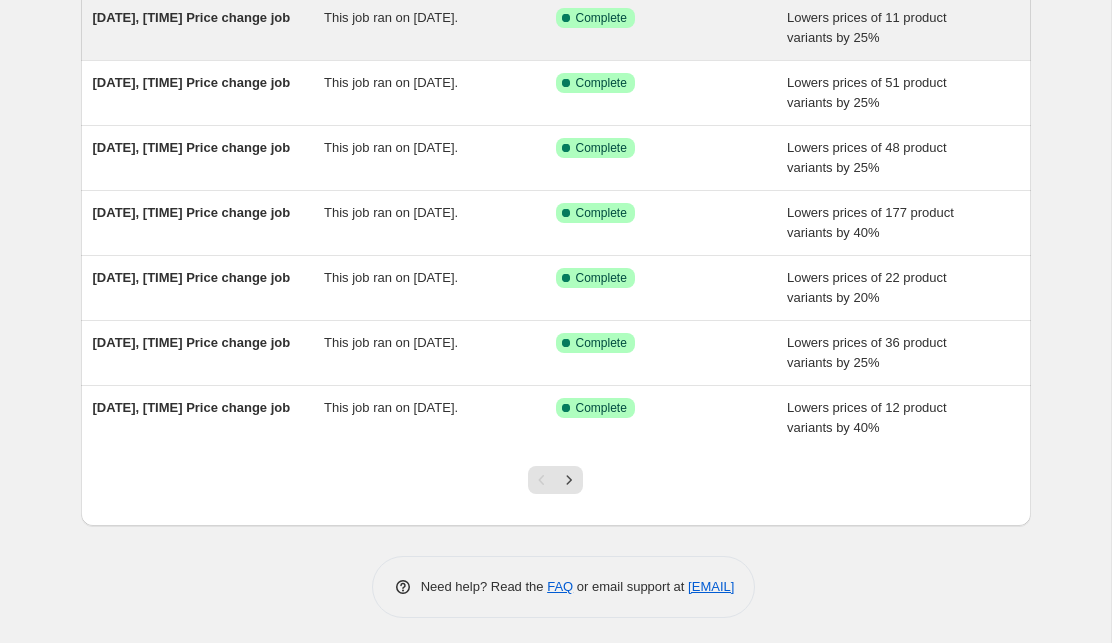 scroll, scrollTop: 387, scrollLeft: 0, axis: vertical 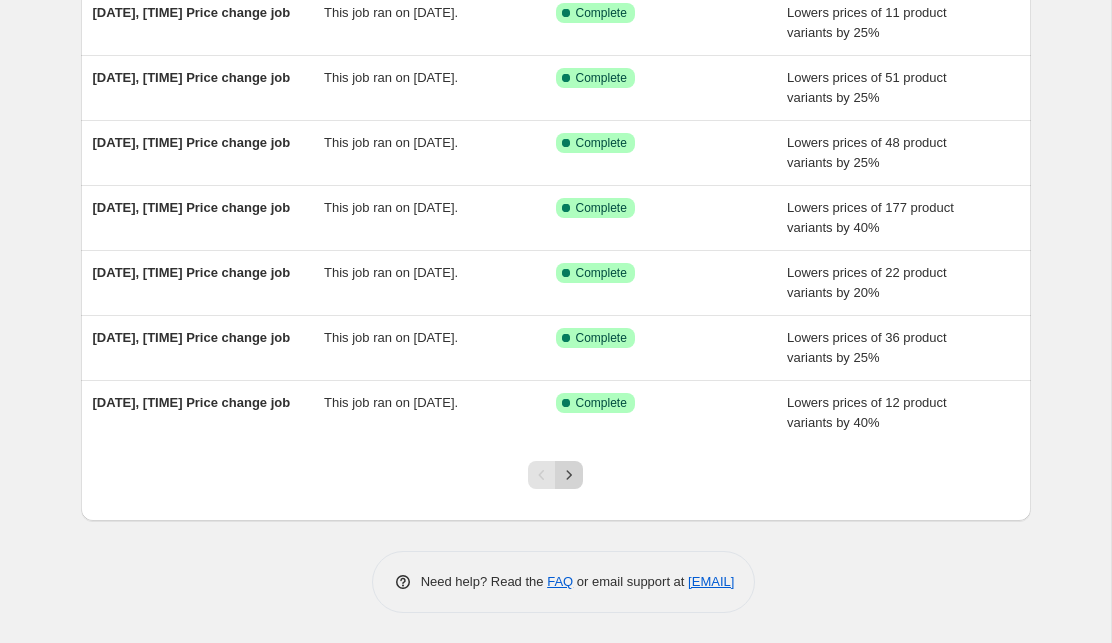 click 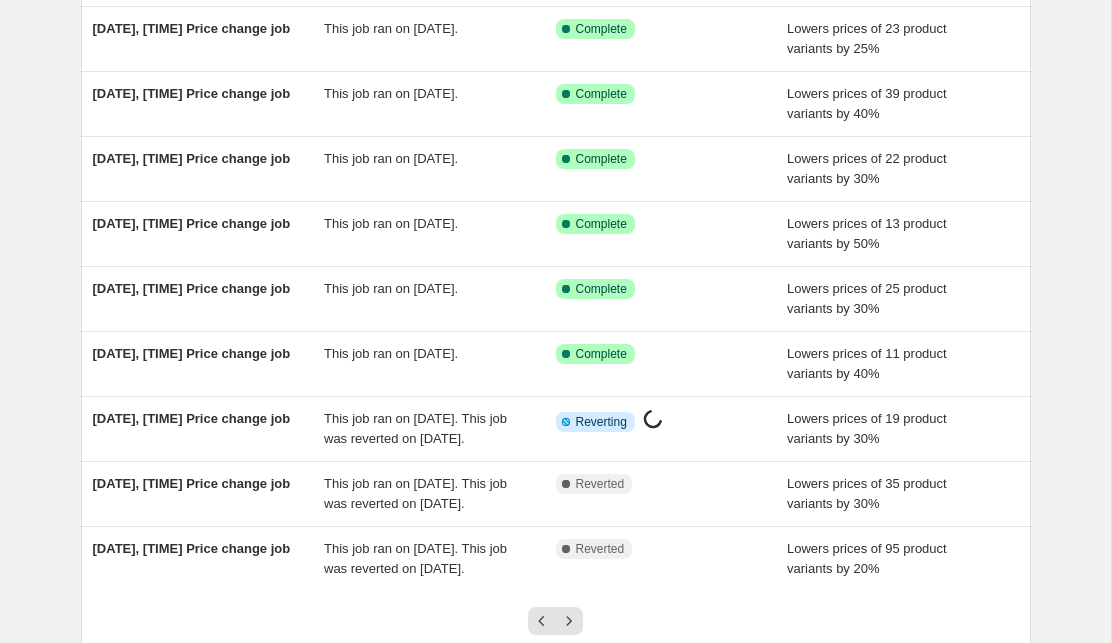 scroll, scrollTop: 203, scrollLeft: 0, axis: vertical 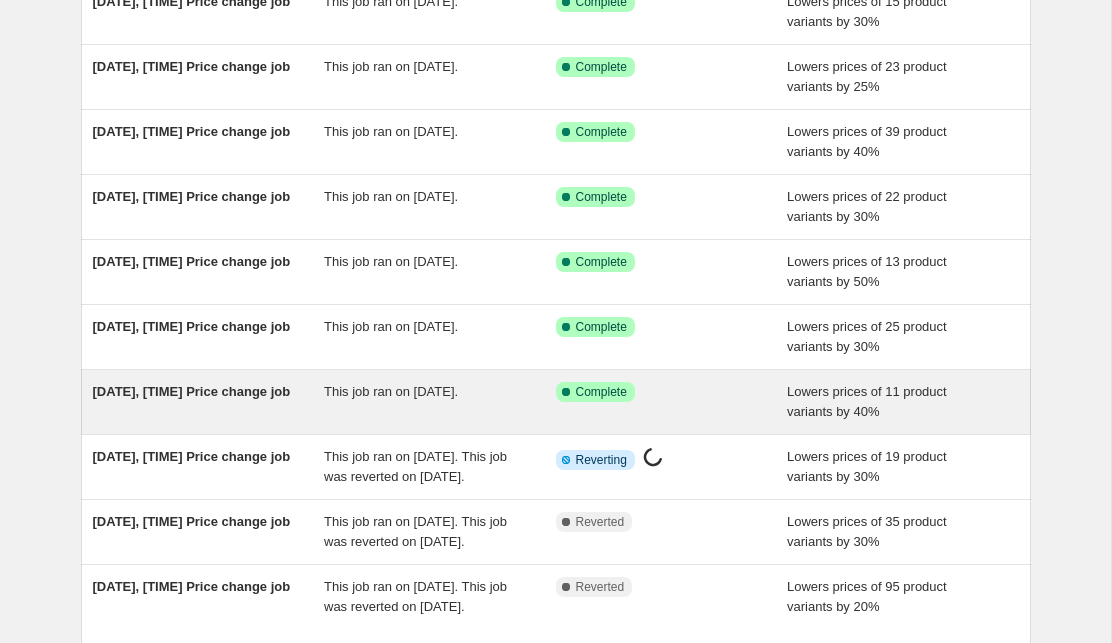 click on "This job ran on [DATE]." at bounding box center [440, 402] 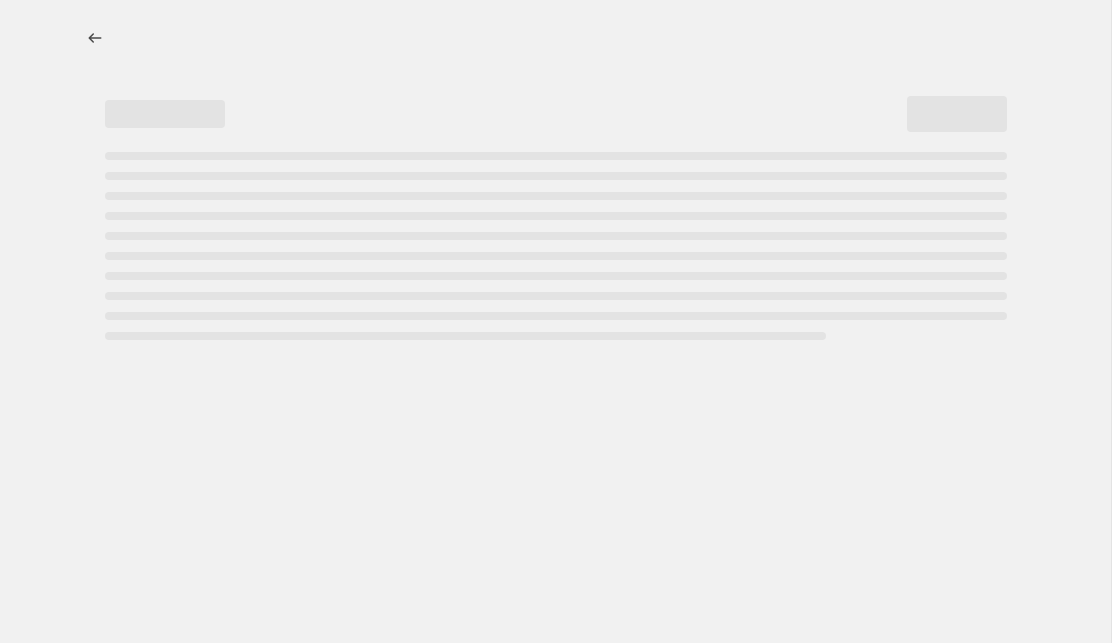 select on "percentage" 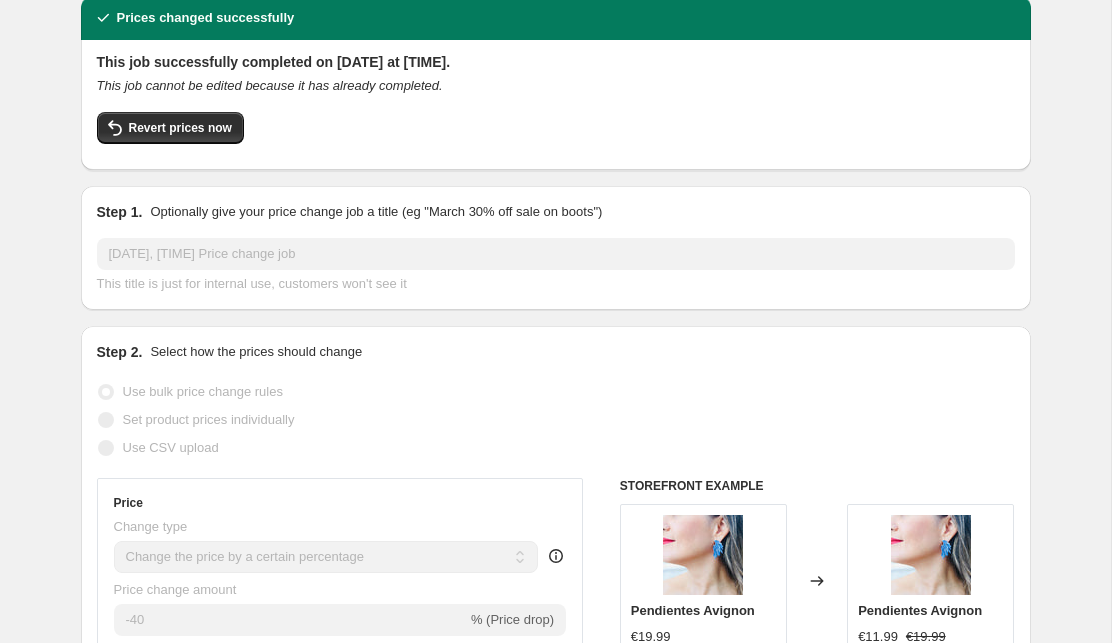 scroll, scrollTop: 0, scrollLeft: 0, axis: both 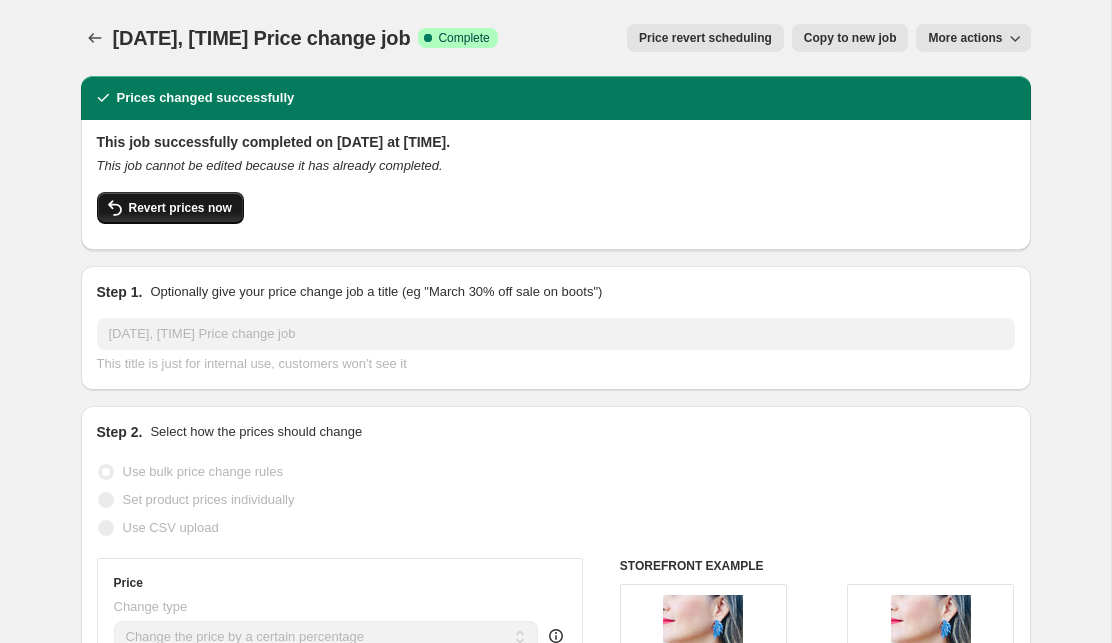 click on "Revert prices now" at bounding box center [180, 208] 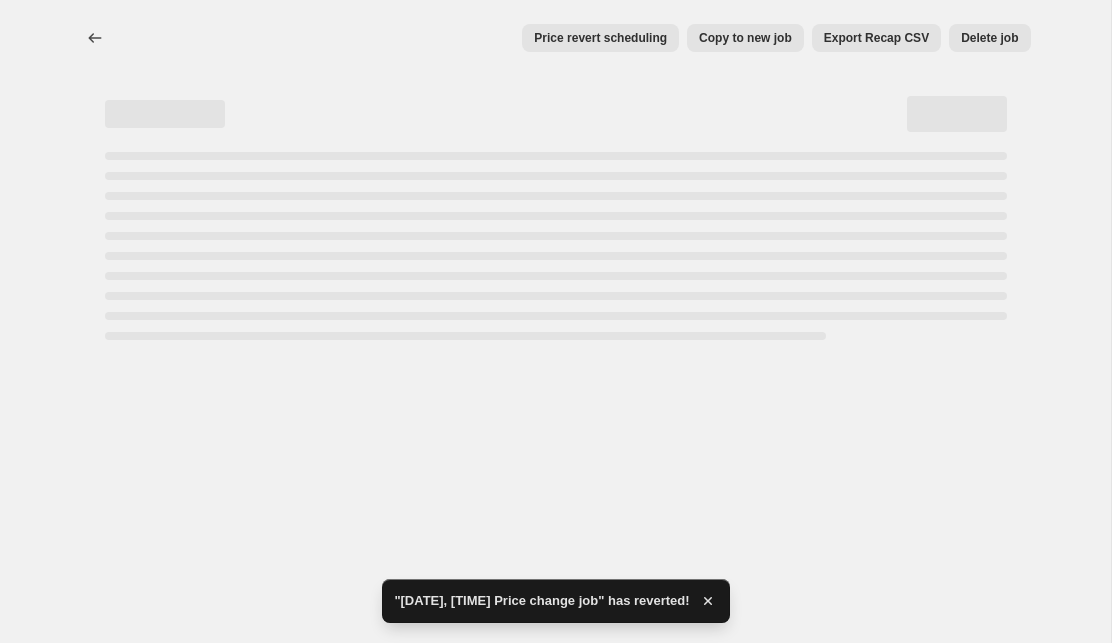 select on "percentage" 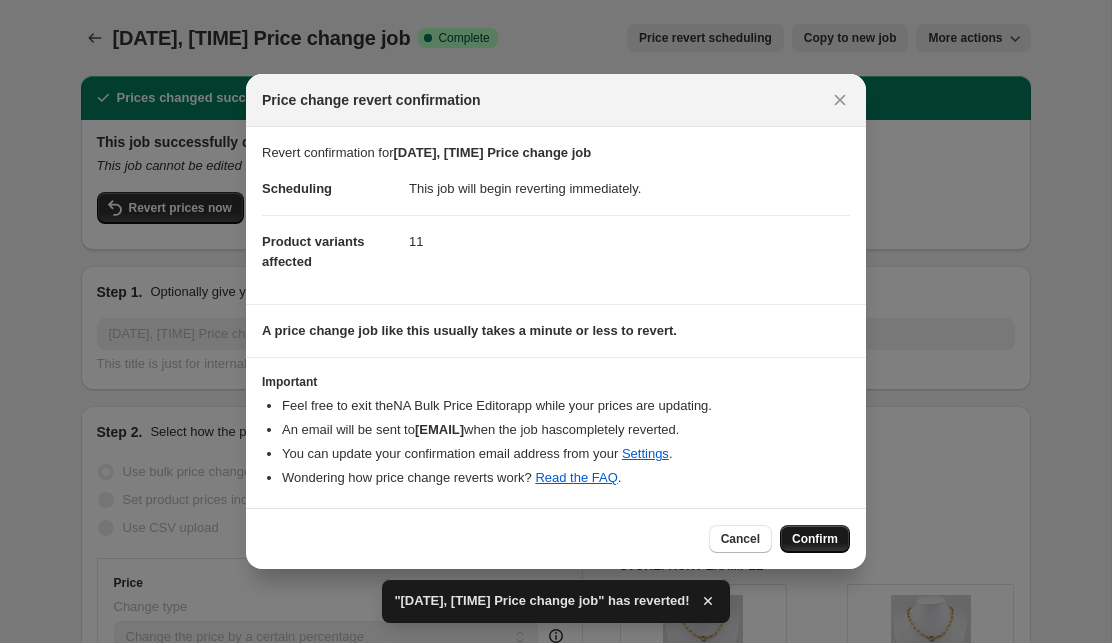 click on "Confirm" at bounding box center [815, 539] 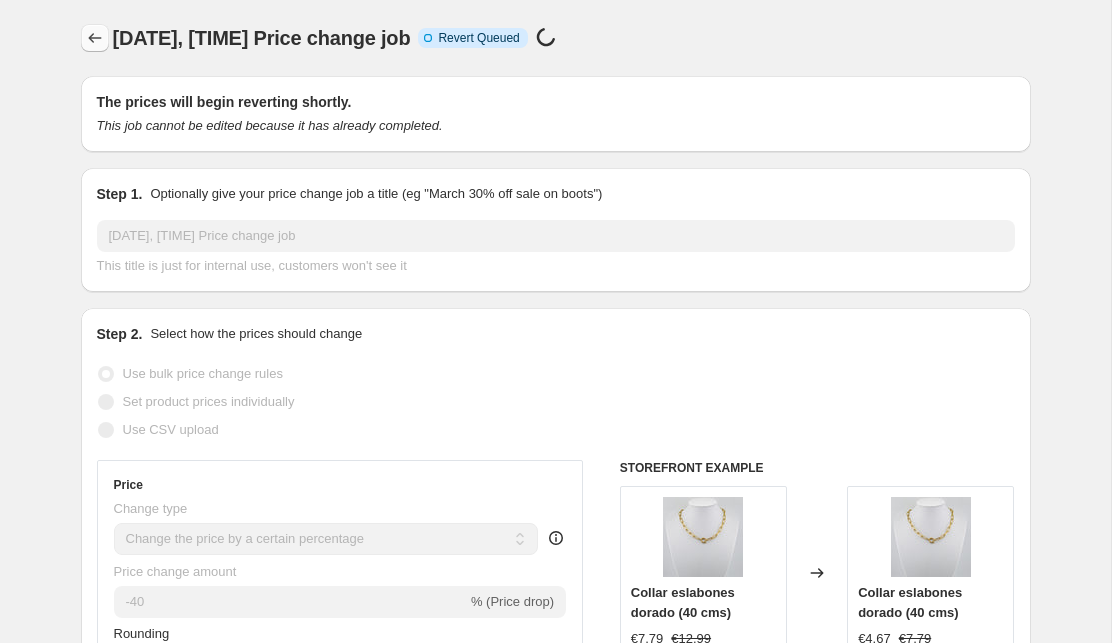 click 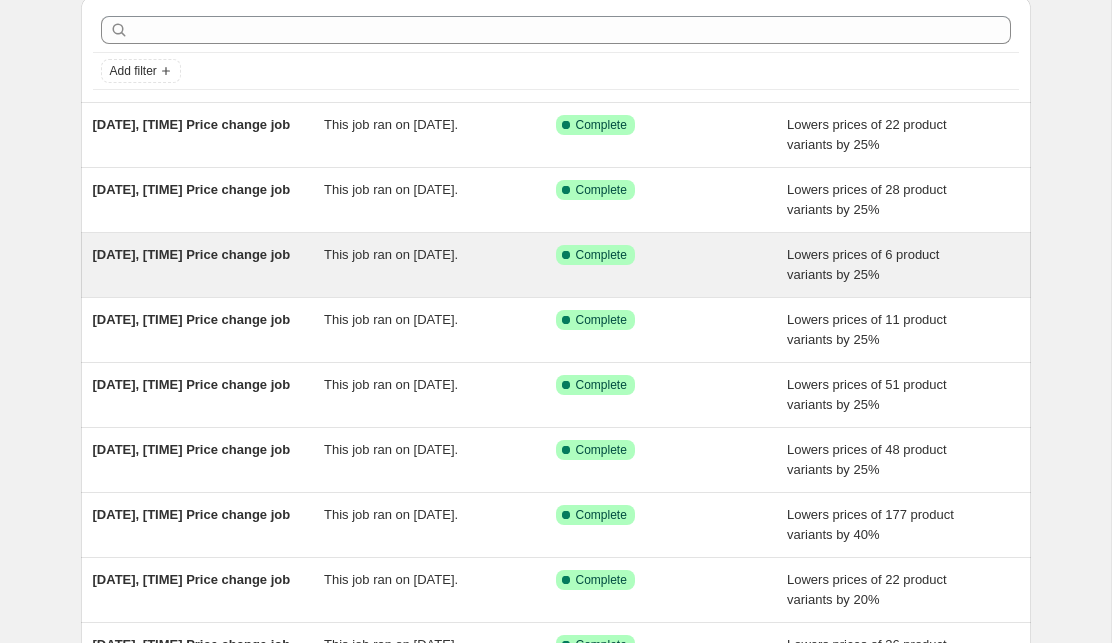 scroll, scrollTop: 387, scrollLeft: 0, axis: vertical 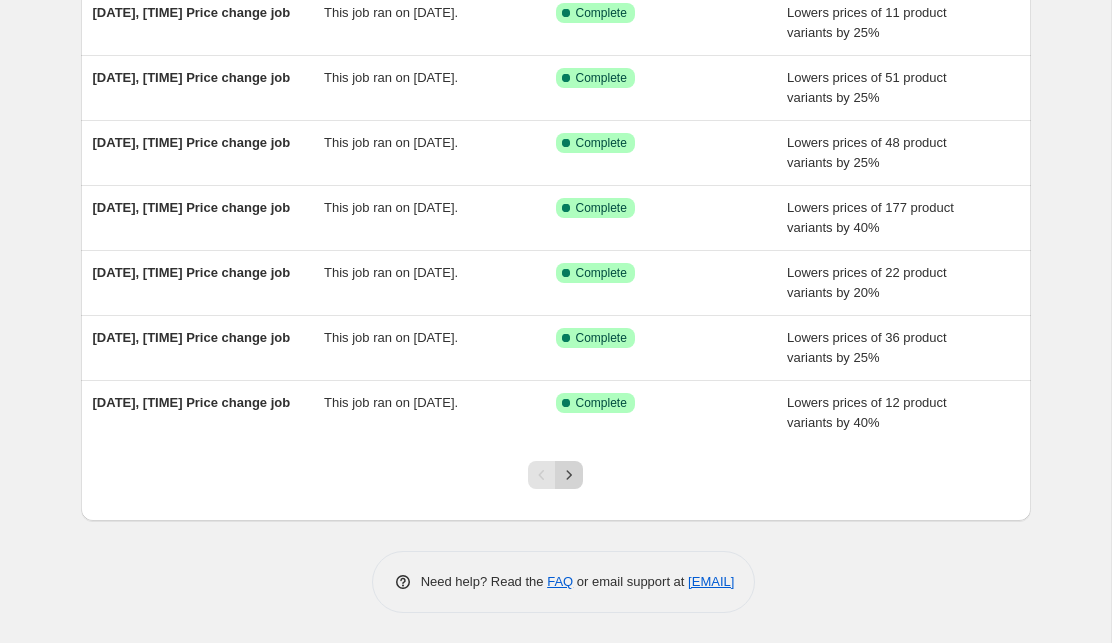 click 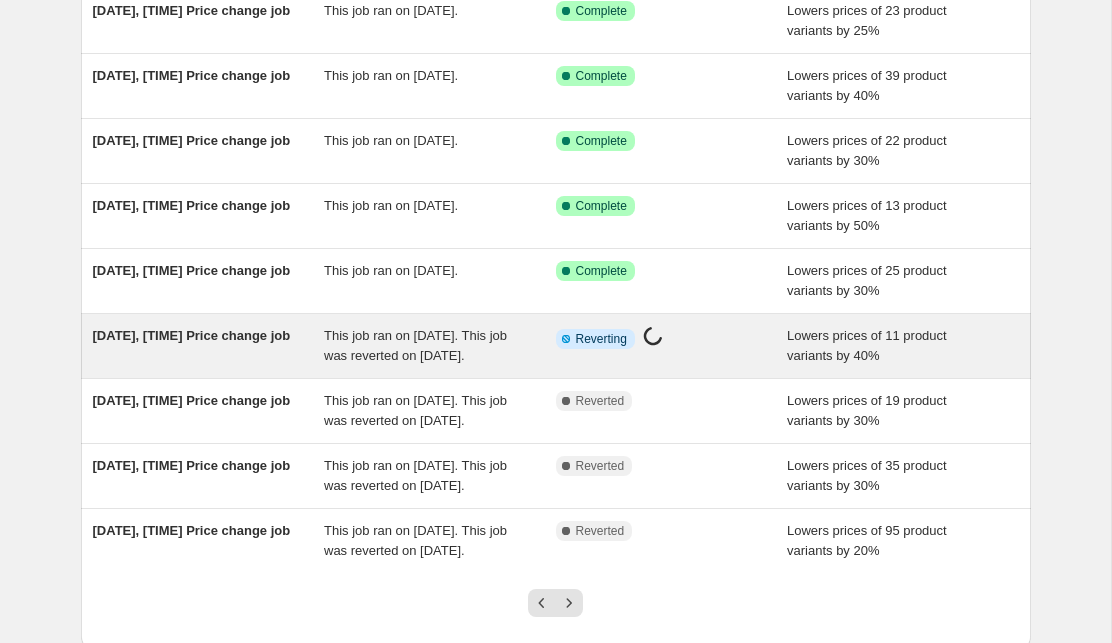 scroll, scrollTop: 255, scrollLeft: 0, axis: vertical 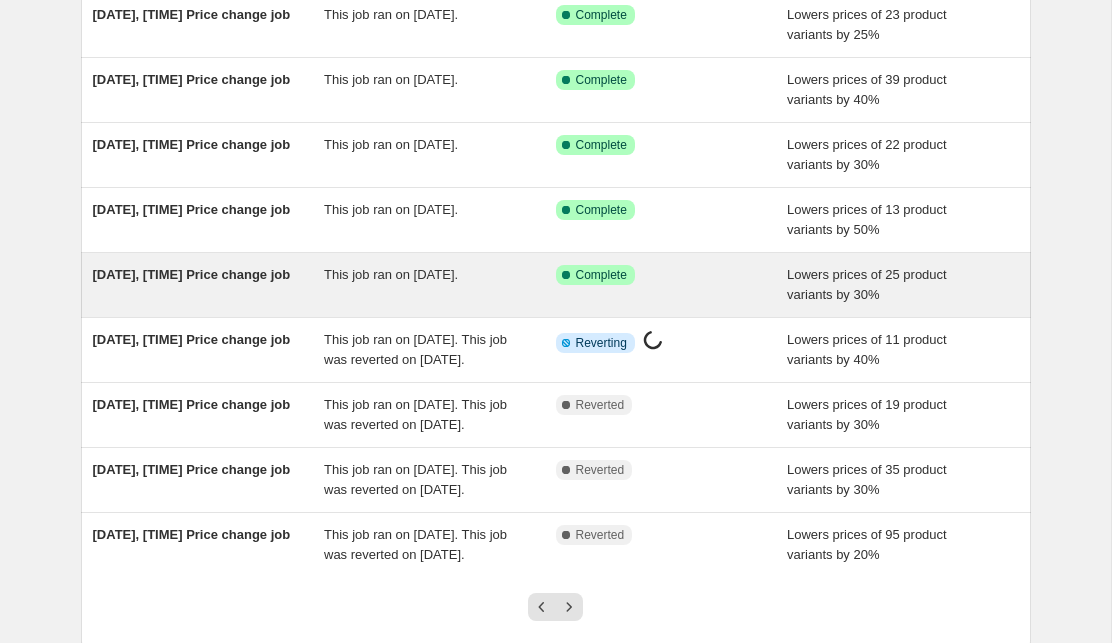 click on "This job ran on [DATE]." at bounding box center [391, 274] 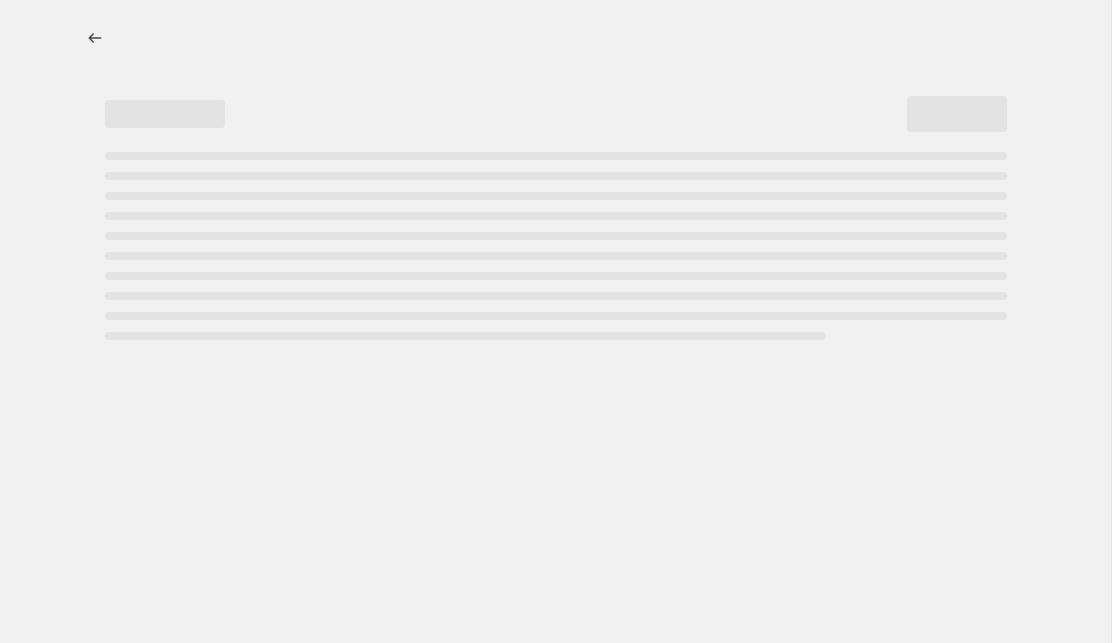 select on "percentage" 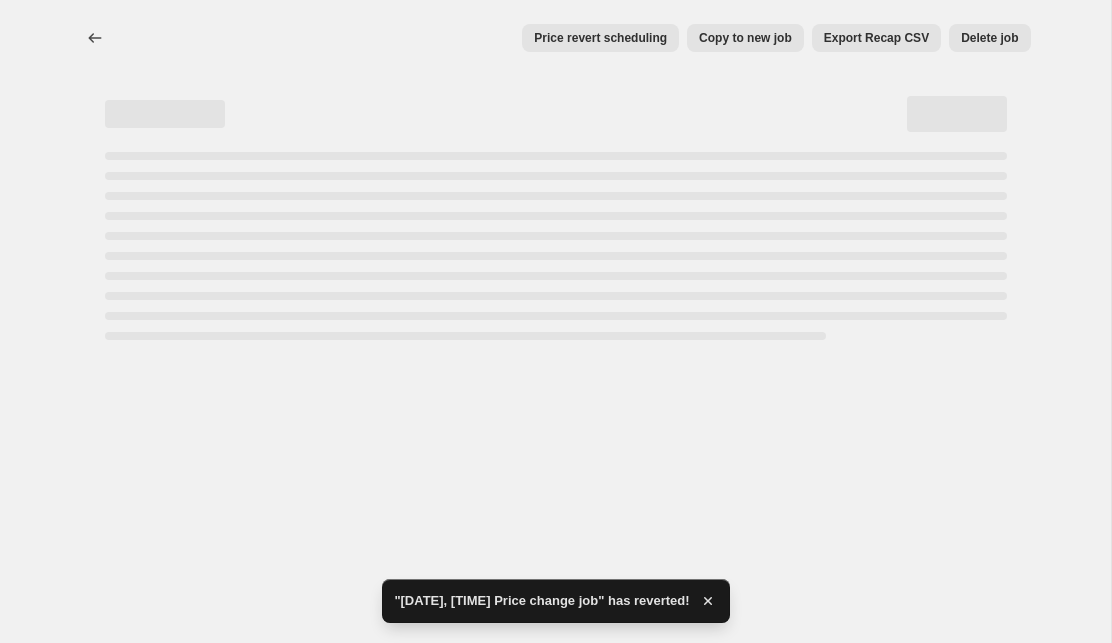 scroll, scrollTop: 0, scrollLeft: 0, axis: both 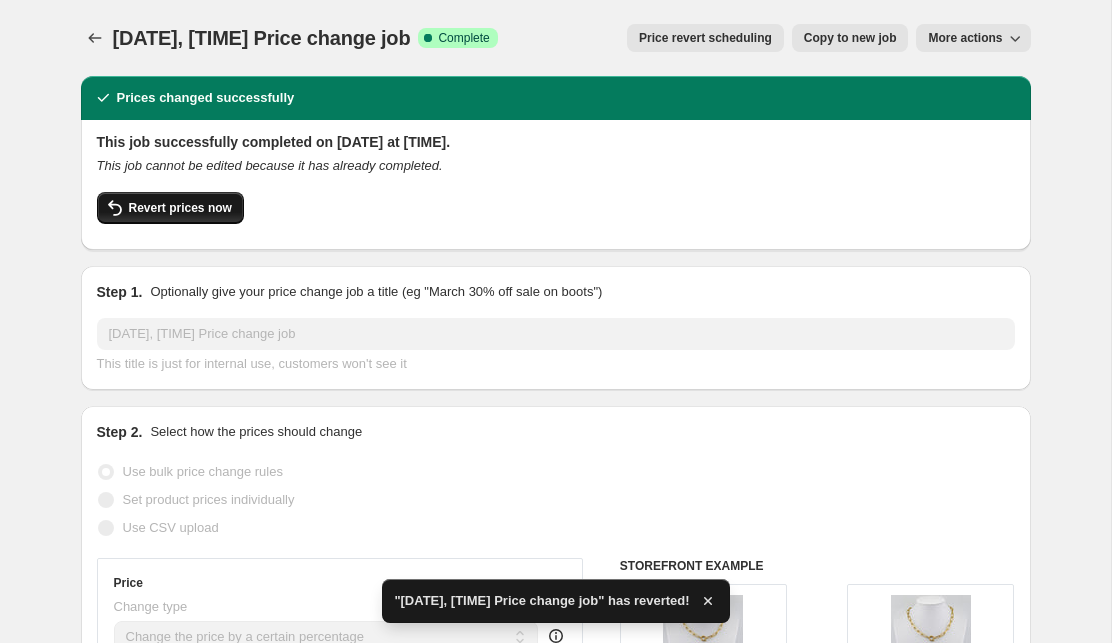 click on "Revert prices now" at bounding box center [180, 208] 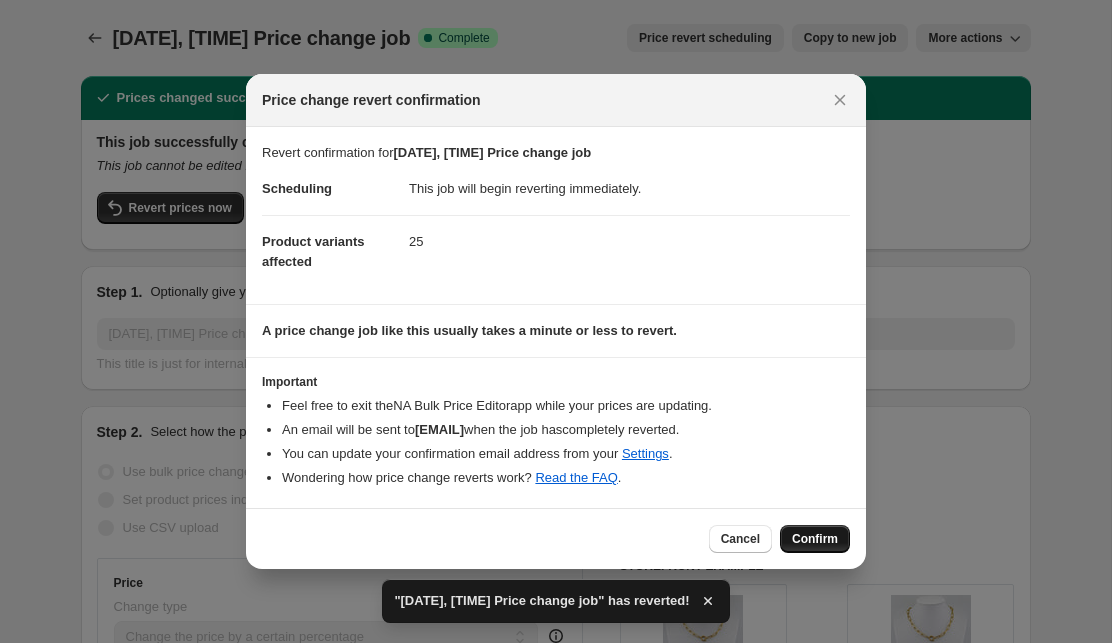 click on "Confirm" at bounding box center [815, 539] 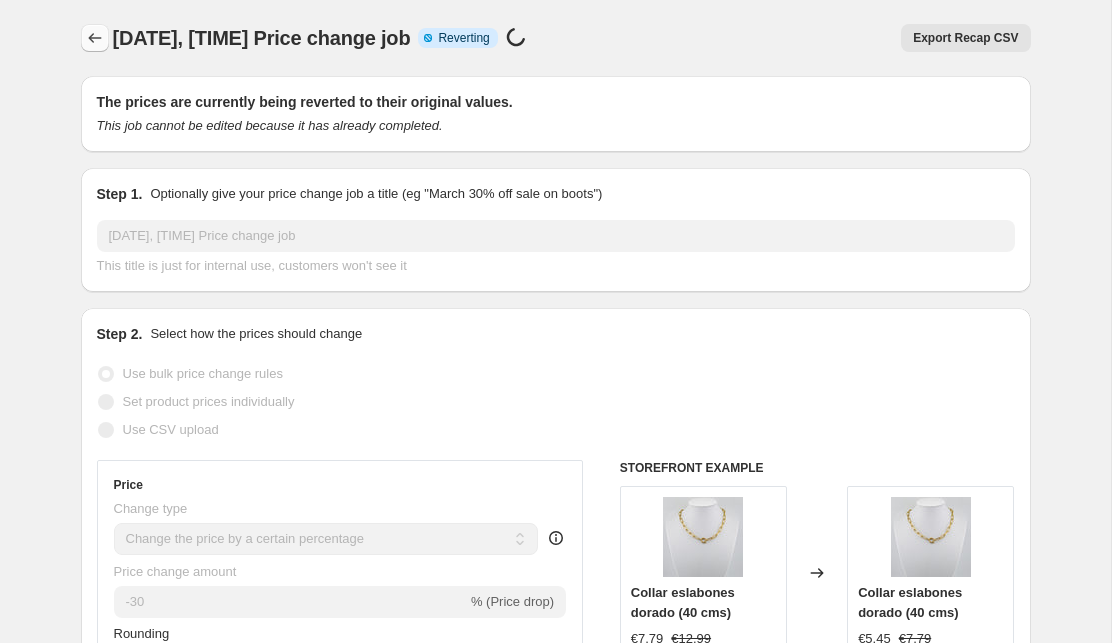 click 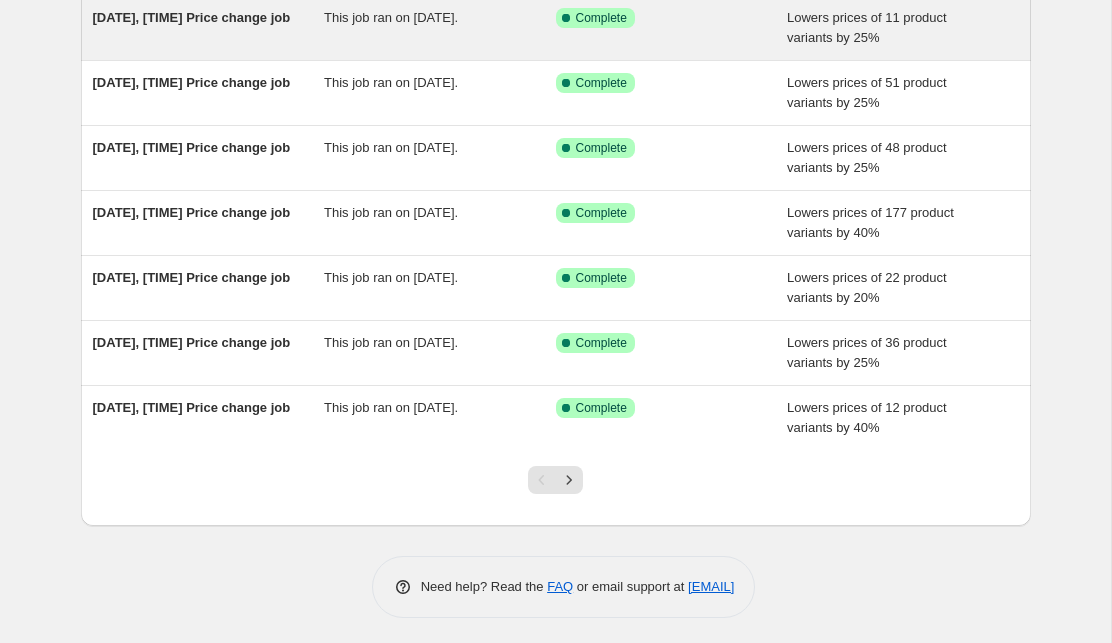 scroll, scrollTop: 387, scrollLeft: 0, axis: vertical 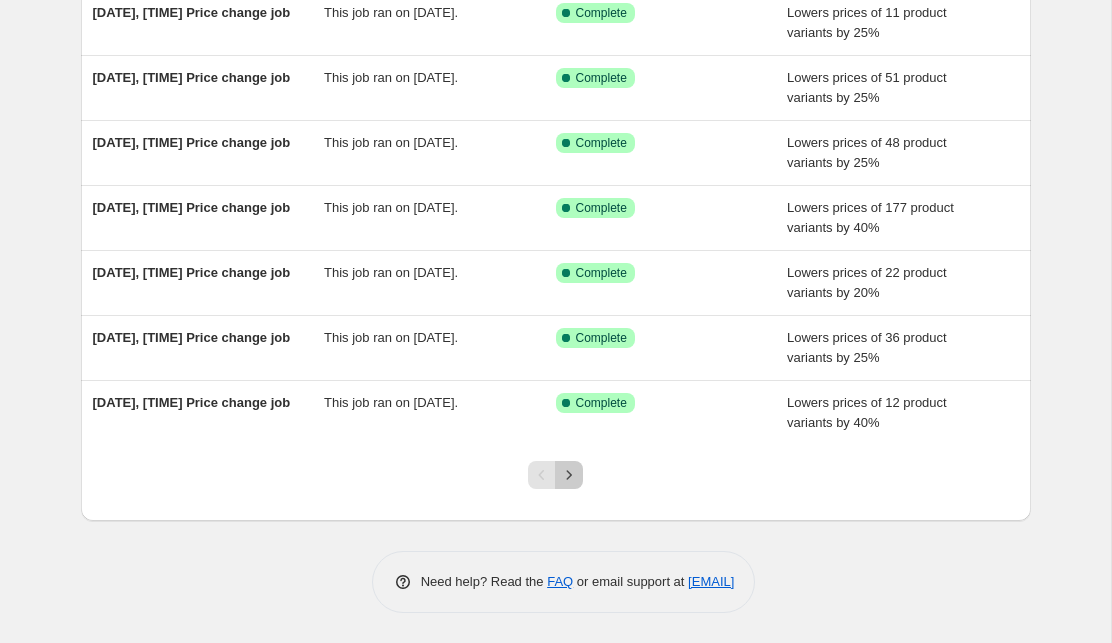 click 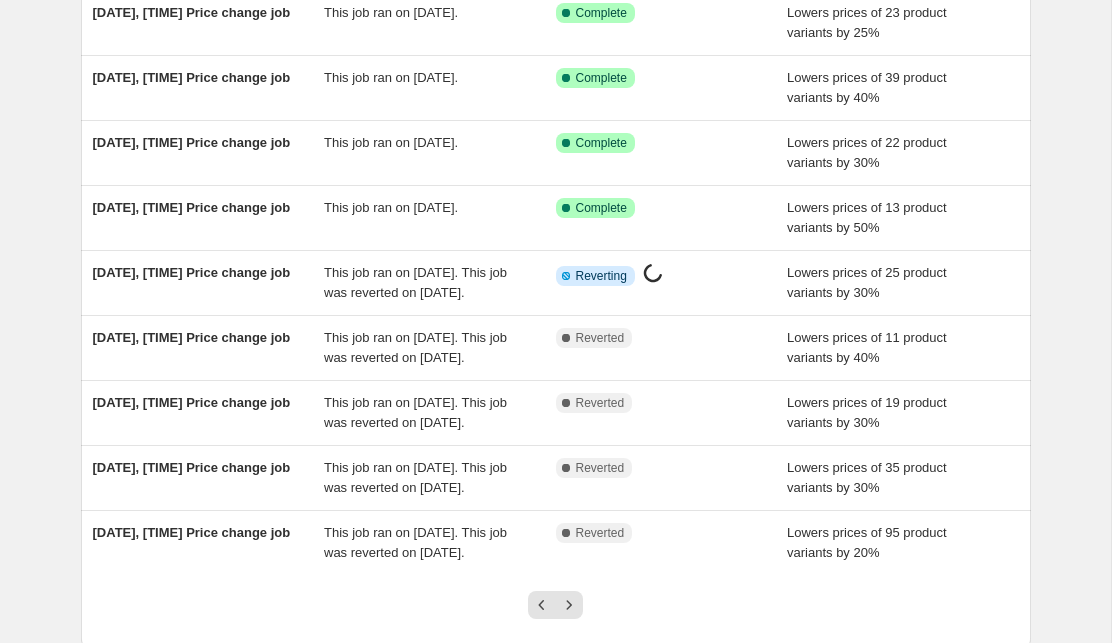 scroll, scrollTop: 275, scrollLeft: 0, axis: vertical 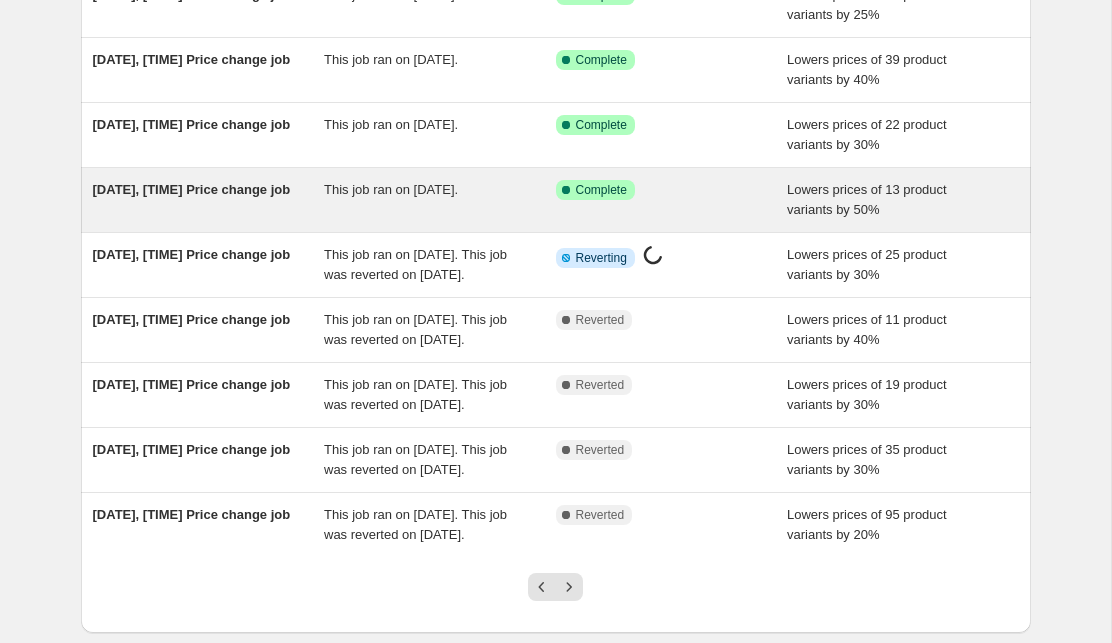 click on "This job ran on [DATE]." at bounding box center (440, 200) 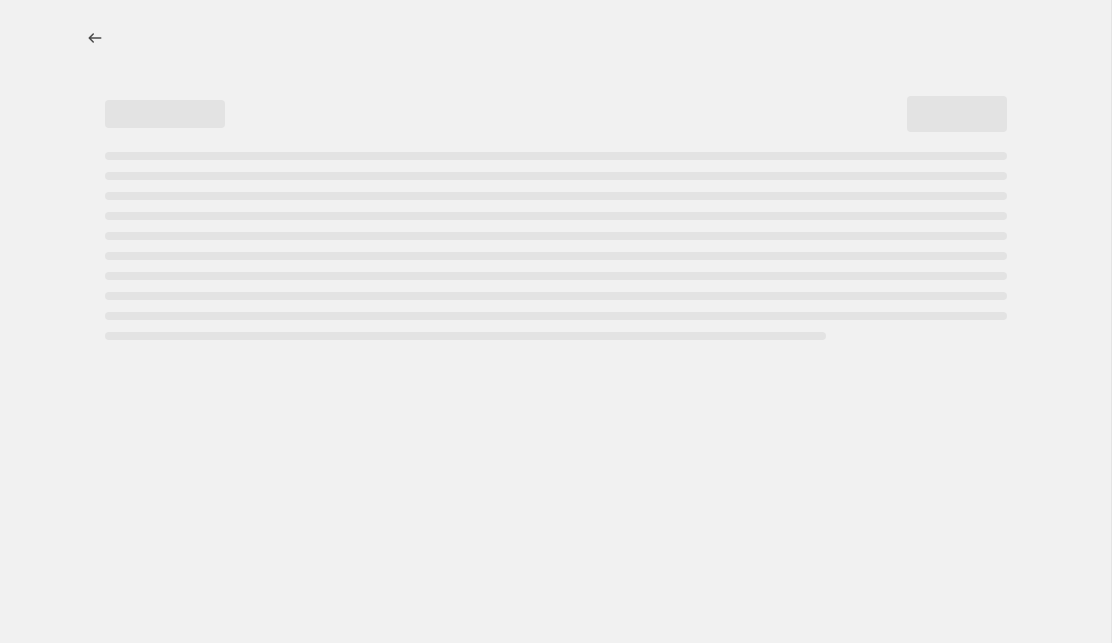 select on "percentage" 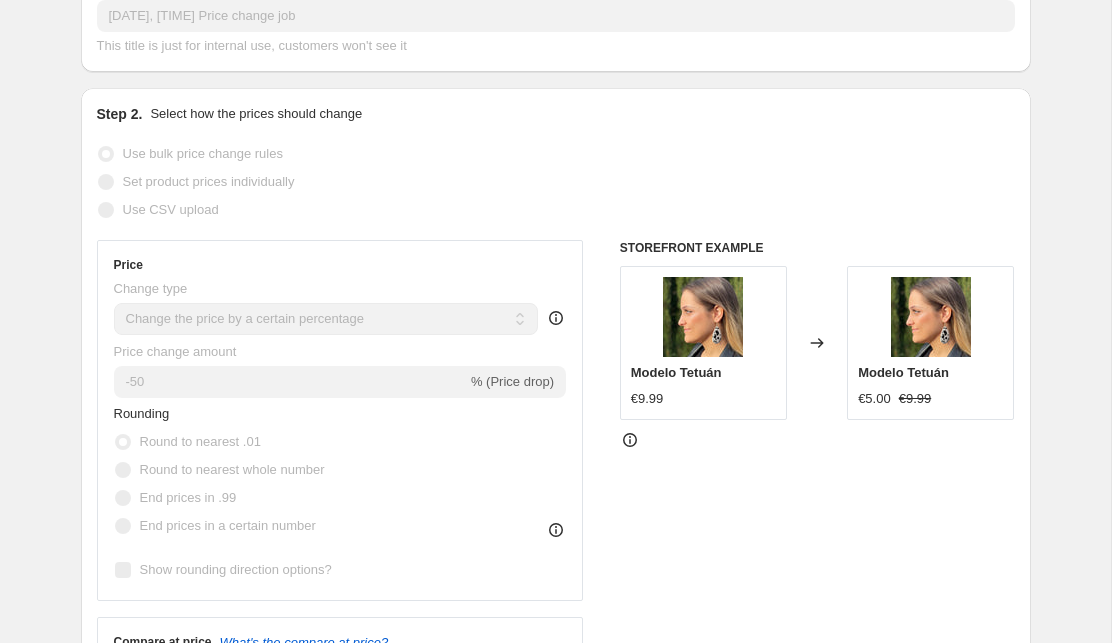 scroll, scrollTop: 0, scrollLeft: 0, axis: both 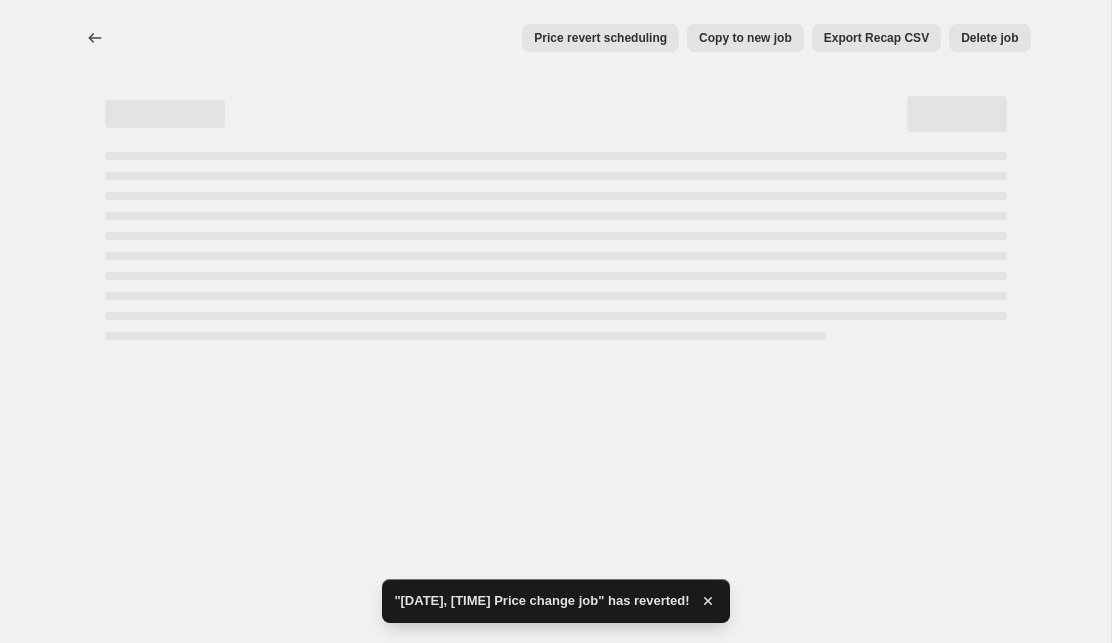select on "percentage" 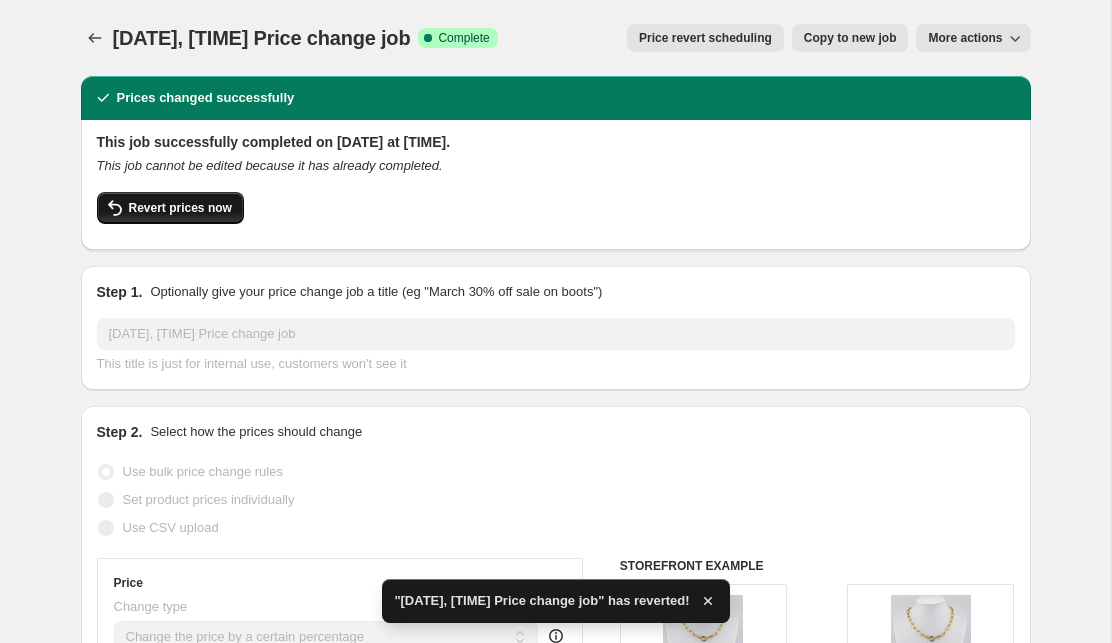 click on "Revert prices now" at bounding box center [180, 208] 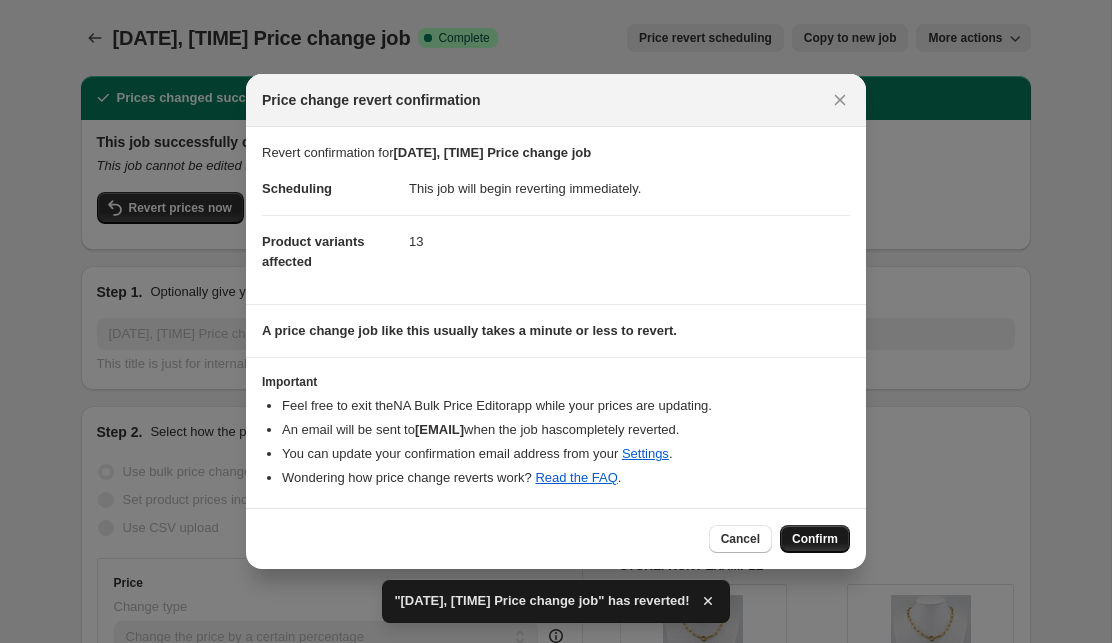 click on "Confirm" at bounding box center [815, 539] 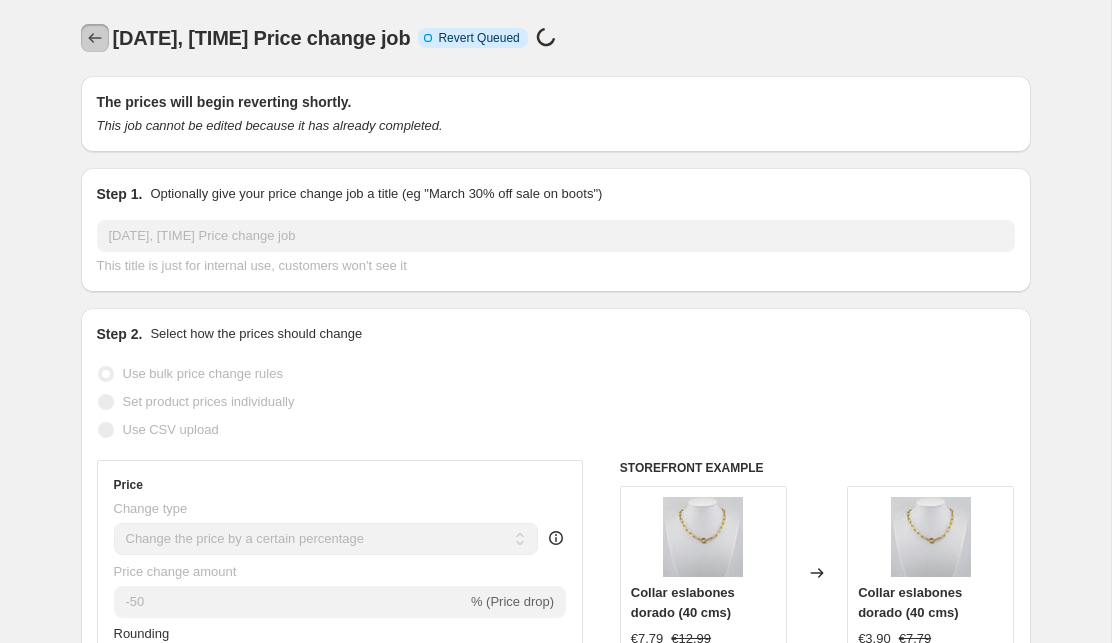 click 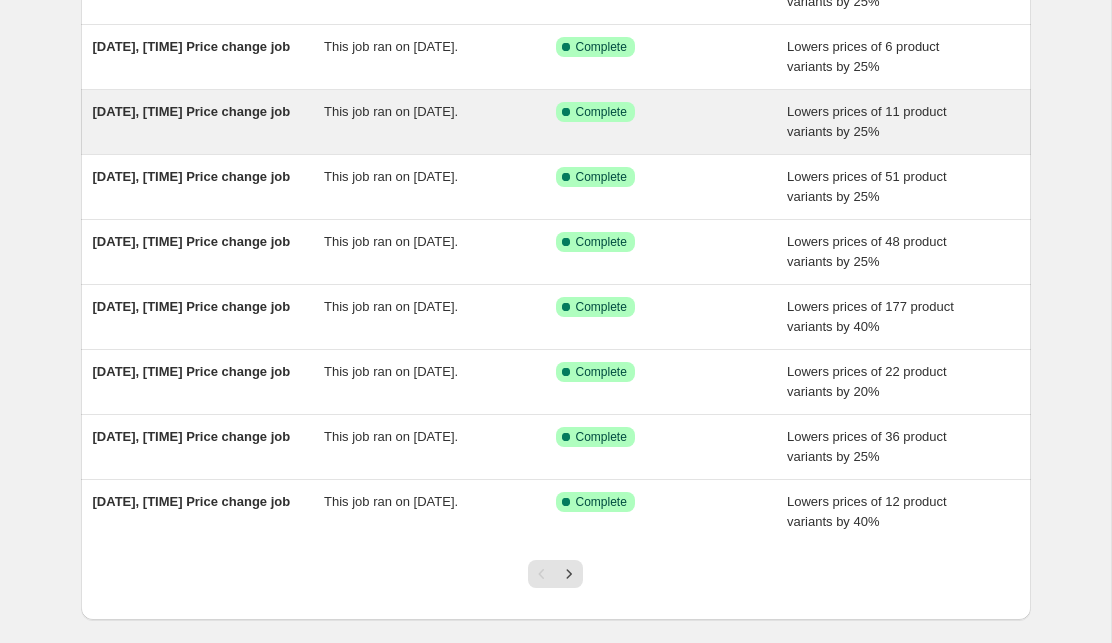 scroll, scrollTop: 387, scrollLeft: 0, axis: vertical 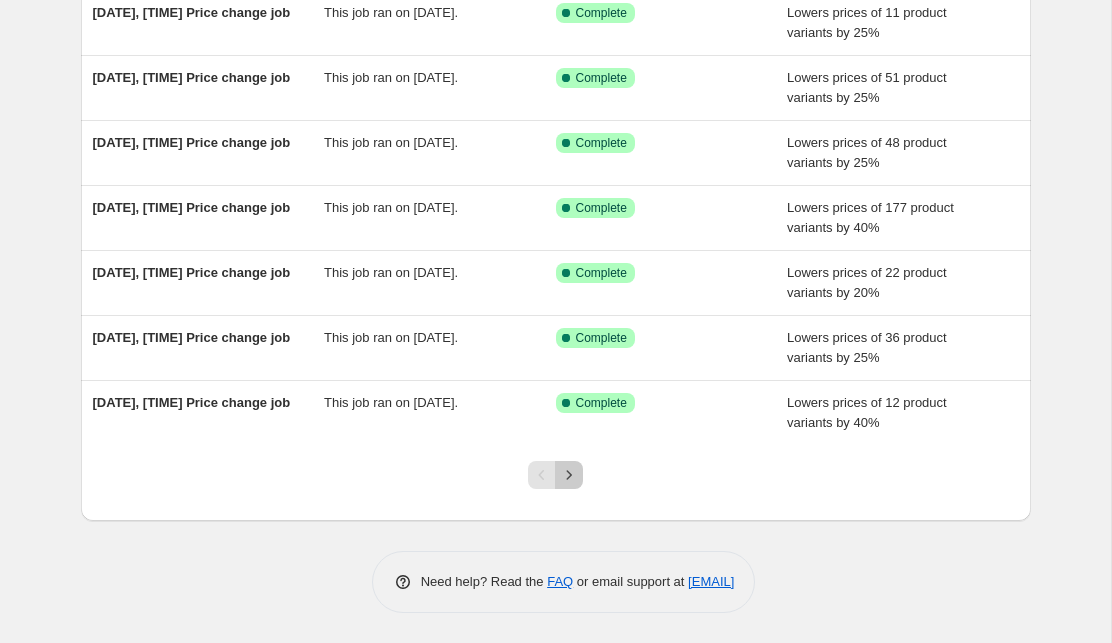 click 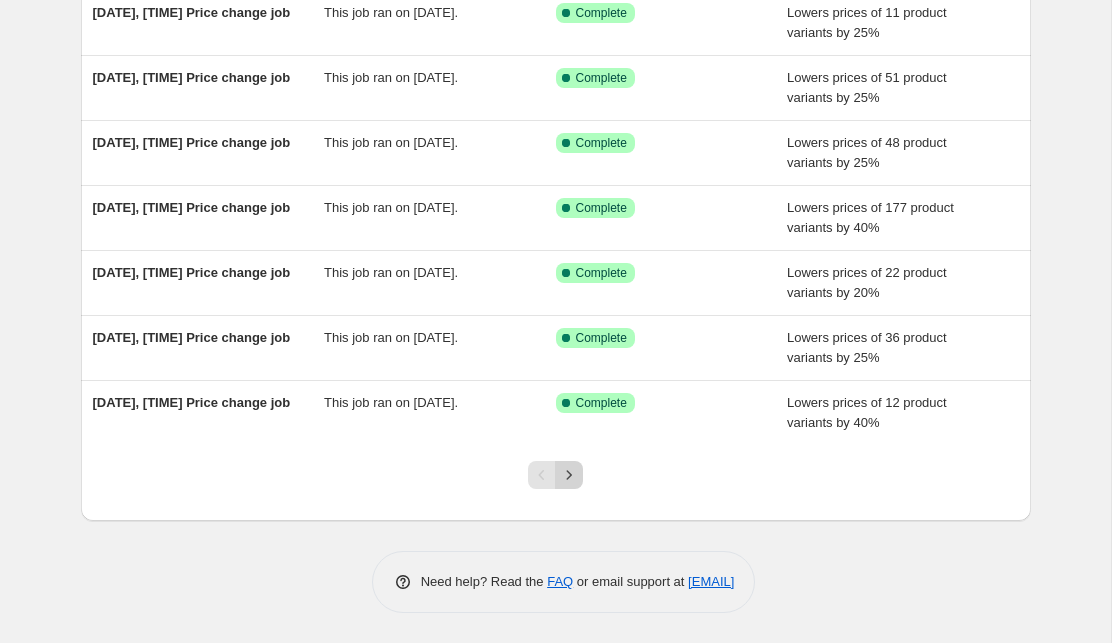 scroll, scrollTop: 0, scrollLeft: 0, axis: both 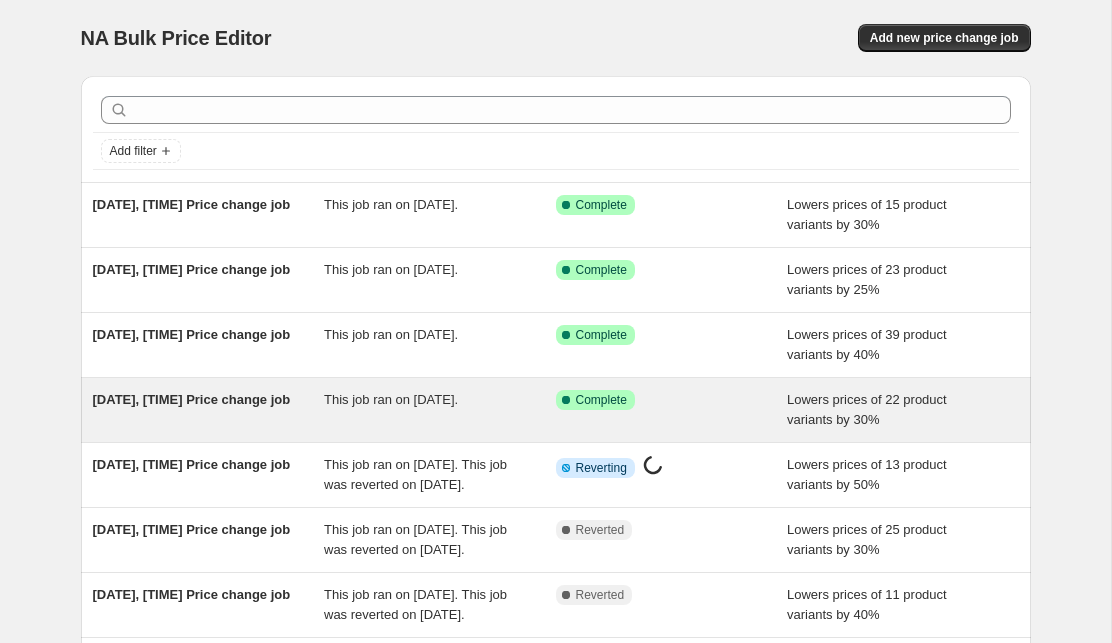 click on "This job ran on [DATE]." at bounding box center [391, 399] 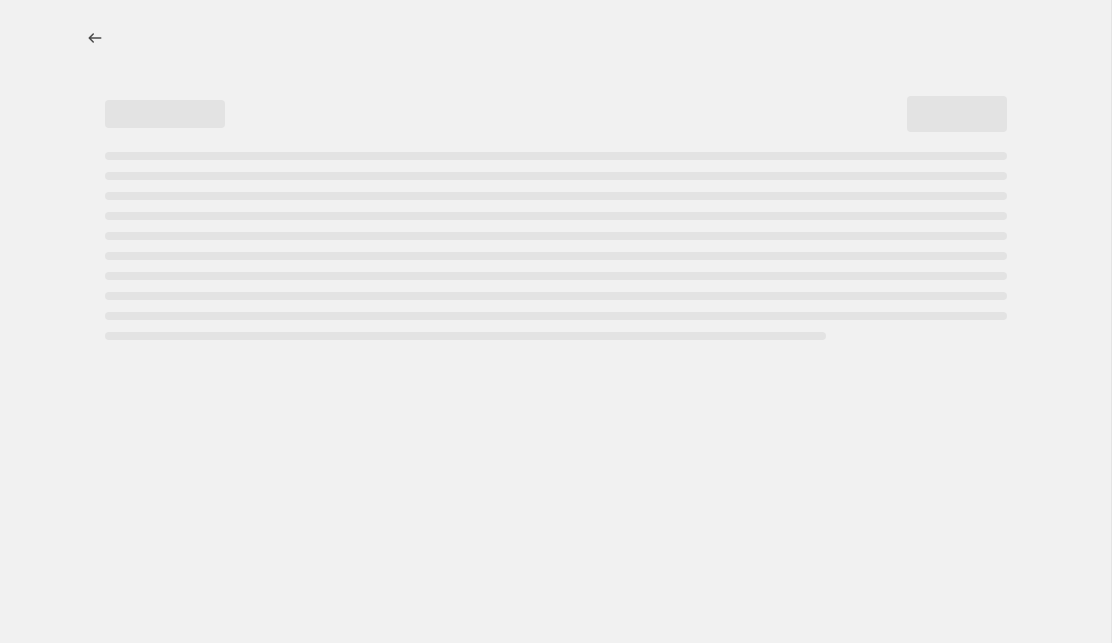 select on "percentage" 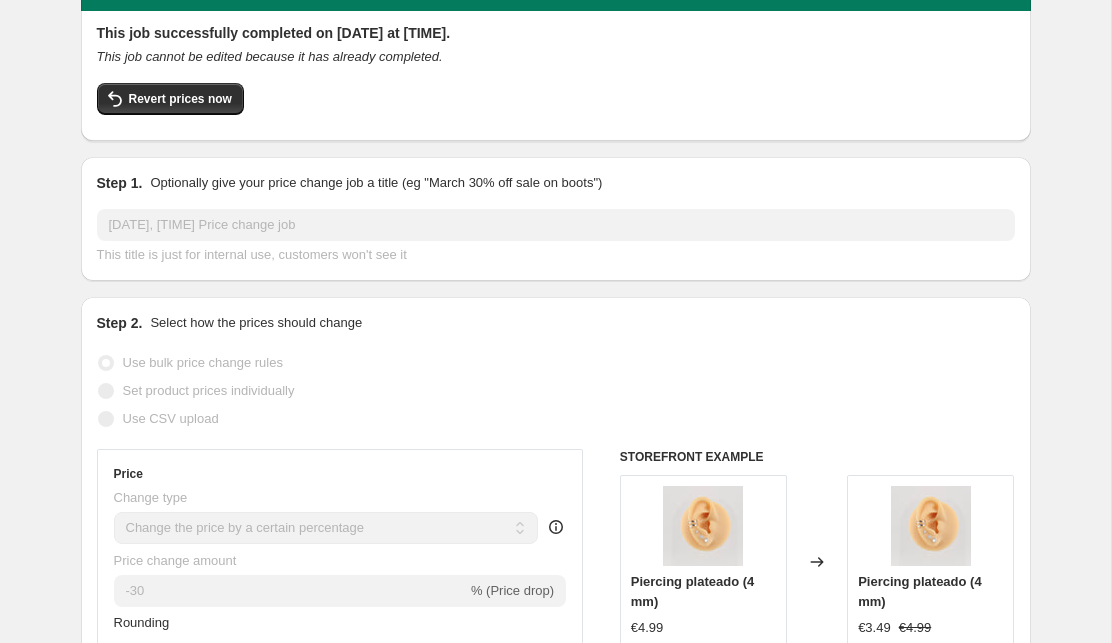 scroll, scrollTop: 91, scrollLeft: 0, axis: vertical 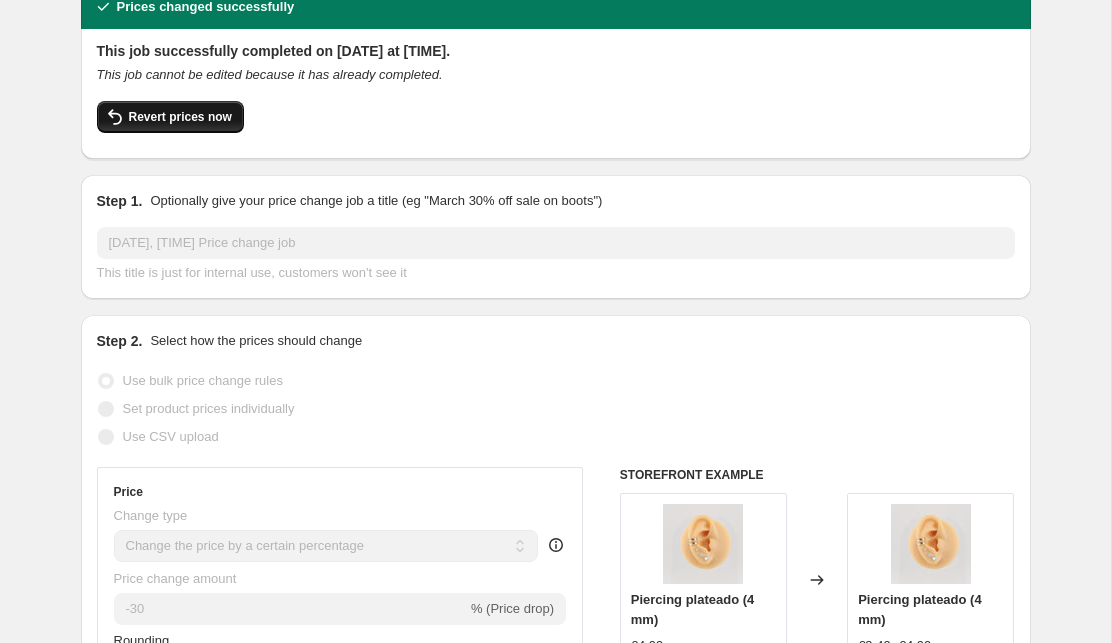click on "Revert prices now" at bounding box center [180, 117] 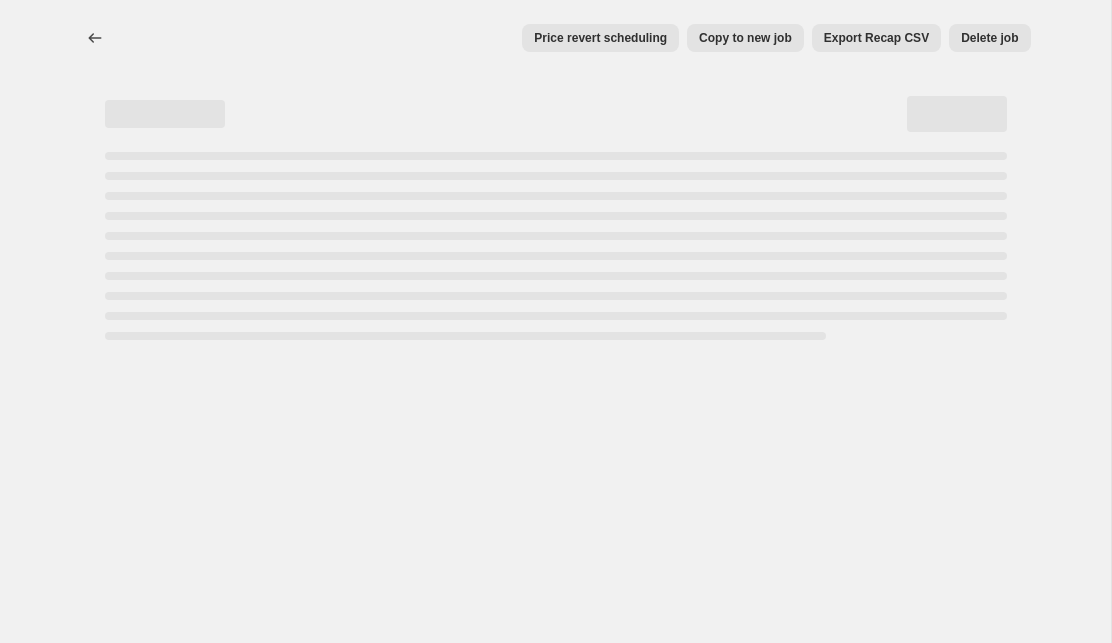 select on "percentage" 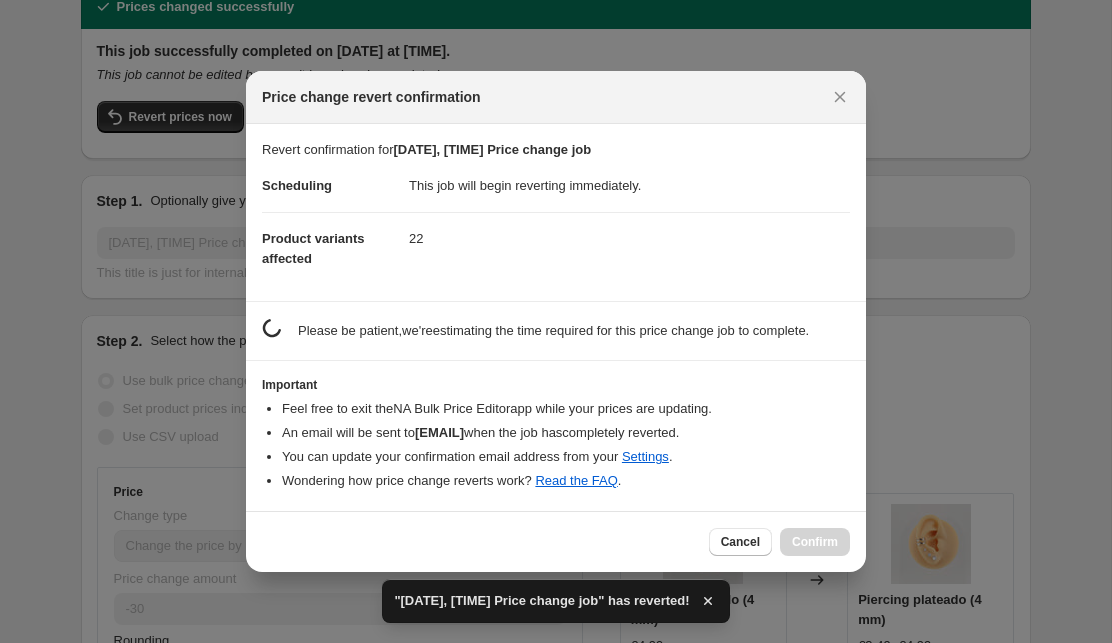 scroll, scrollTop: 0, scrollLeft: 0, axis: both 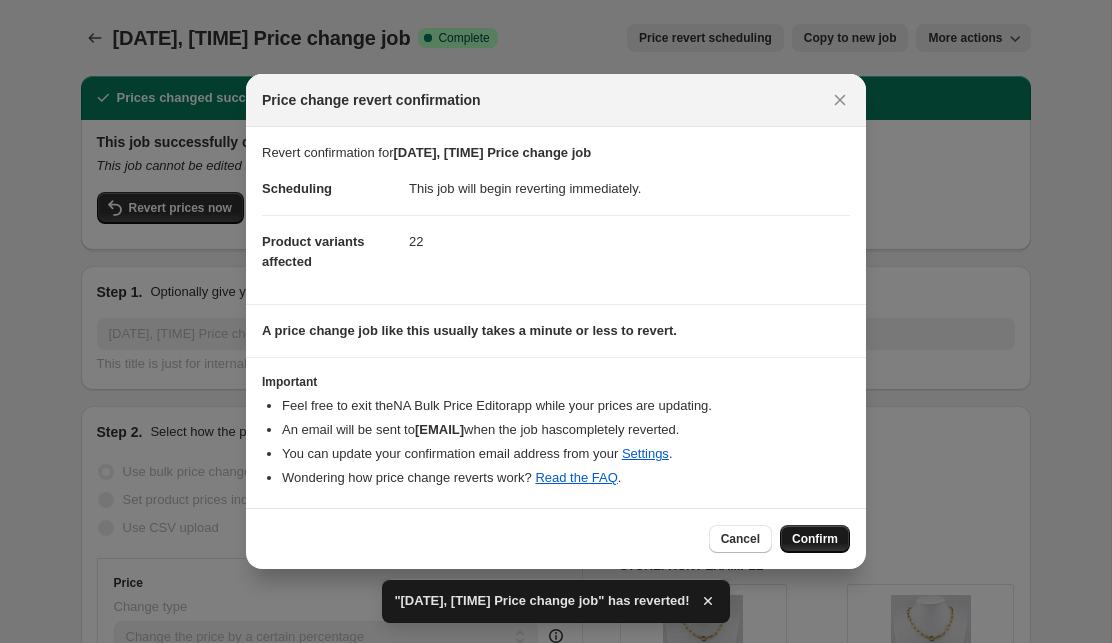 click on "Confirm" at bounding box center [815, 539] 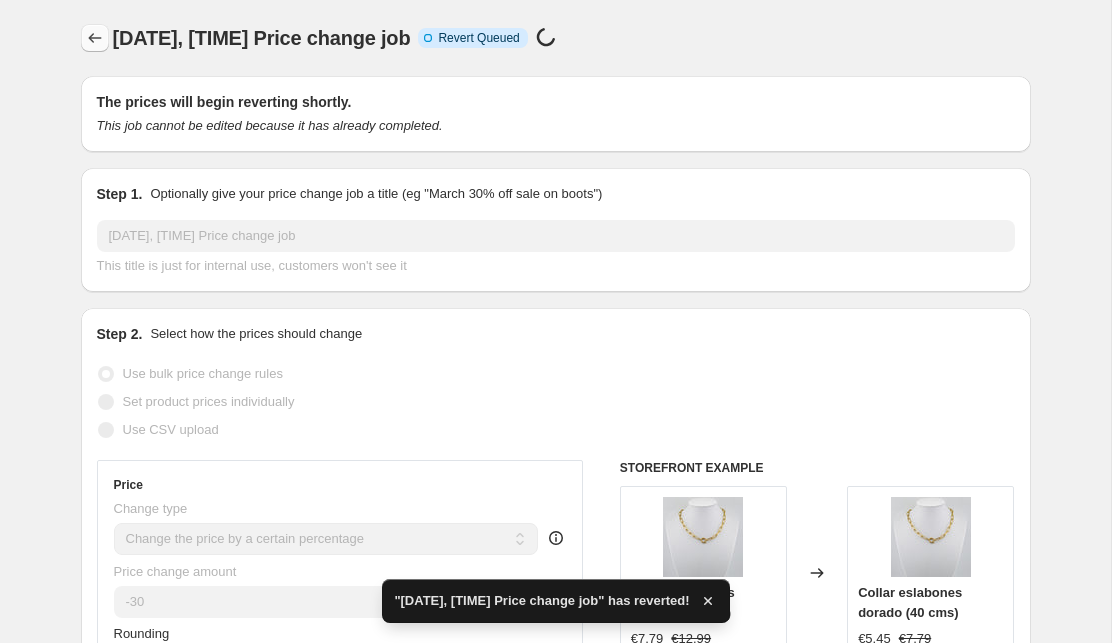 click 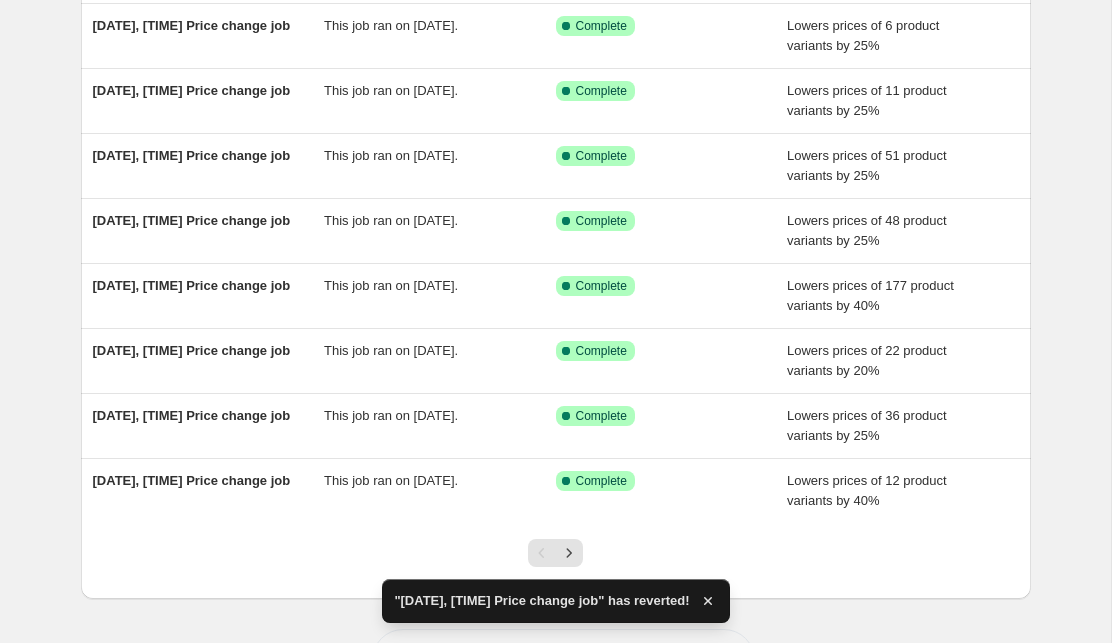 scroll, scrollTop: 387, scrollLeft: 0, axis: vertical 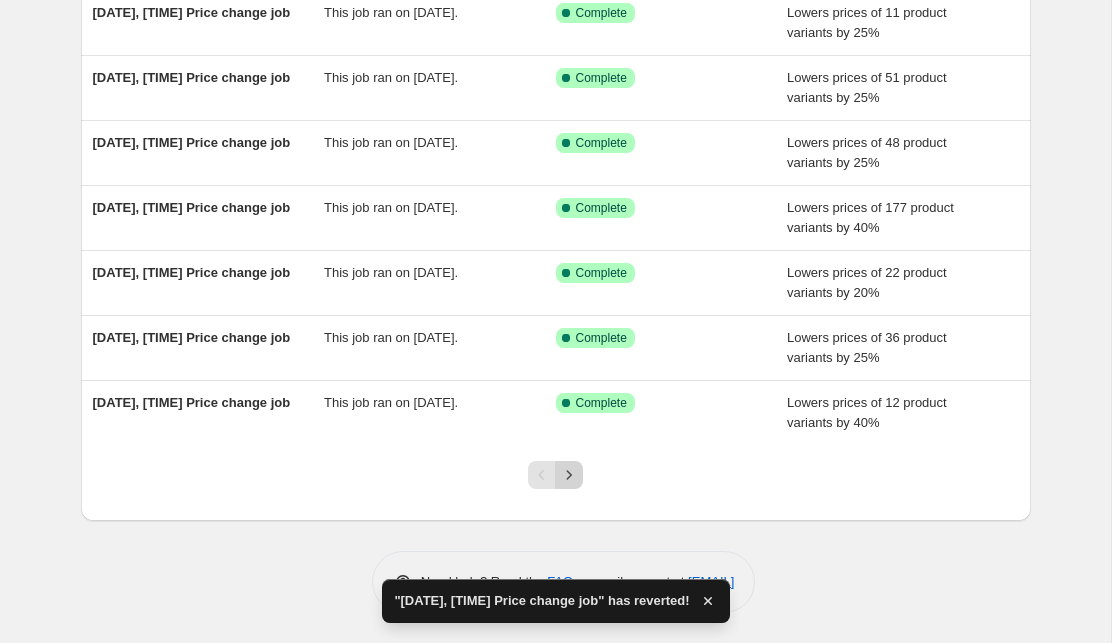 click 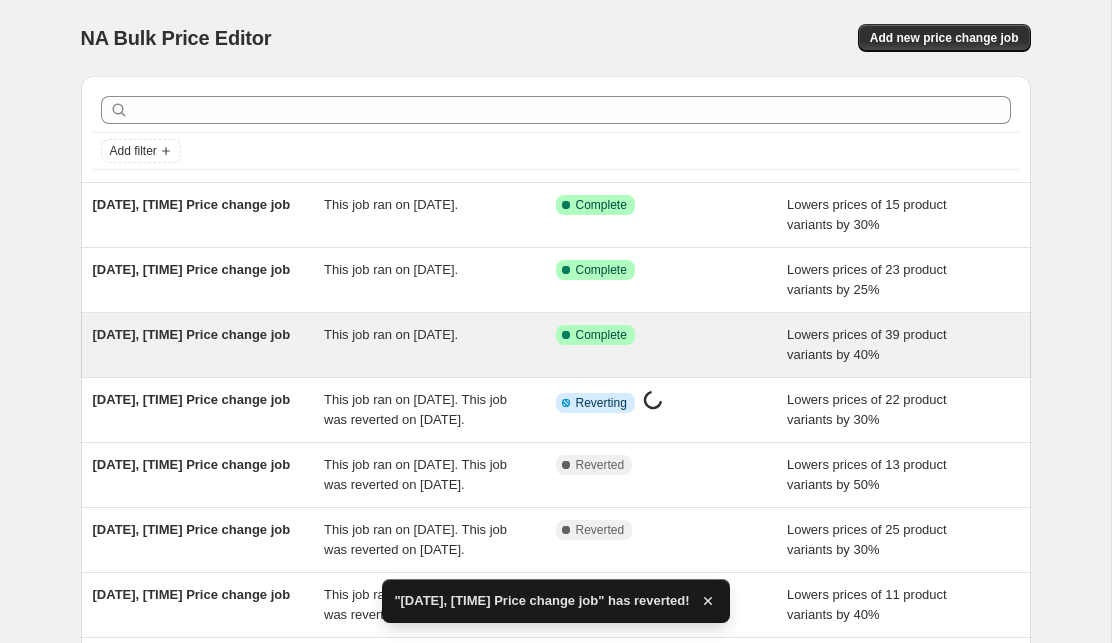 click on "This job ran on [DATE]." at bounding box center [440, 345] 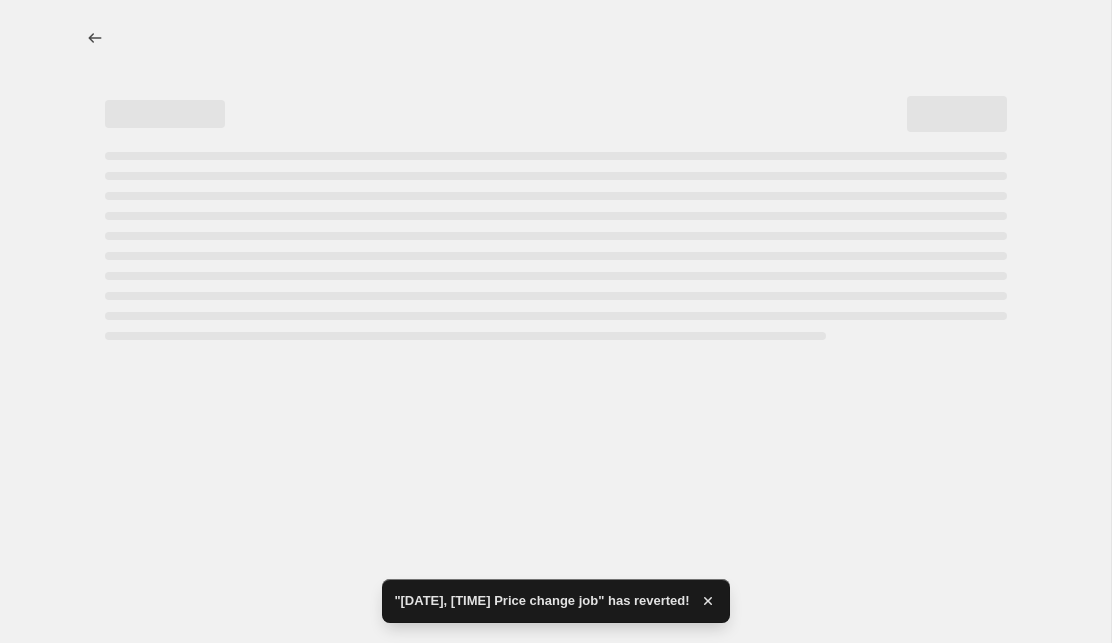 select on "percentage" 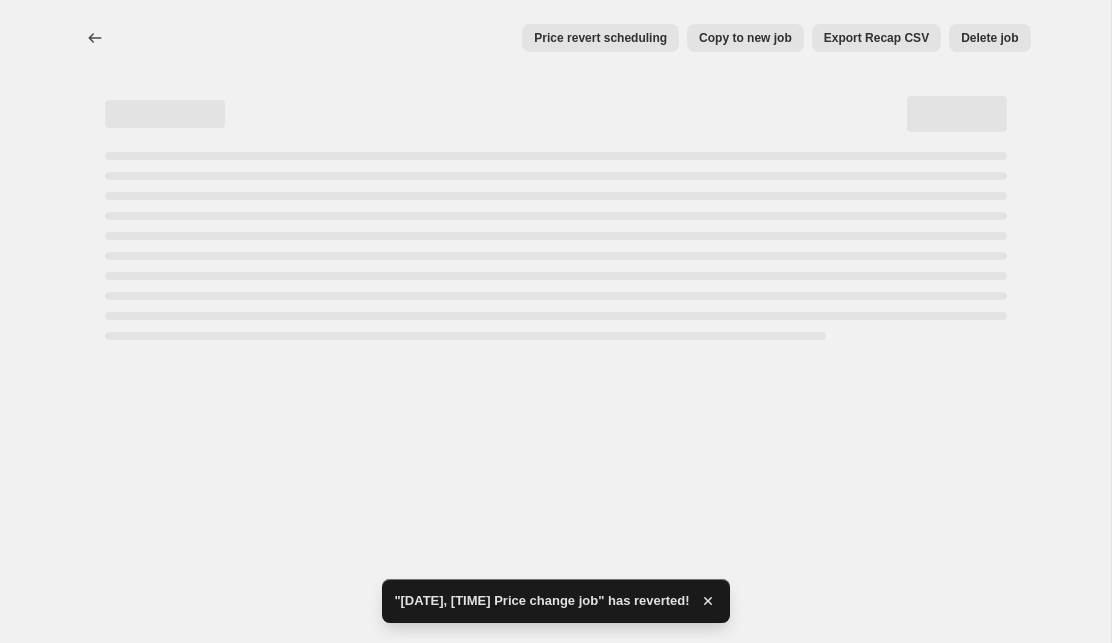 select on "percentage" 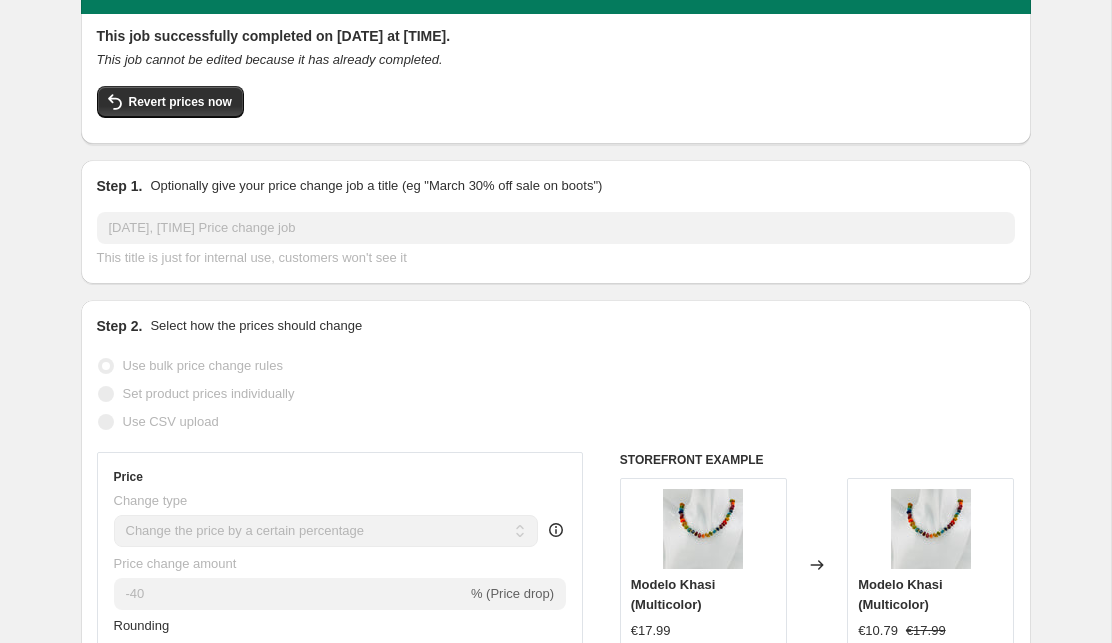 scroll, scrollTop: 0, scrollLeft: 0, axis: both 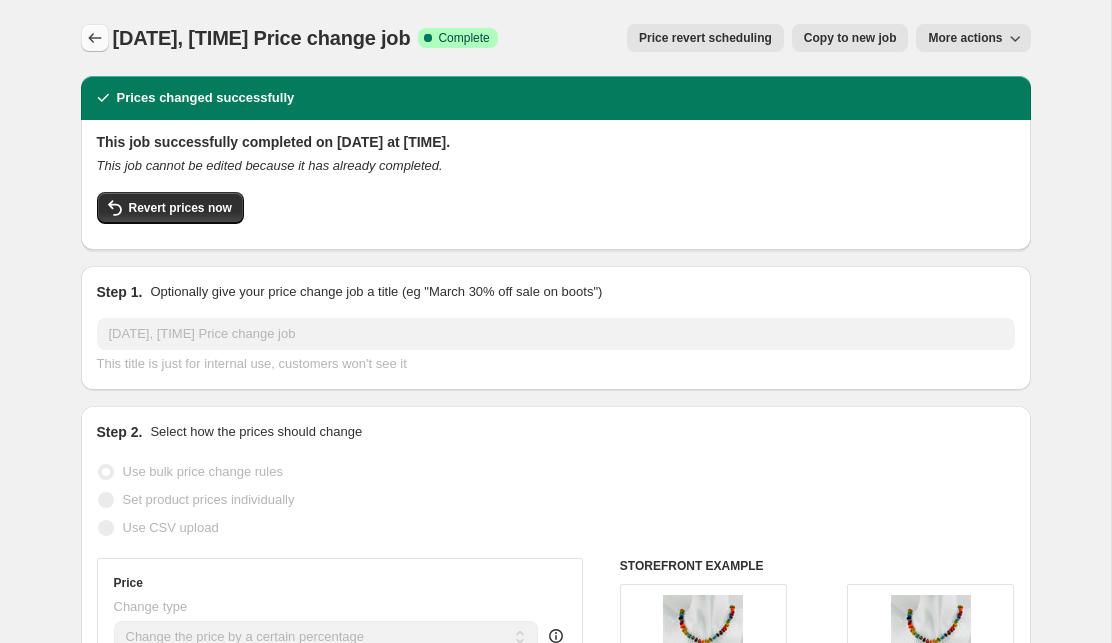 click 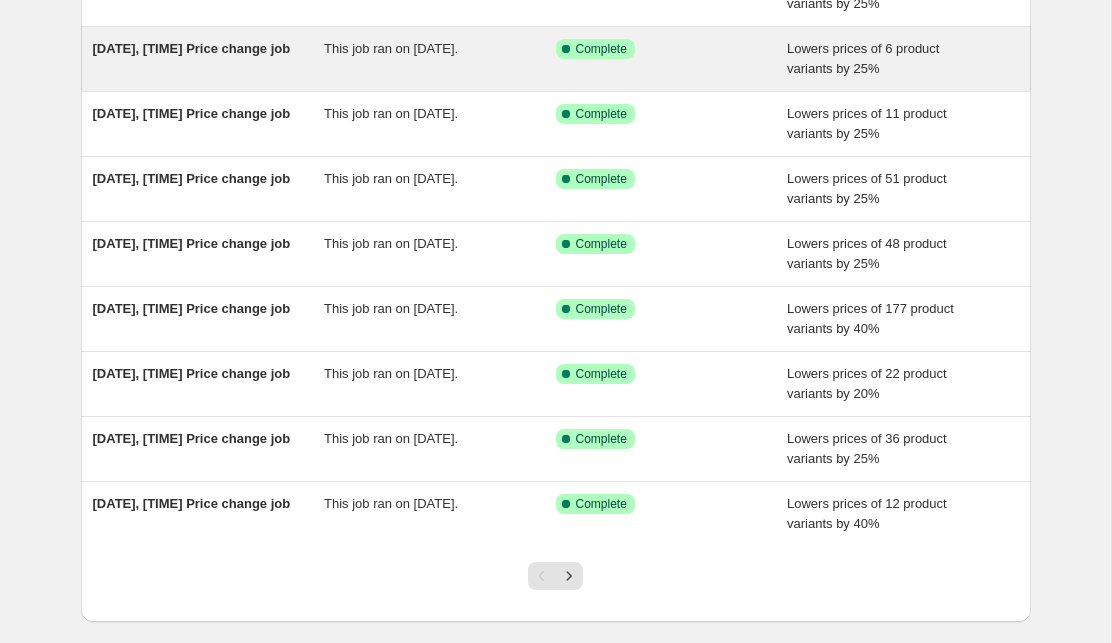scroll, scrollTop: 387, scrollLeft: 0, axis: vertical 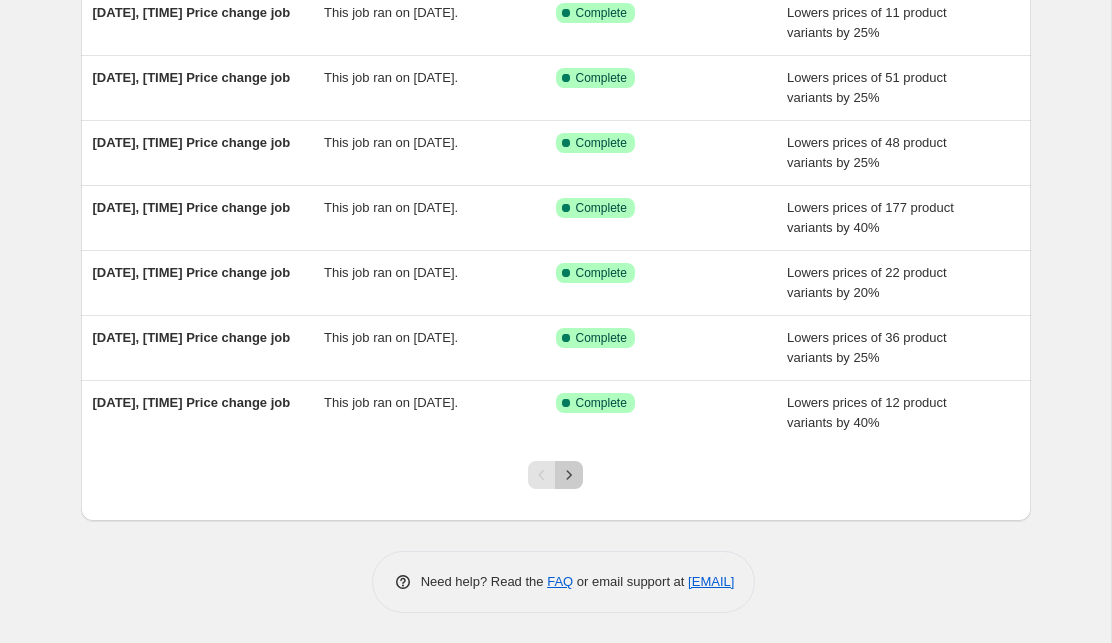 click 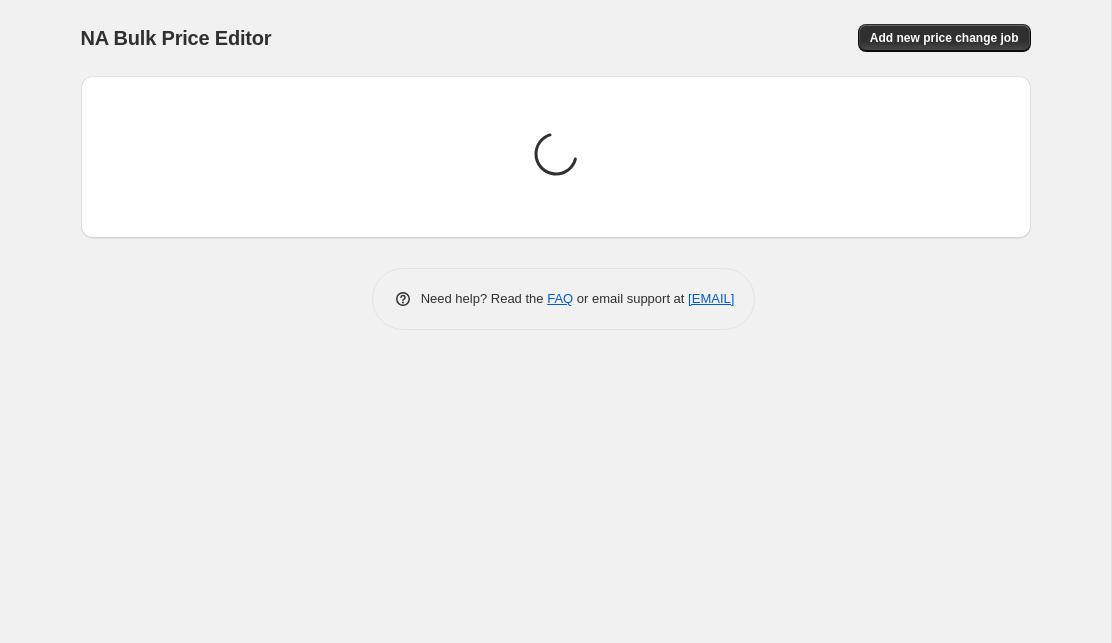 scroll, scrollTop: 0, scrollLeft: 0, axis: both 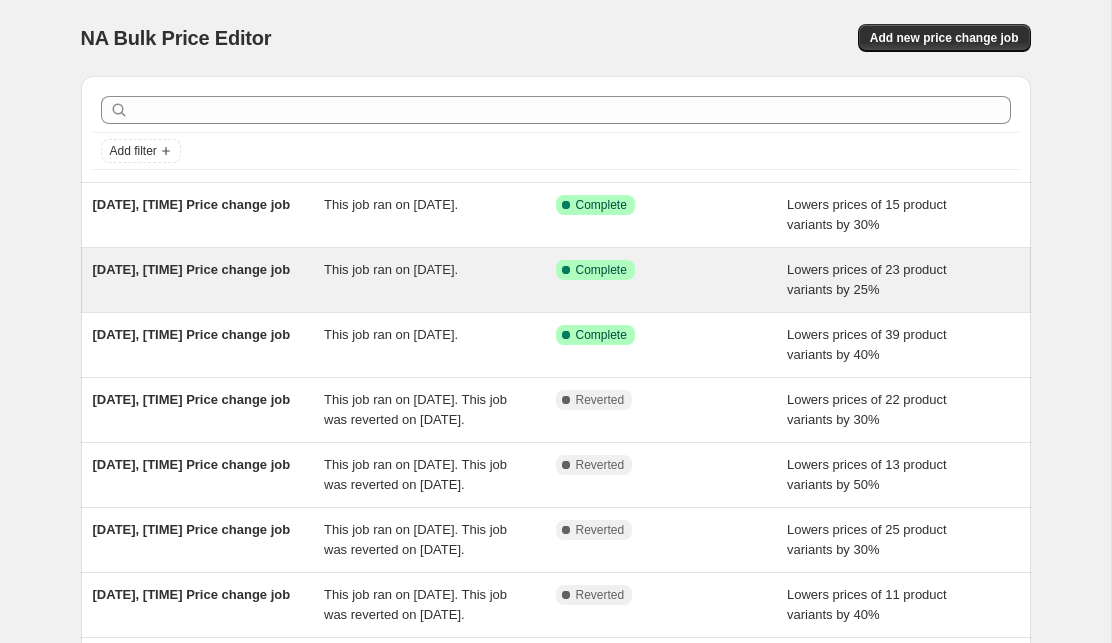 click on "This job ran on [DATE]." at bounding box center (440, 280) 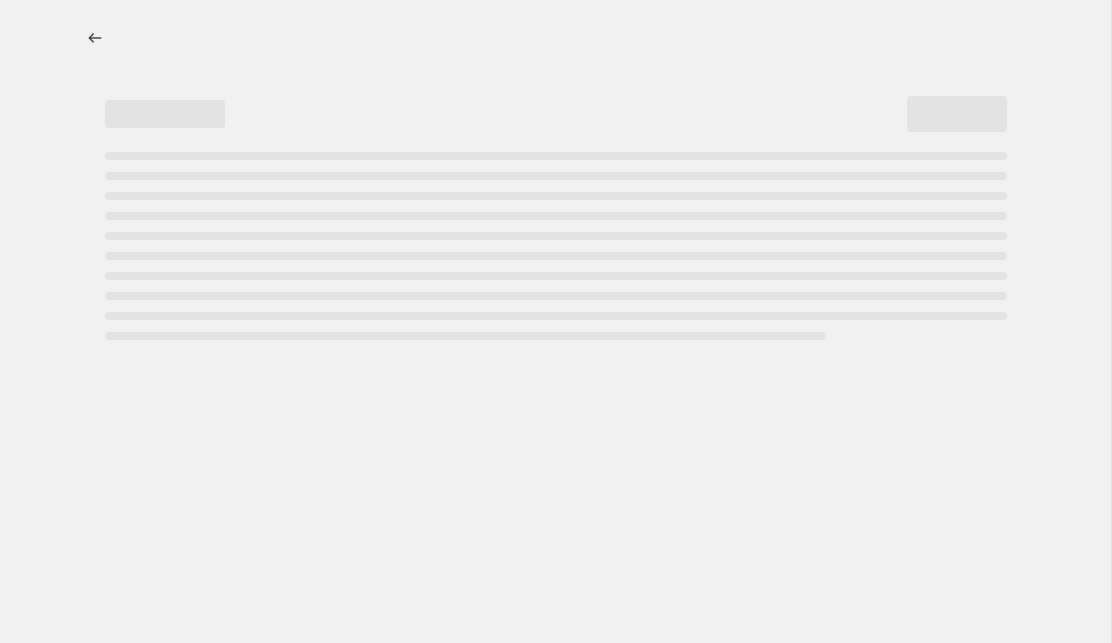 select on "percentage" 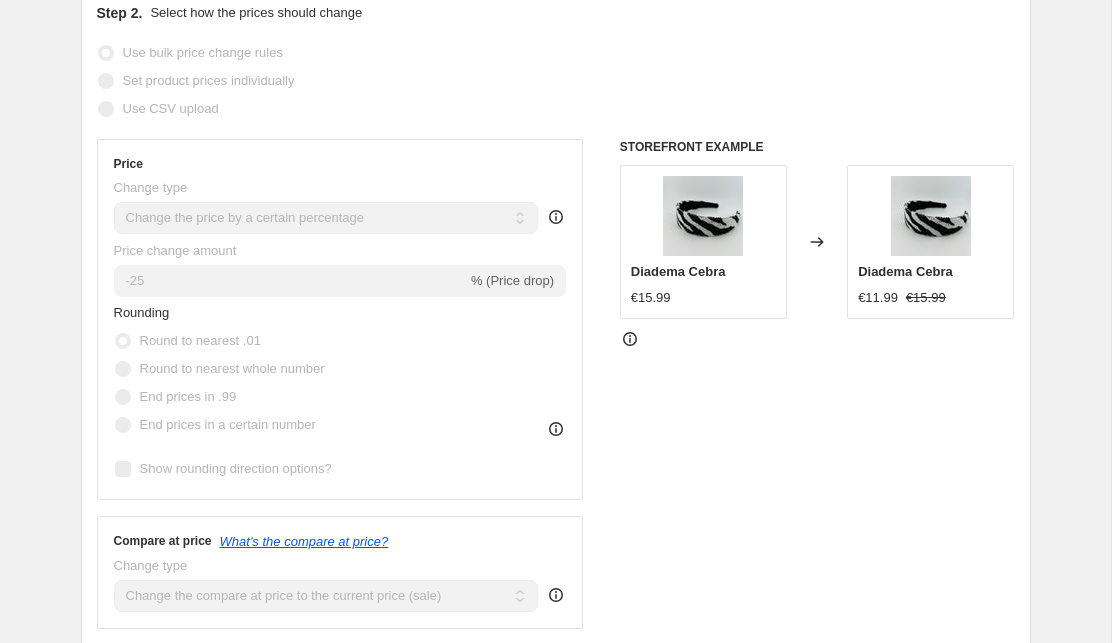 scroll, scrollTop: 0, scrollLeft: 0, axis: both 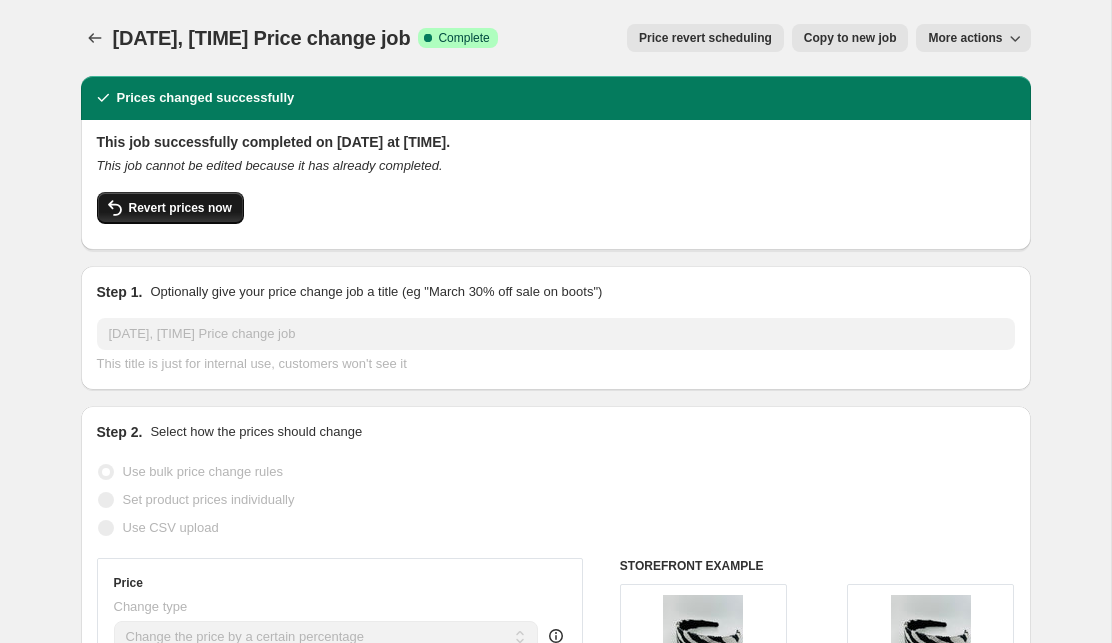 click on "Revert prices now" at bounding box center (180, 208) 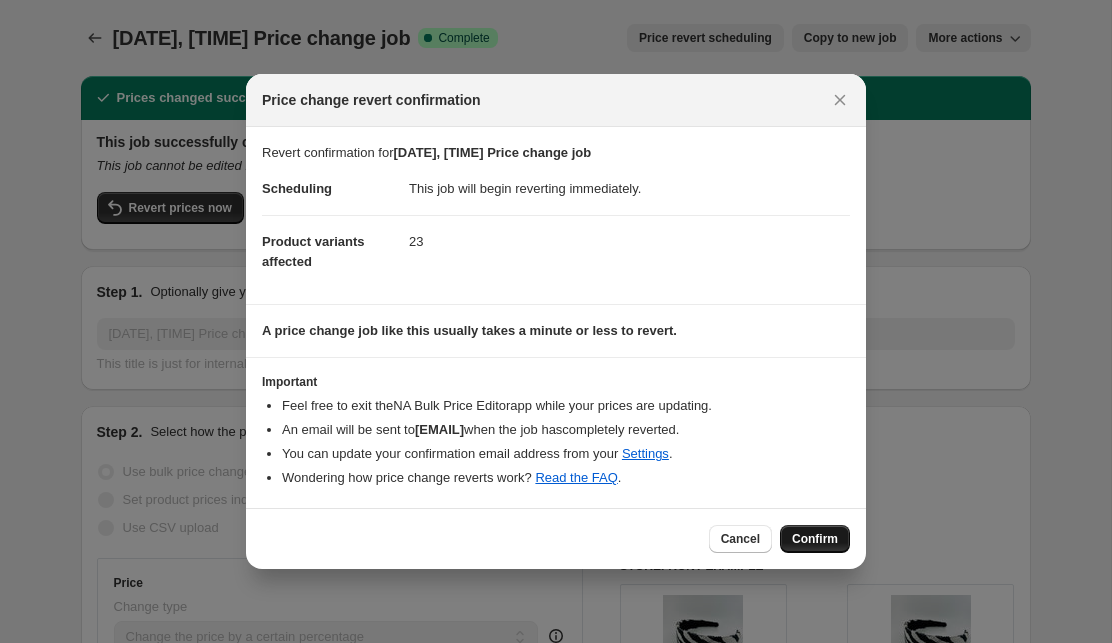 click on "Confirm" at bounding box center [815, 539] 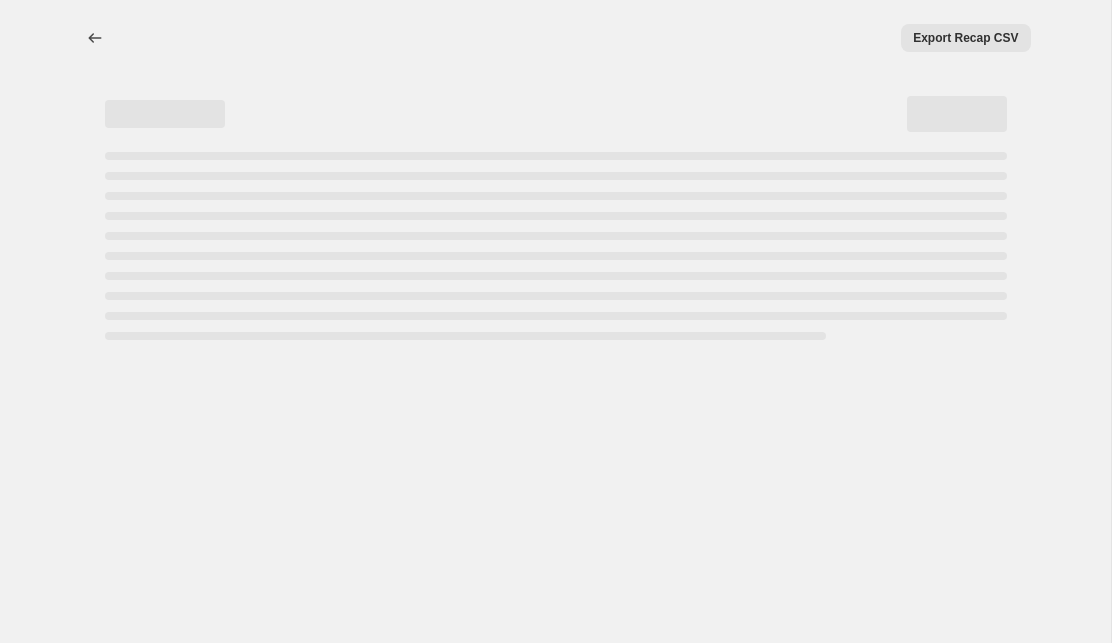 select on "percentage" 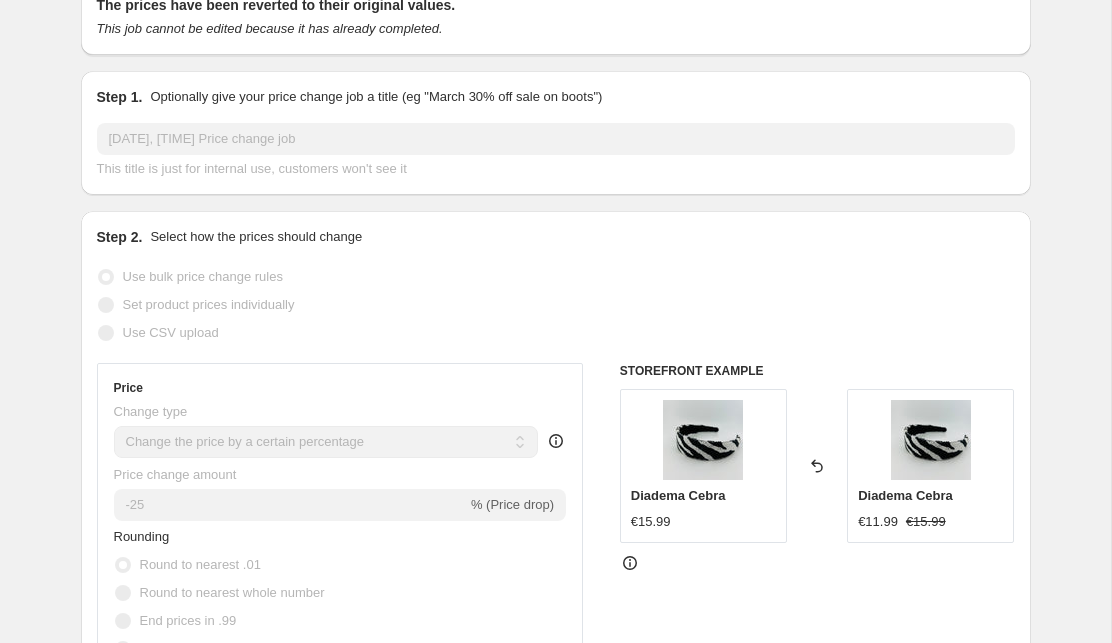 scroll, scrollTop: 0, scrollLeft: 0, axis: both 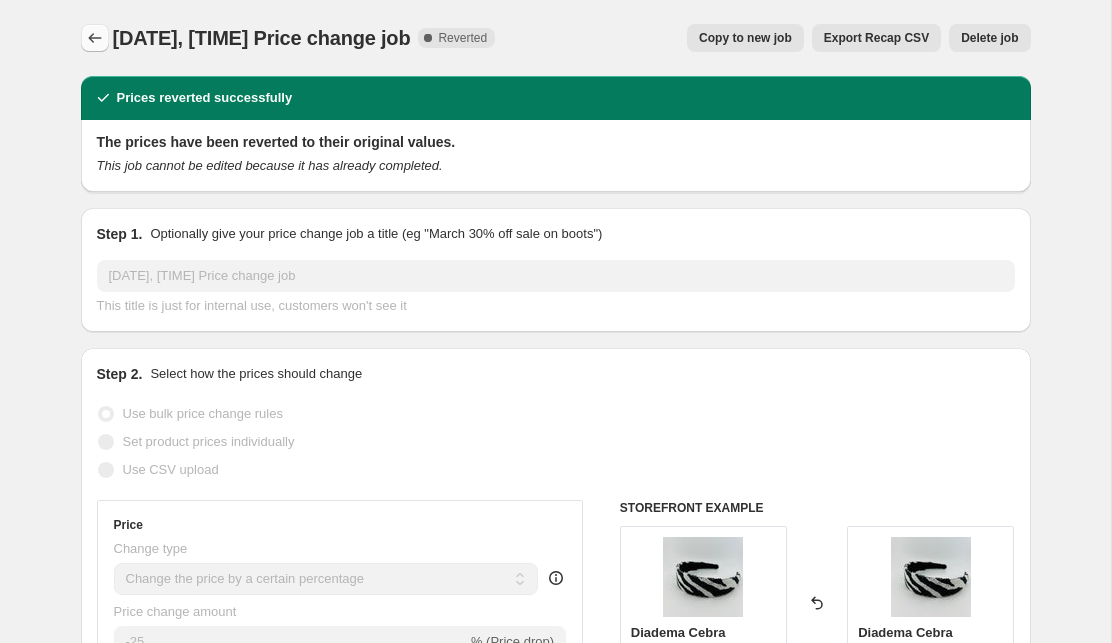 click 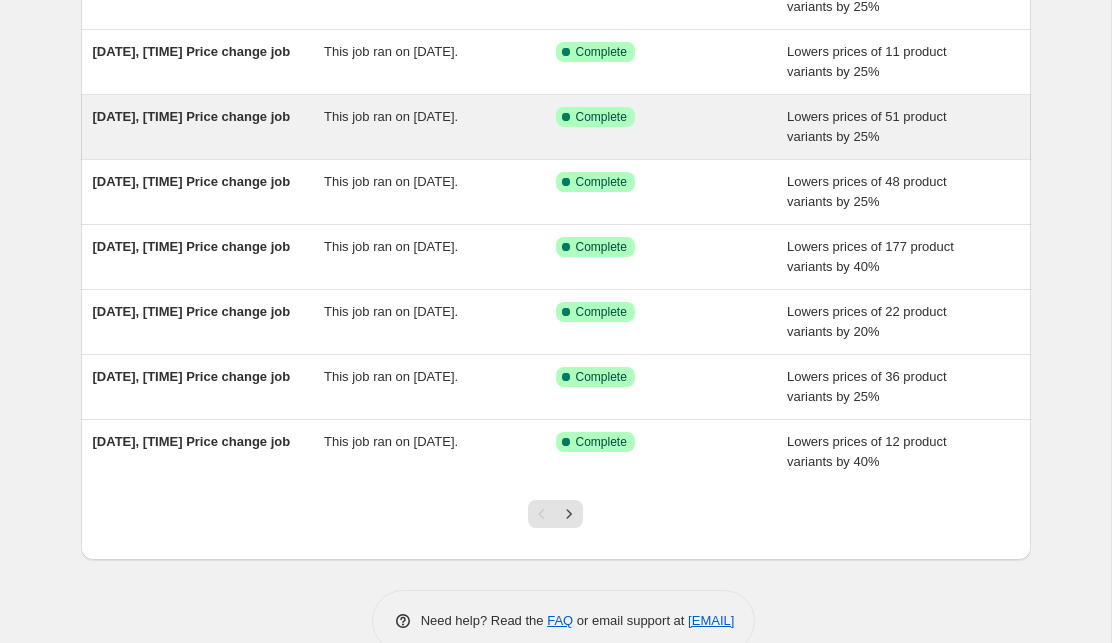 scroll, scrollTop: 387, scrollLeft: 0, axis: vertical 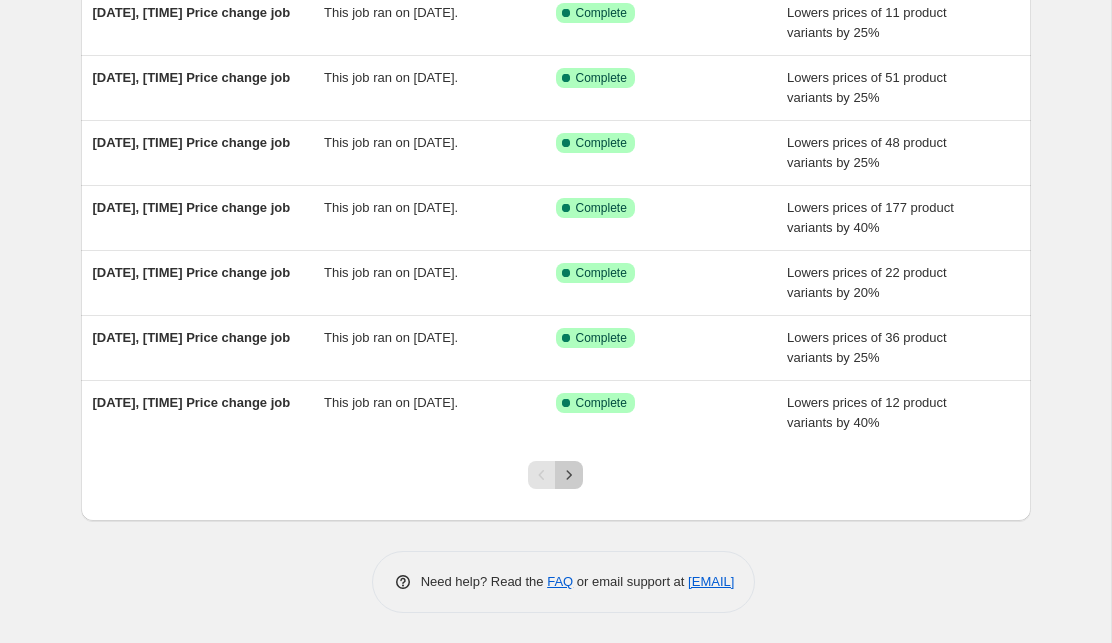 click 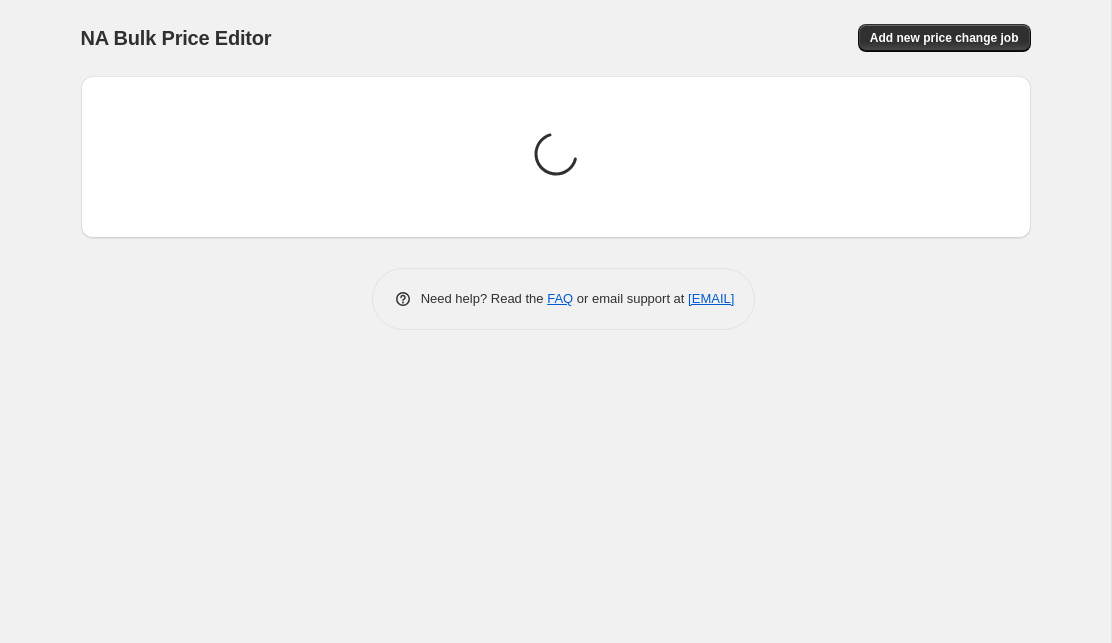 scroll, scrollTop: 0, scrollLeft: 0, axis: both 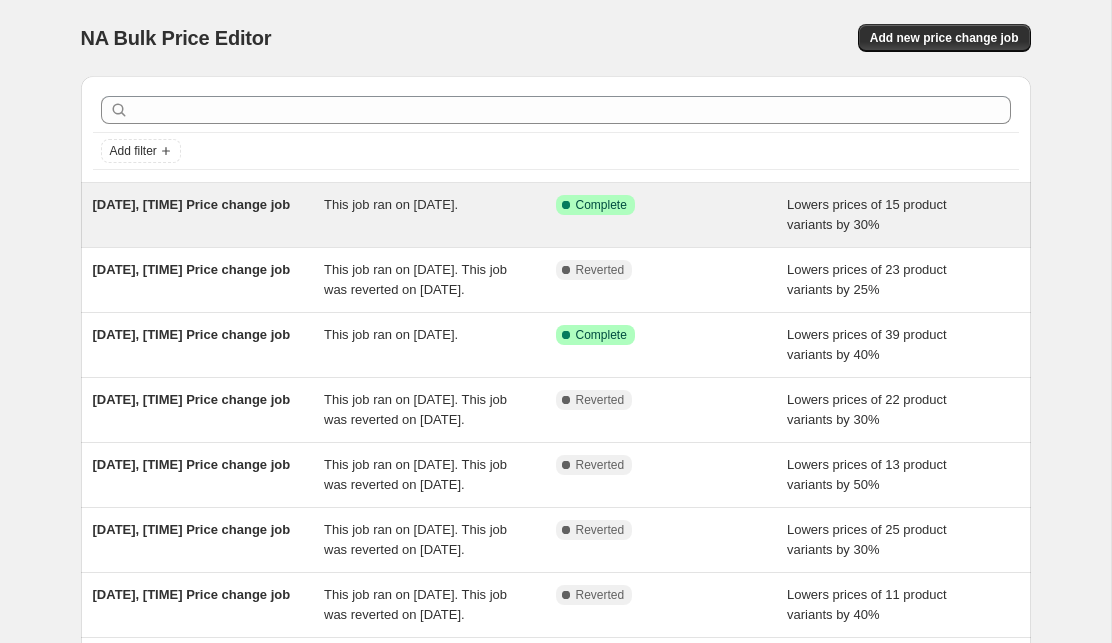 click on "This job ran on [DATE]." at bounding box center [440, 215] 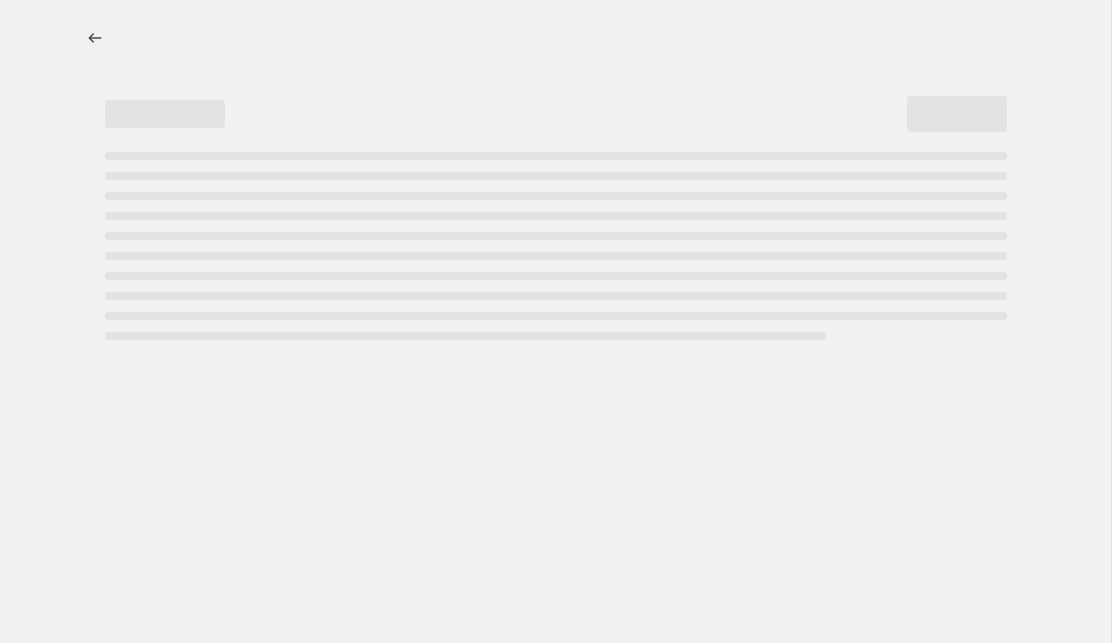 select on "percentage" 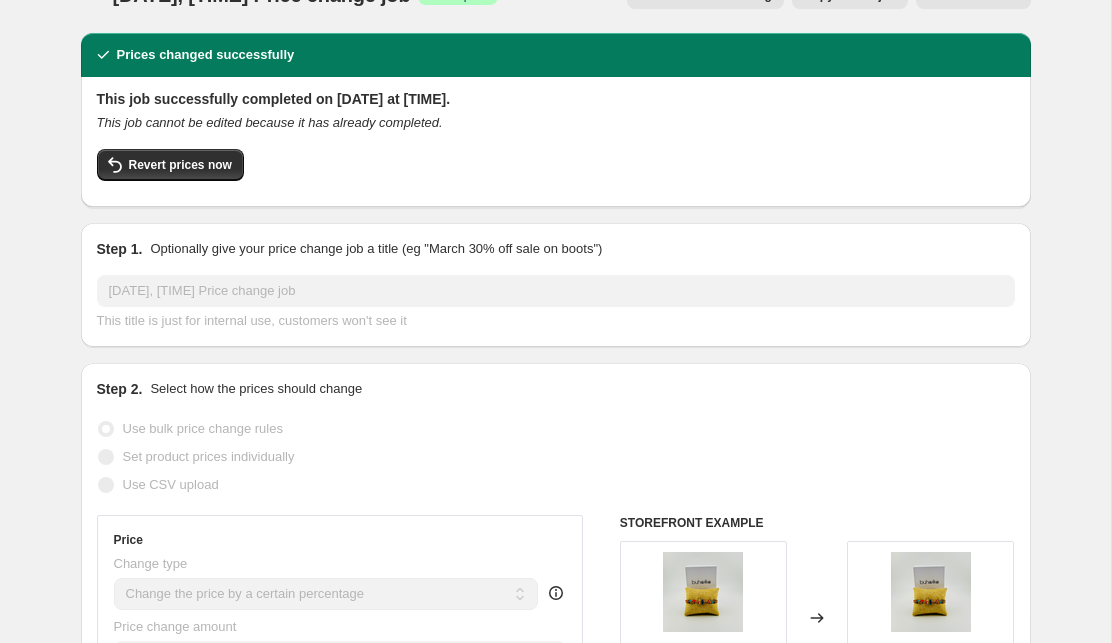 scroll, scrollTop: 0, scrollLeft: 0, axis: both 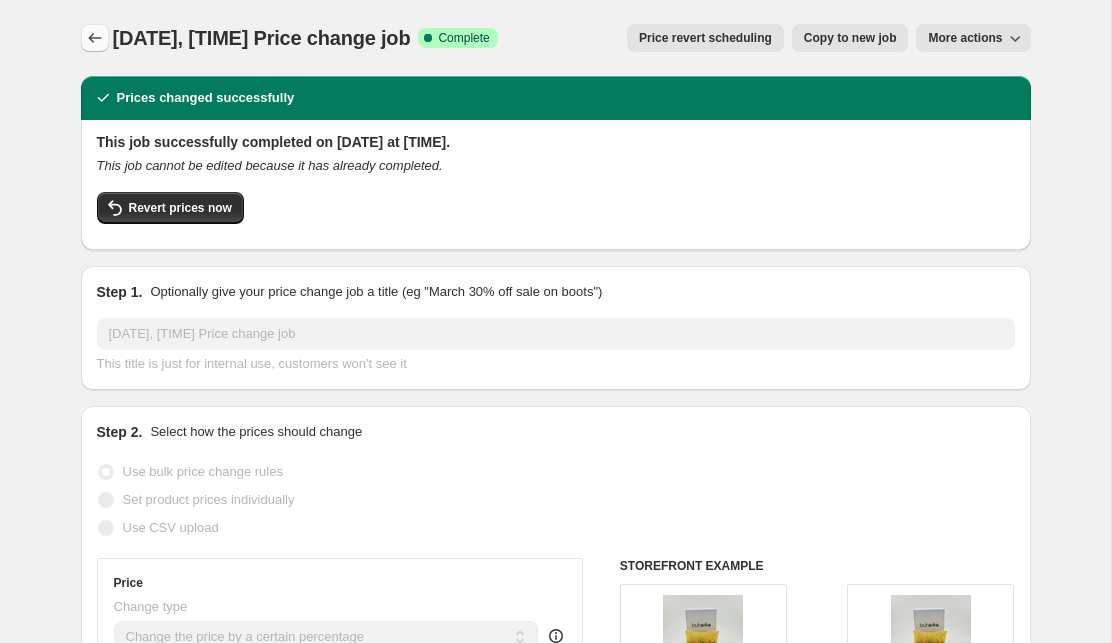 click 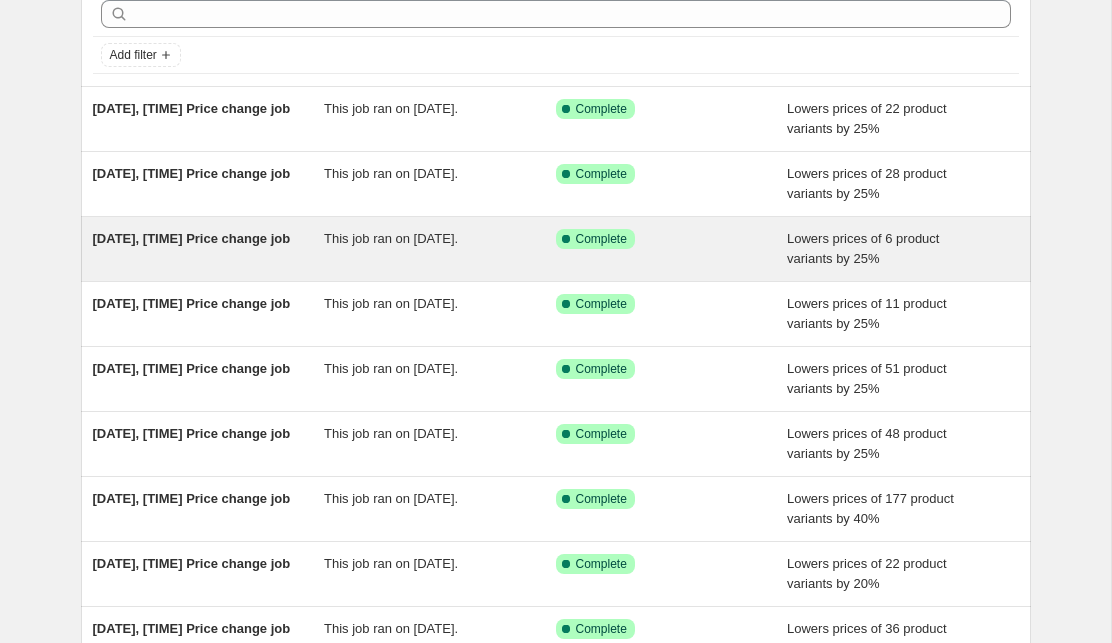 scroll, scrollTop: 387, scrollLeft: 0, axis: vertical 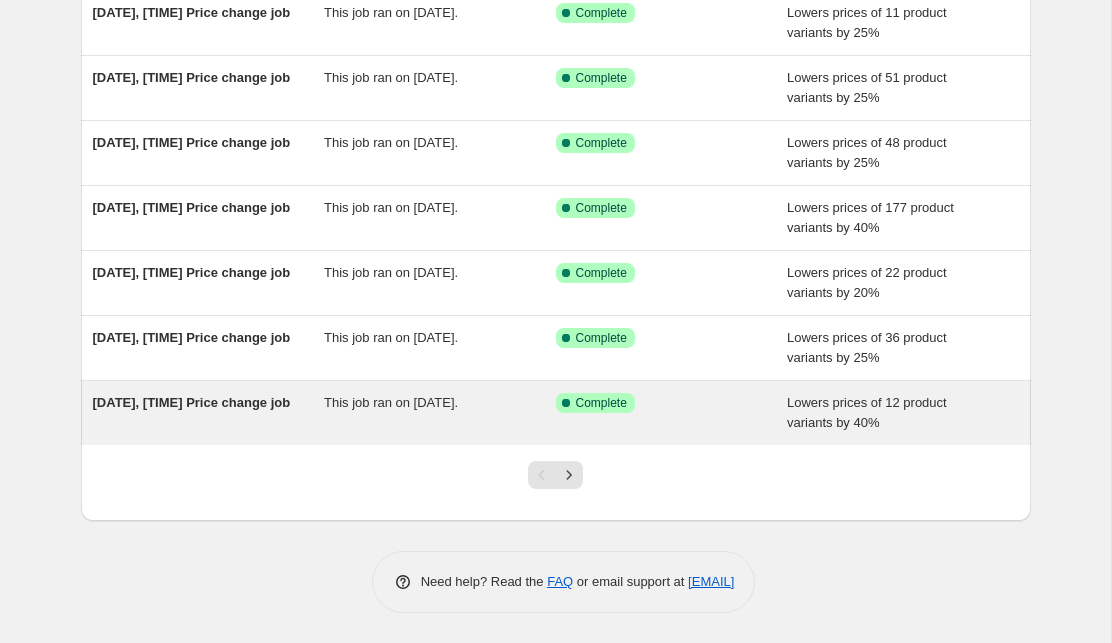 click on "This job ran on [DATE]." at bounding box center [391, 402] 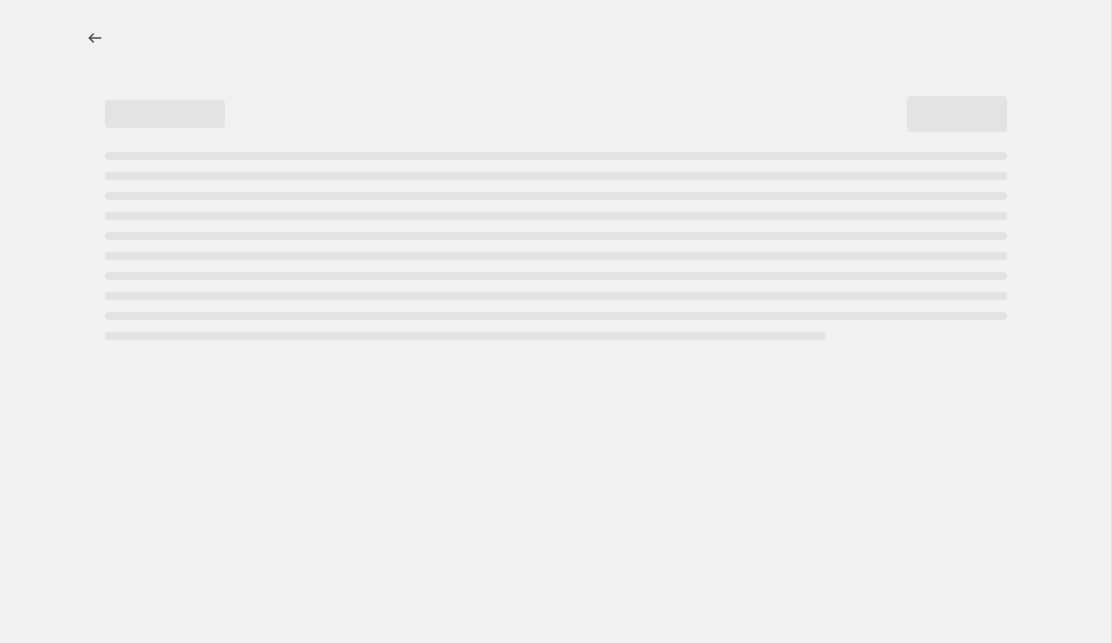 select on "percentage" 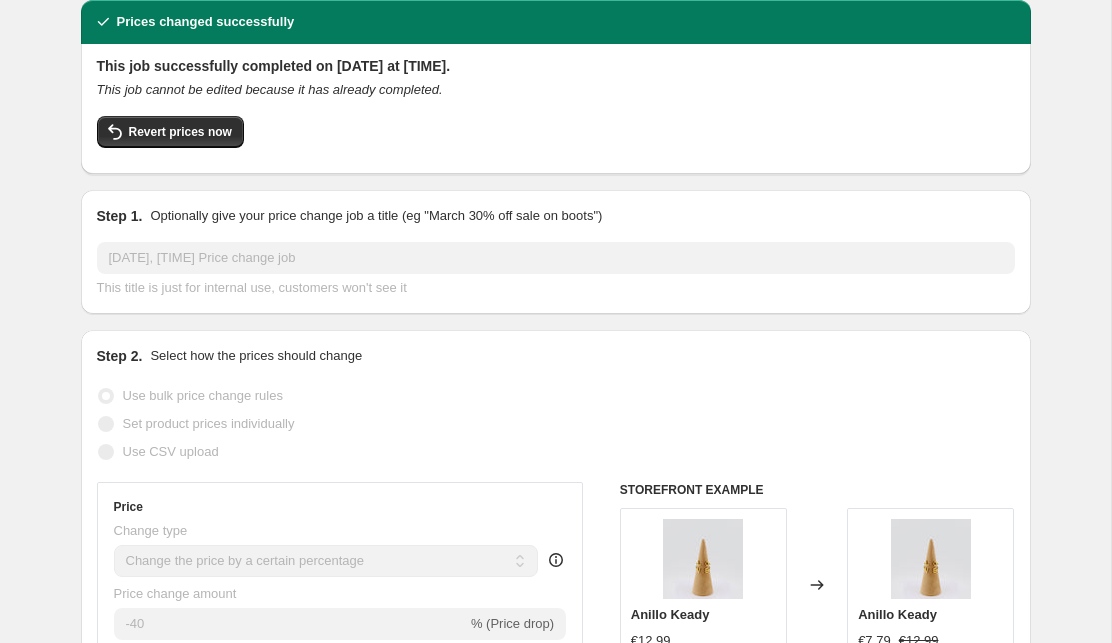 scroll, scrollTop: 0, scrollLeft: 0, axis: both 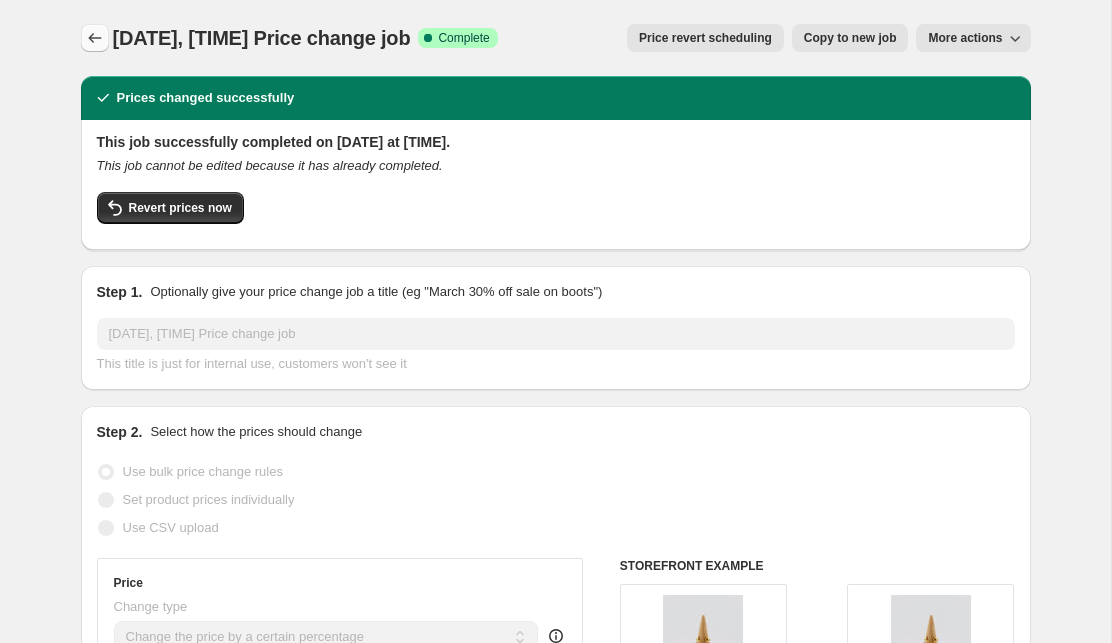 click 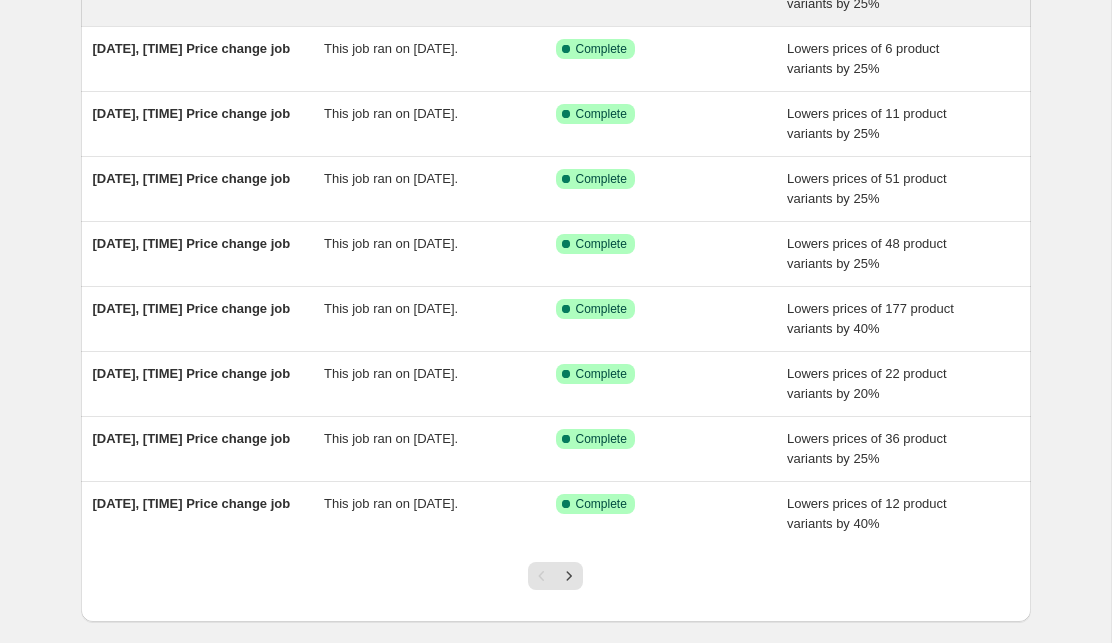 scroll, scrollTop: 387, scrollLeft: 0, axis: vertical 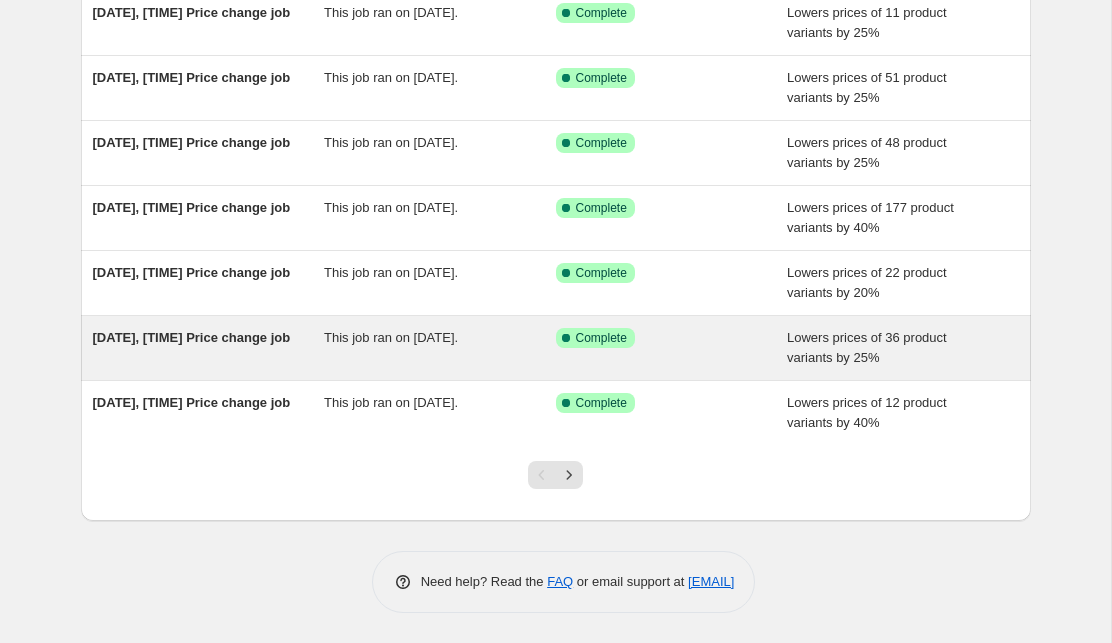 click on "This job ran on [DATE]." at bounding box center [391, 337] 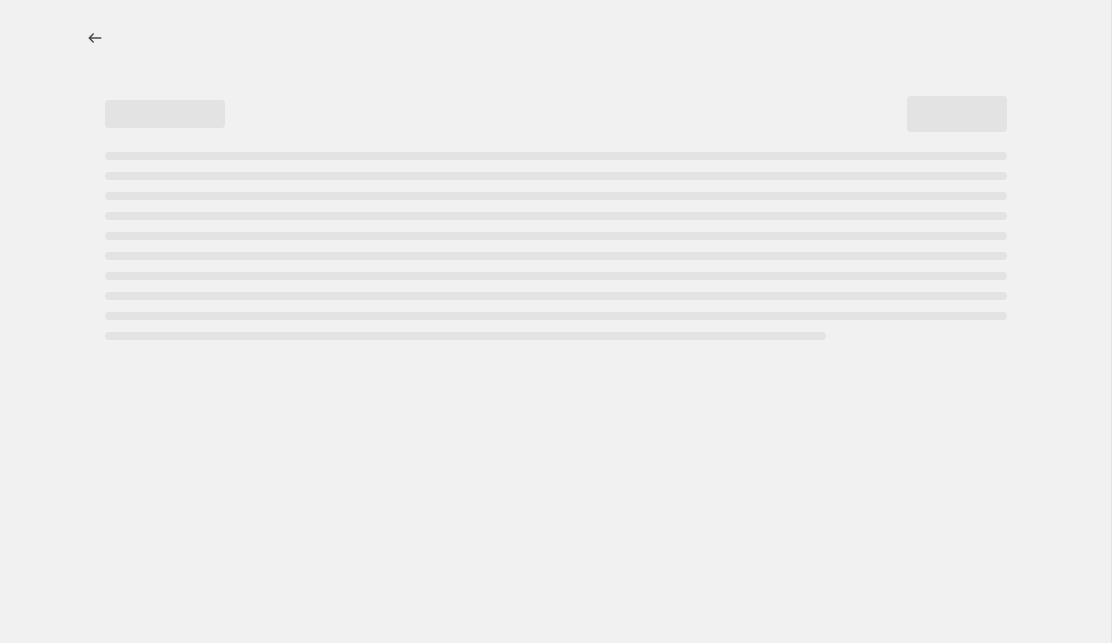 select on "percentage" 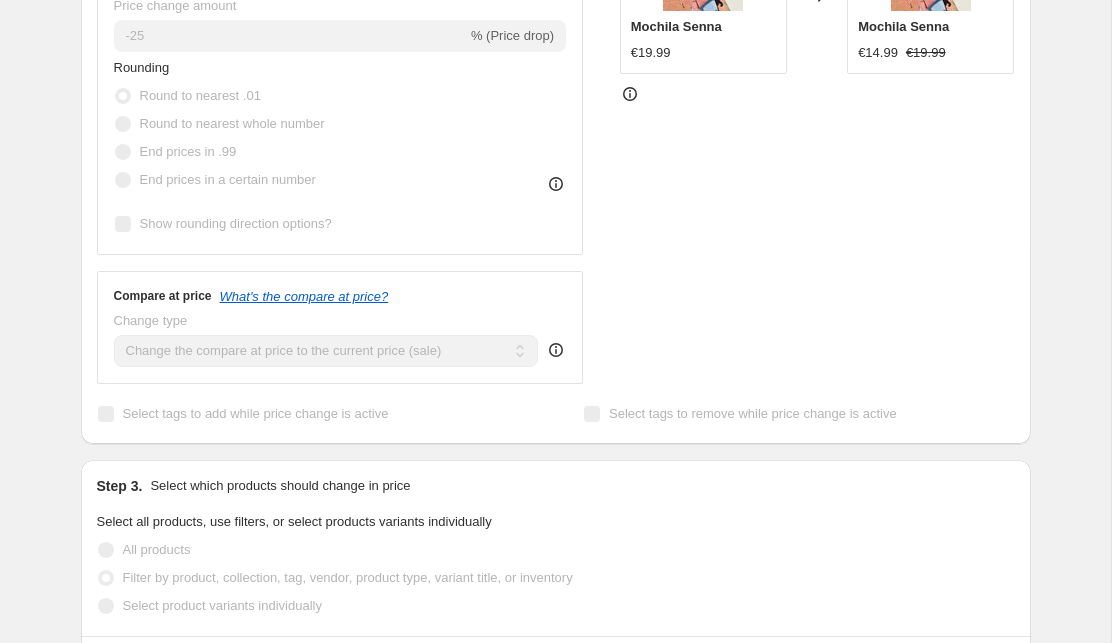 scroll, scrollTop: 0, scrollLeft: 0, axis: both 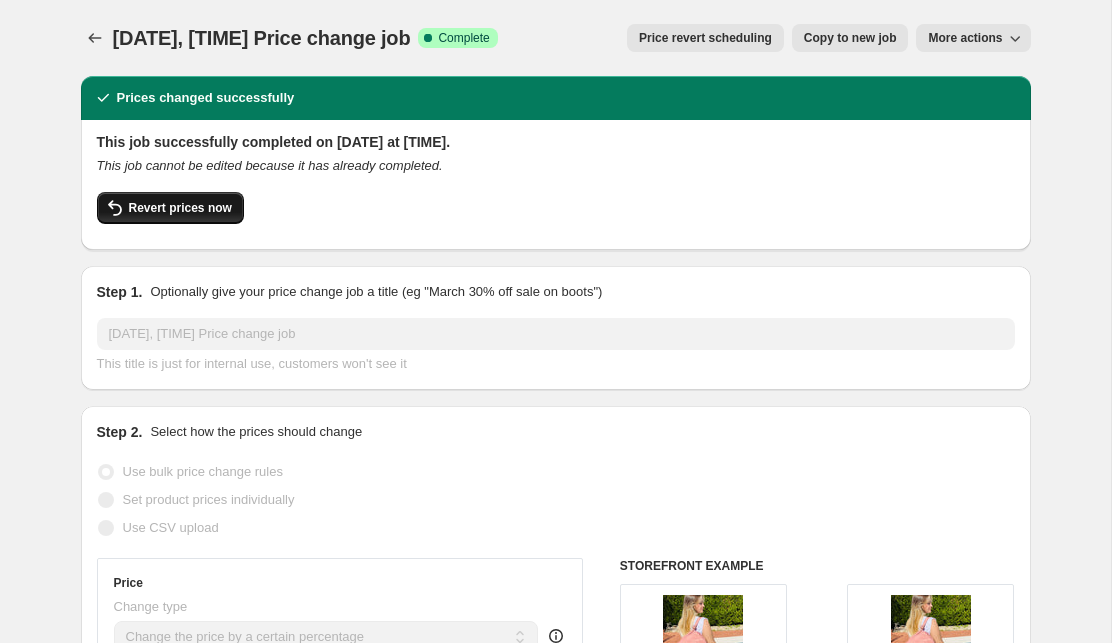 click on "Revert prices now" at bounding box center (170, 208) 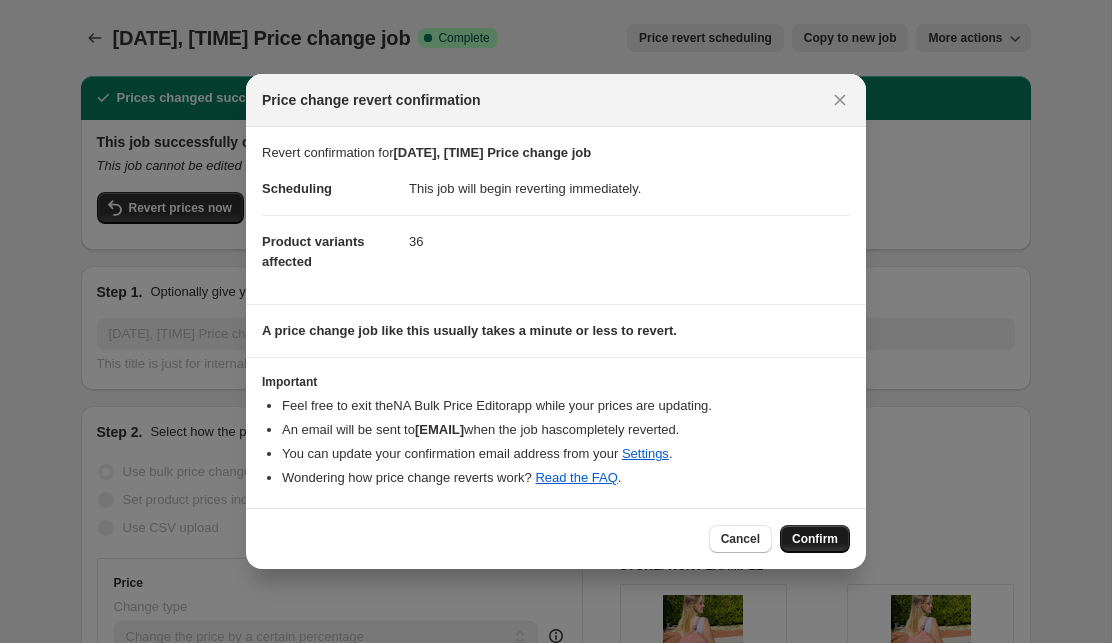 click on "Confirm" at bounding box center [815, 539] 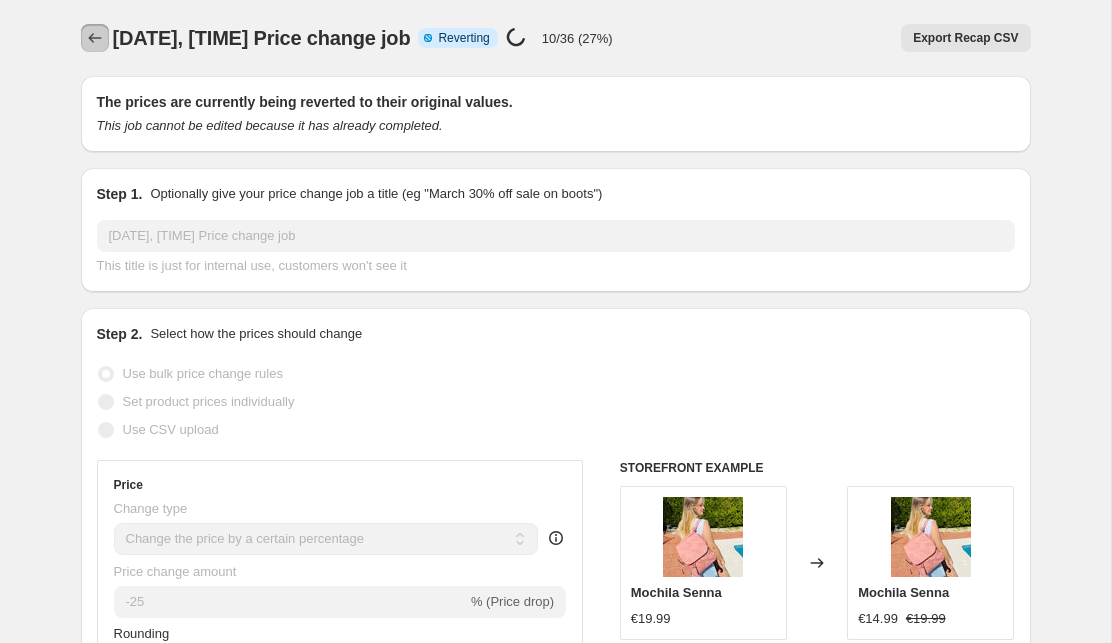 click 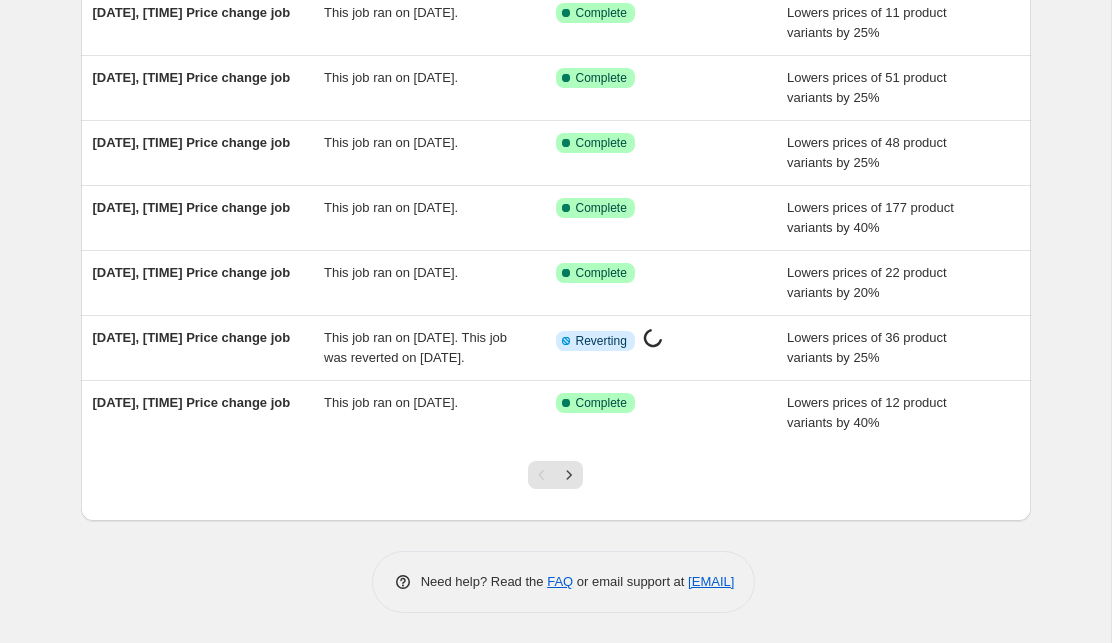 scroll, scrollTop: 406, scrollLeft: 0, axis: vertical 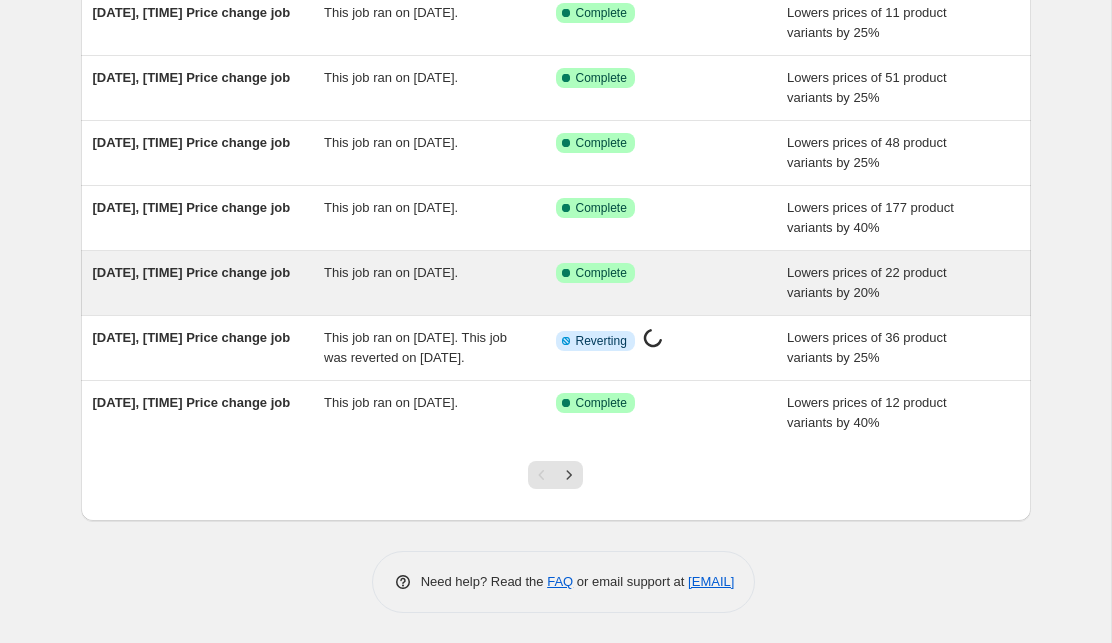 click on "This job ran on [DATE]." at bounding box center (440, 283) 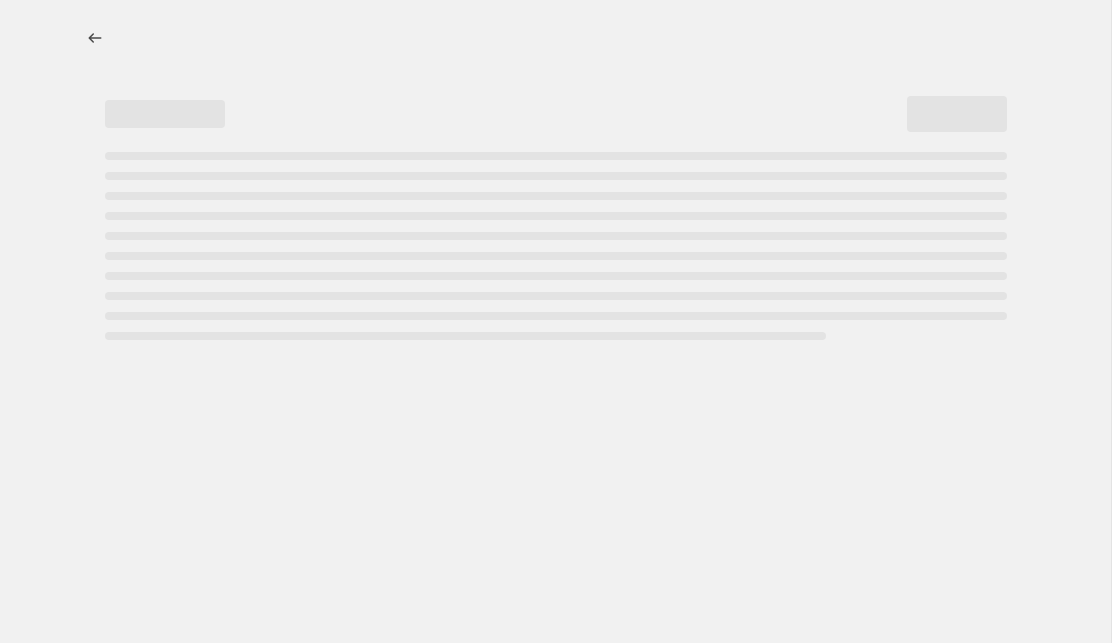 select on "percentage" 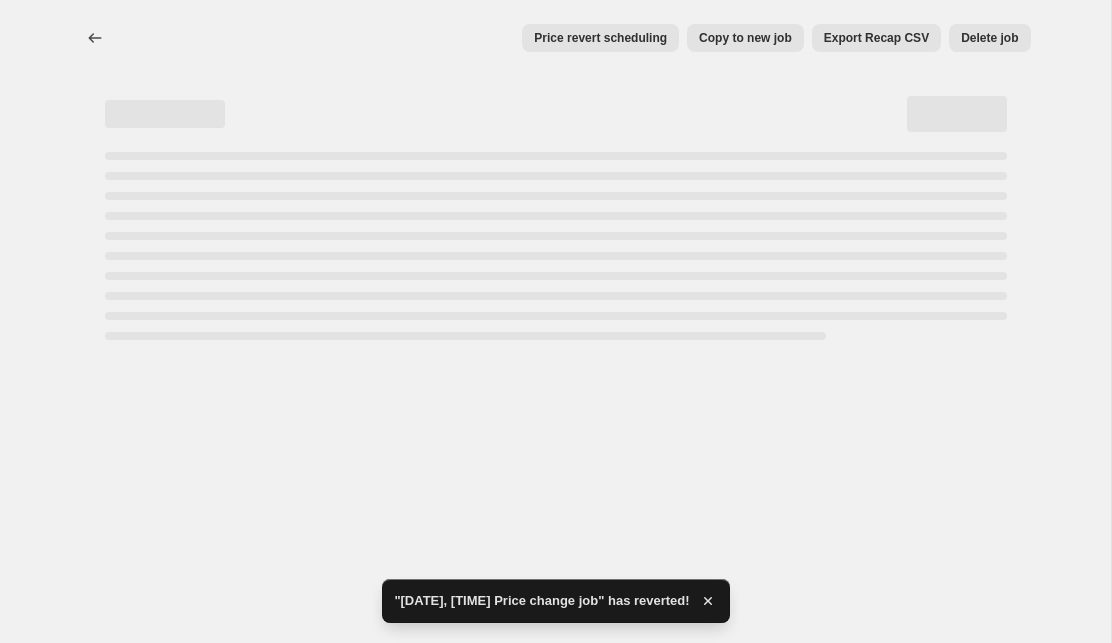 select on "percentage" 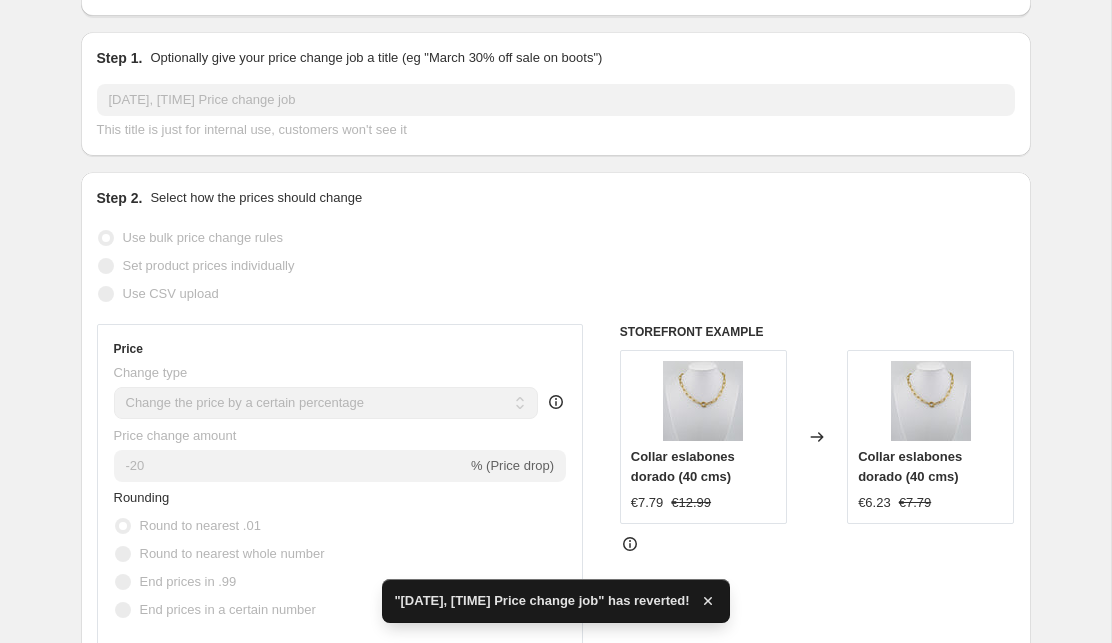 scroll, scrollTop: 0, scrollLeft: 0, axis: both 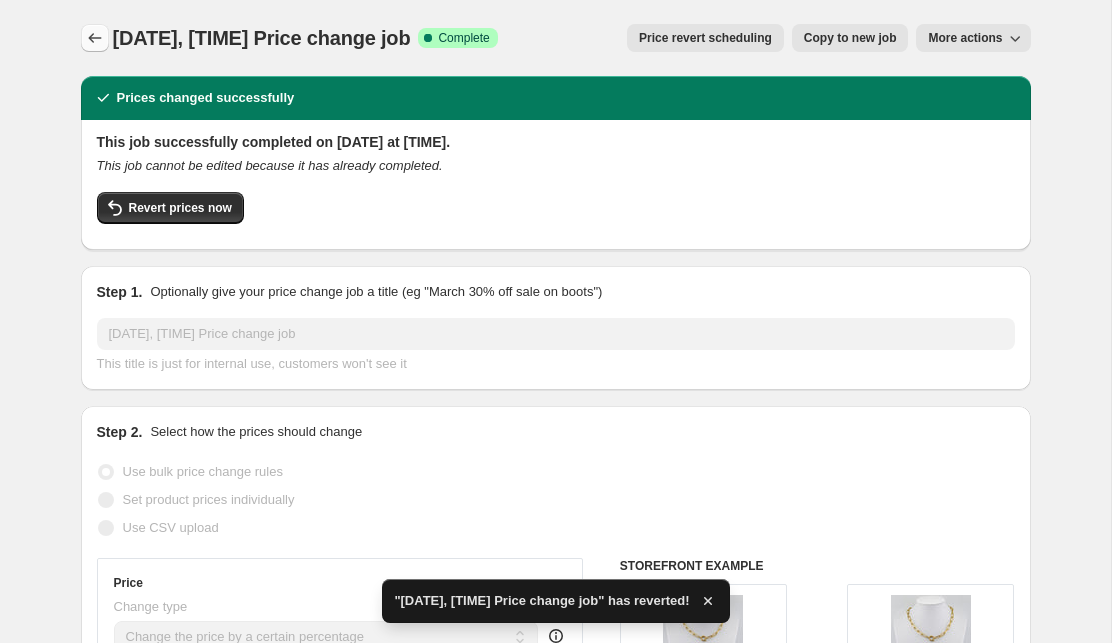 click 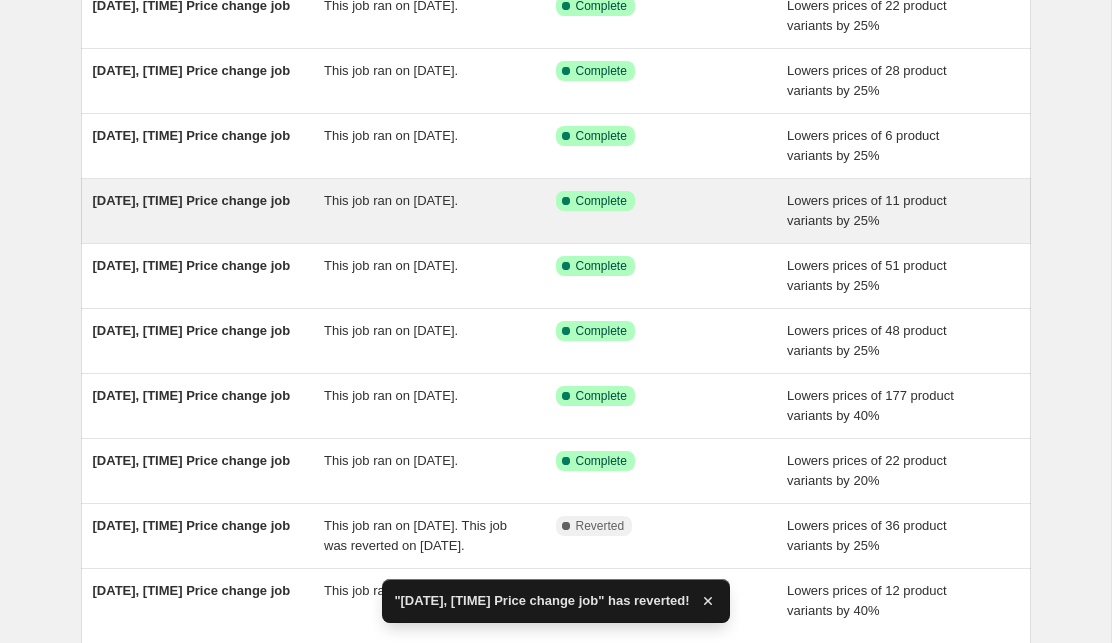 scroll, scrollTop: 213, scrollLeft: 0, axis: vertical 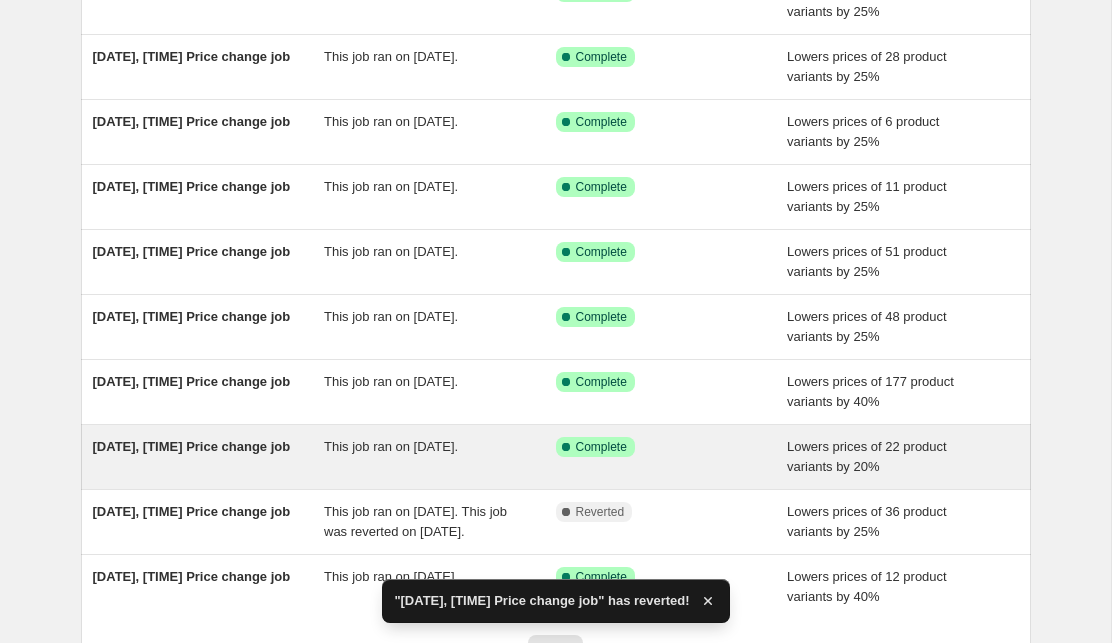 click on "This job ran on [DATE]." at bounding box center [391, 446] 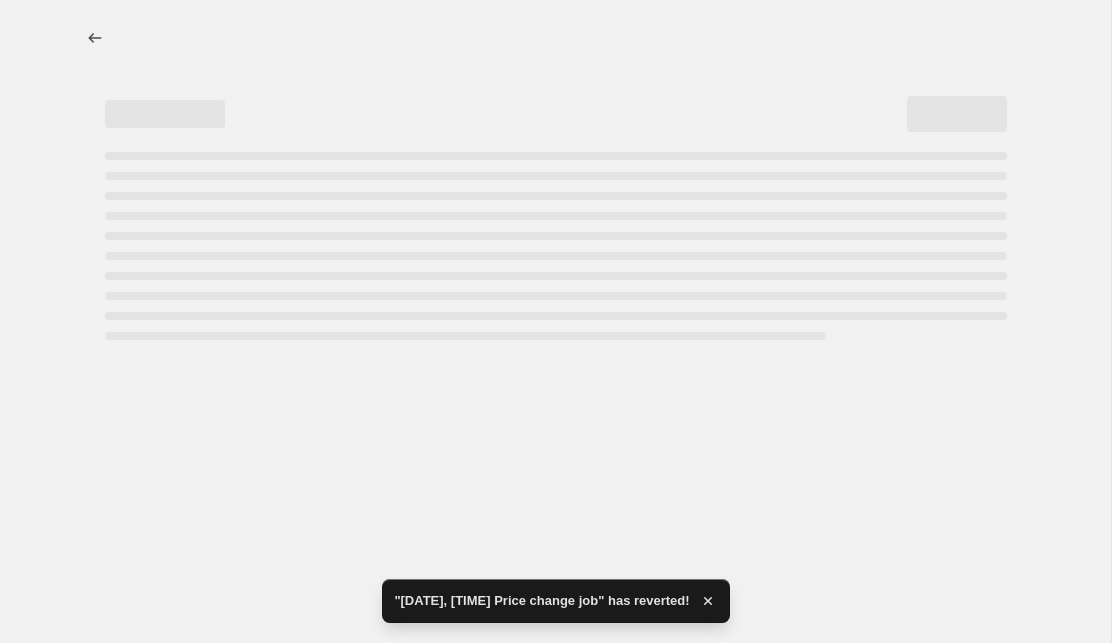 select on "percentage" 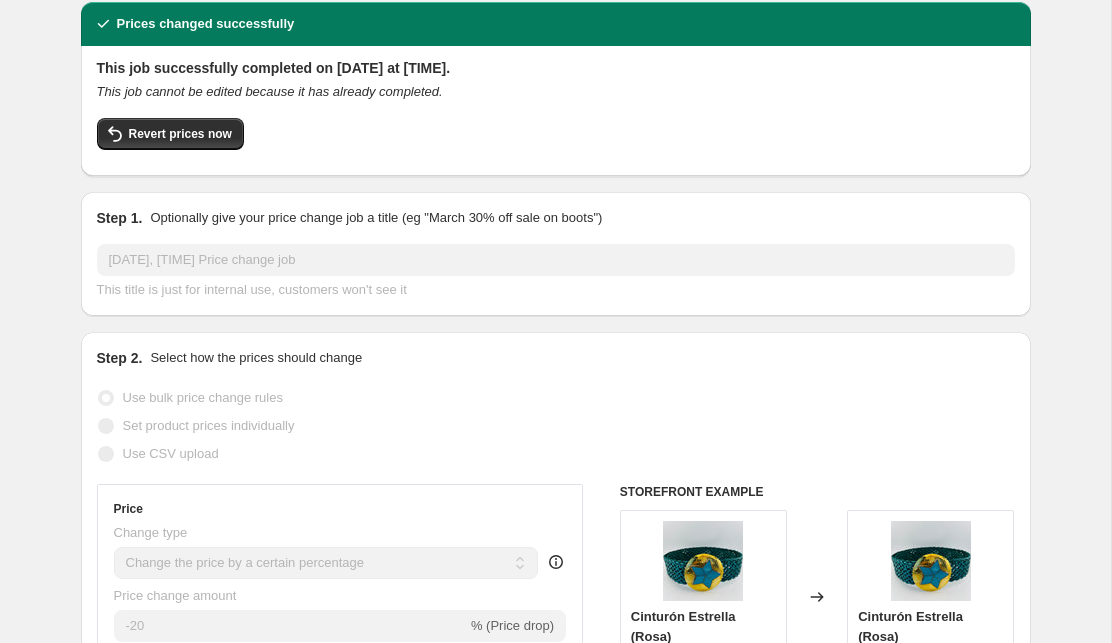 scroll, scrollTop: 0, scrollLeft: 0, axis: both 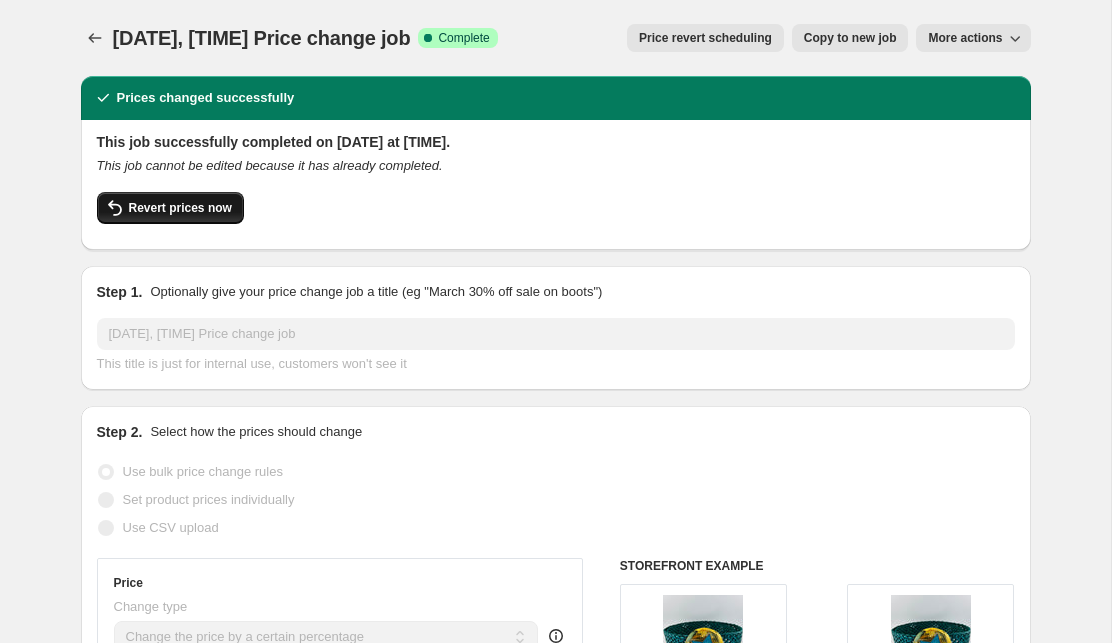 click on "Revert prices now" at bounding box center (180, 208) 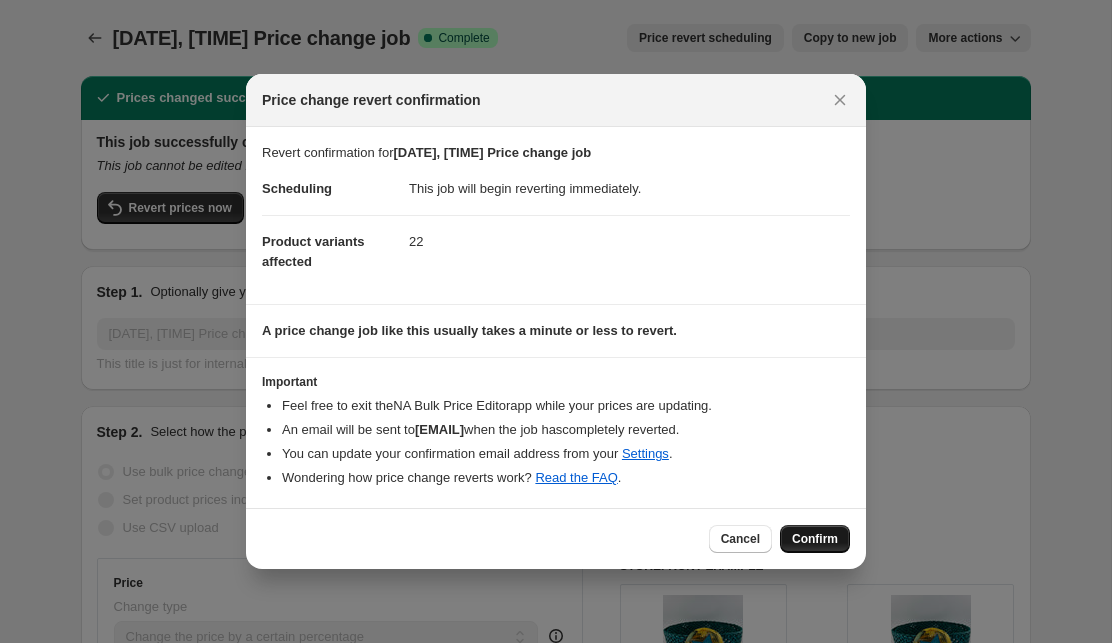 click on "Confirm" at bounding box center (815, 539) 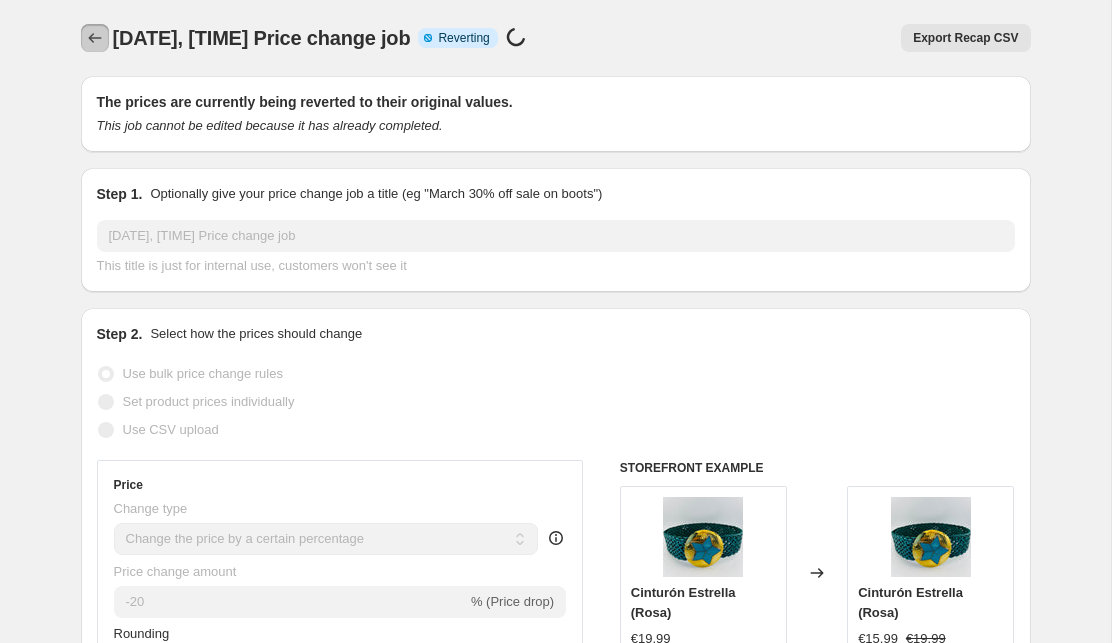 click 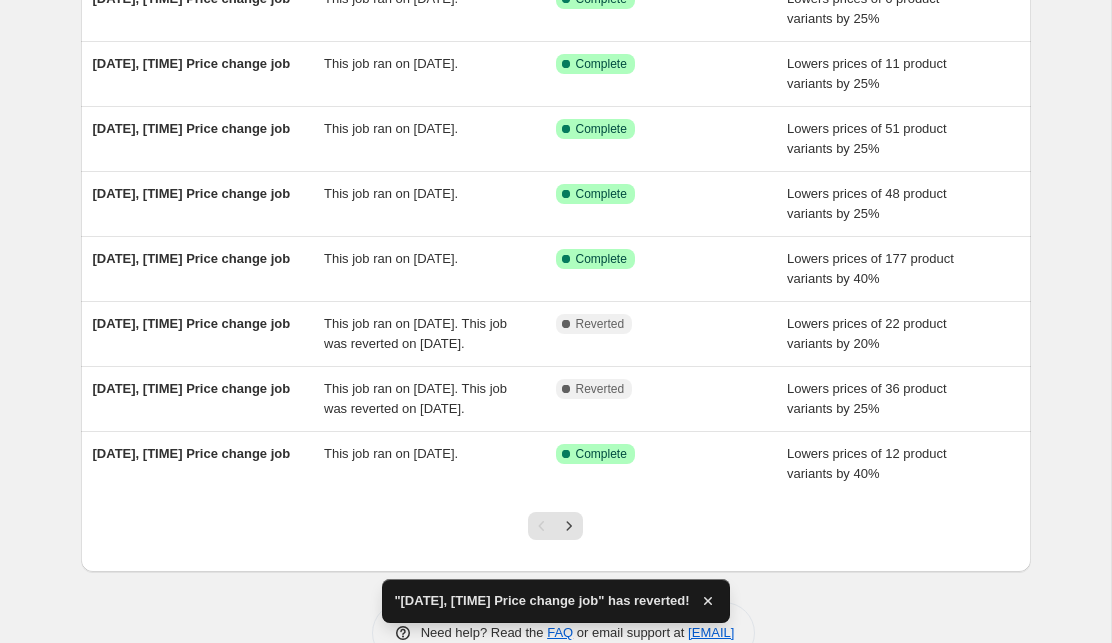scroll, scrollTop: 328, scrollLeft: 0, axis: vertical 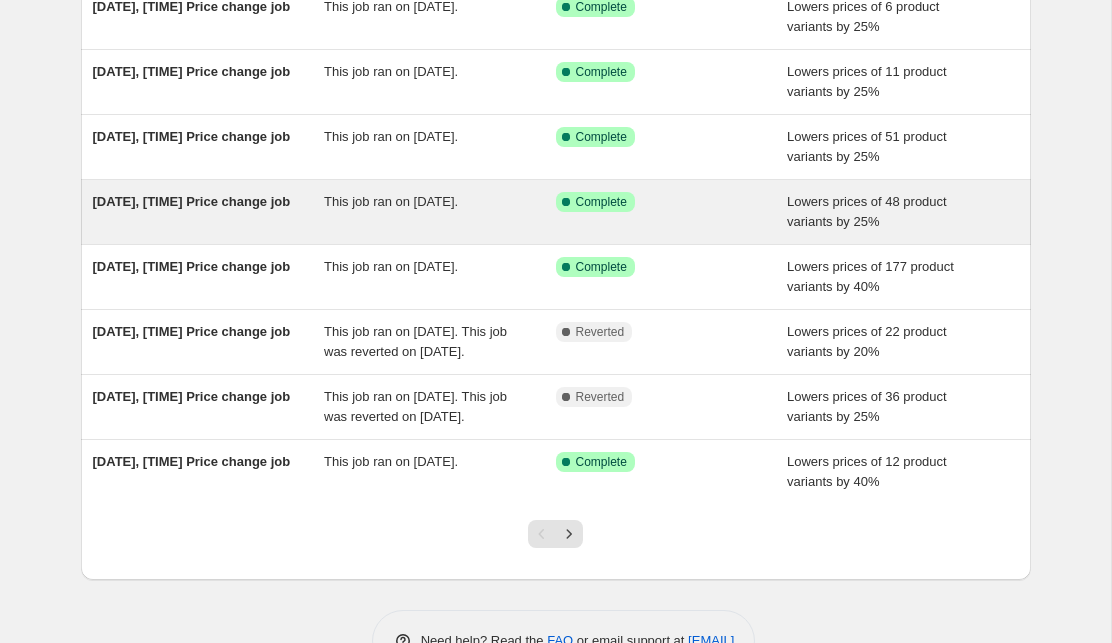 click on "This job ran on [DATE]." at bounding box center (440, 212) 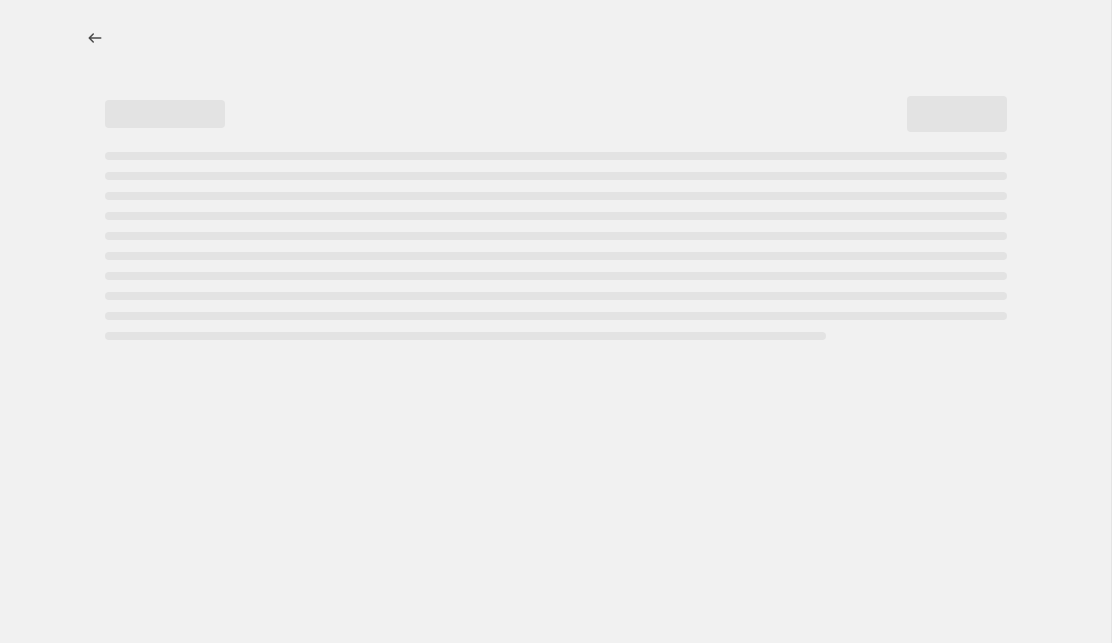 select on "percentage" 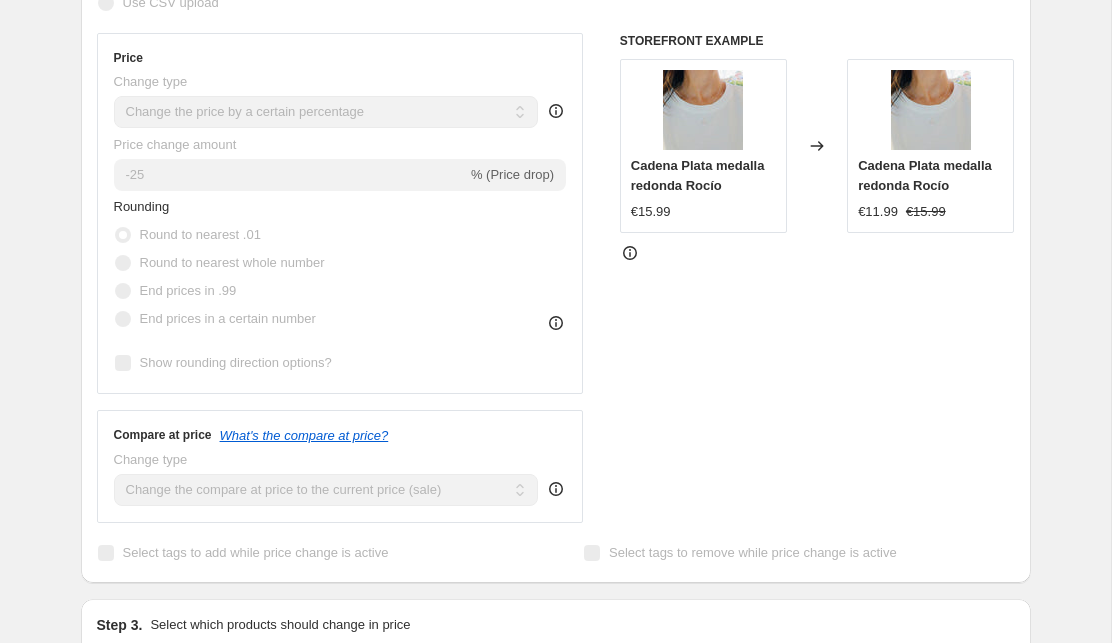 scroll, scrollTop: 527, scrollLeft: 0, axis: vertical 